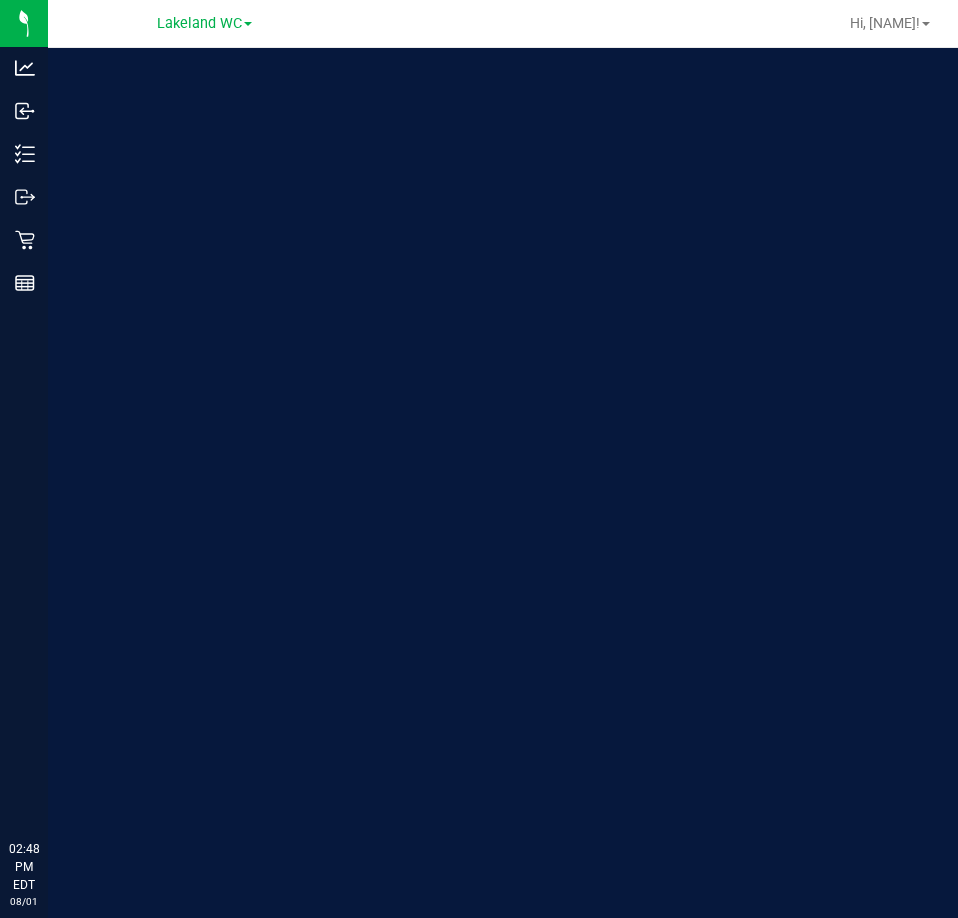 scroll, scrollTop: 0, scrollLeft: 0, axis: both 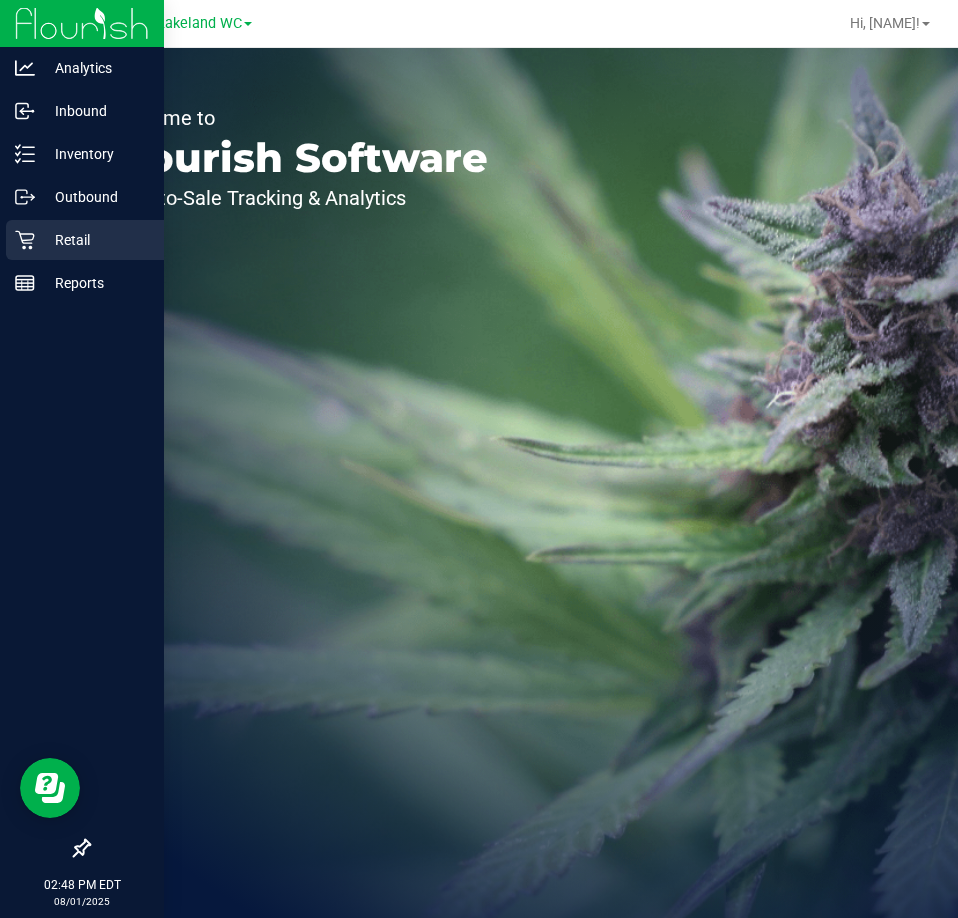 click 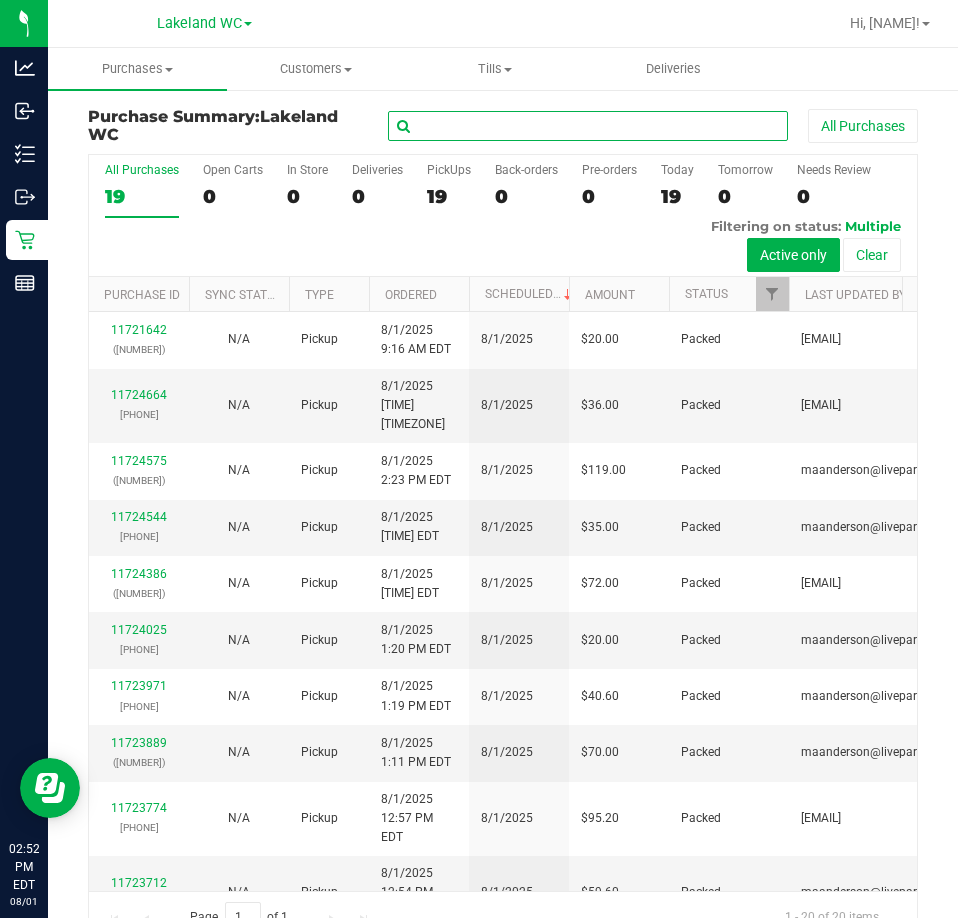 click at bounding box center (588, 126) 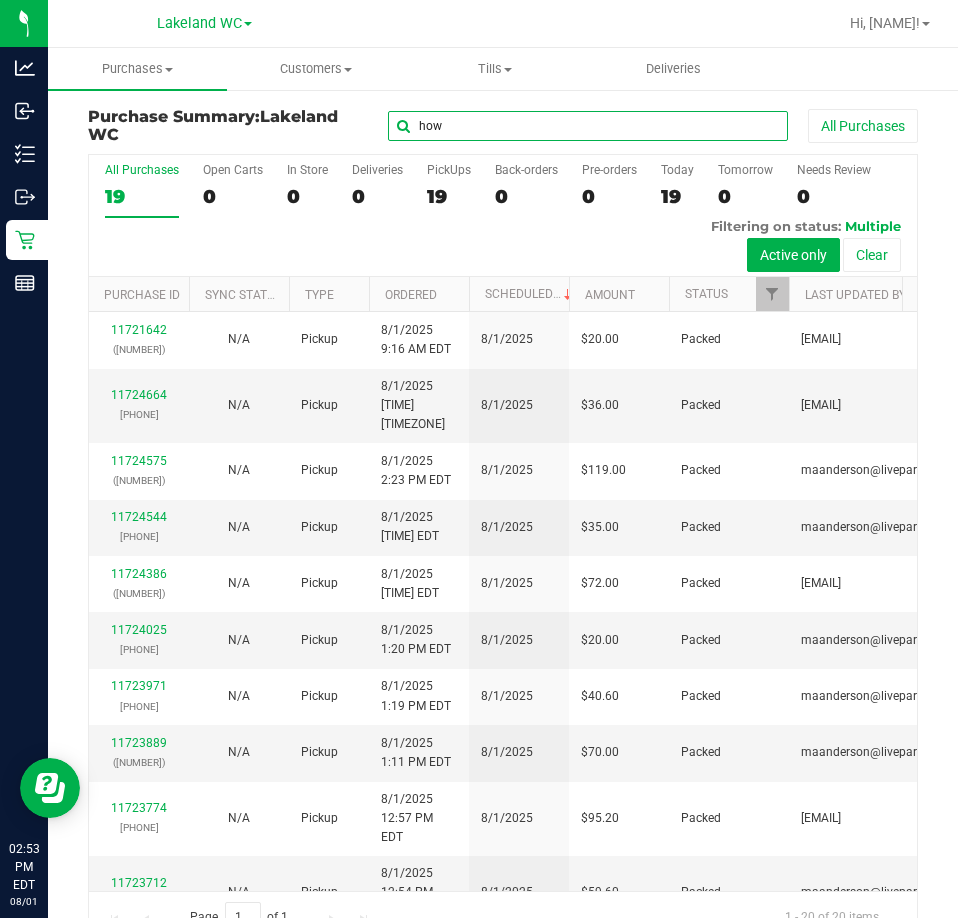 type on "how" 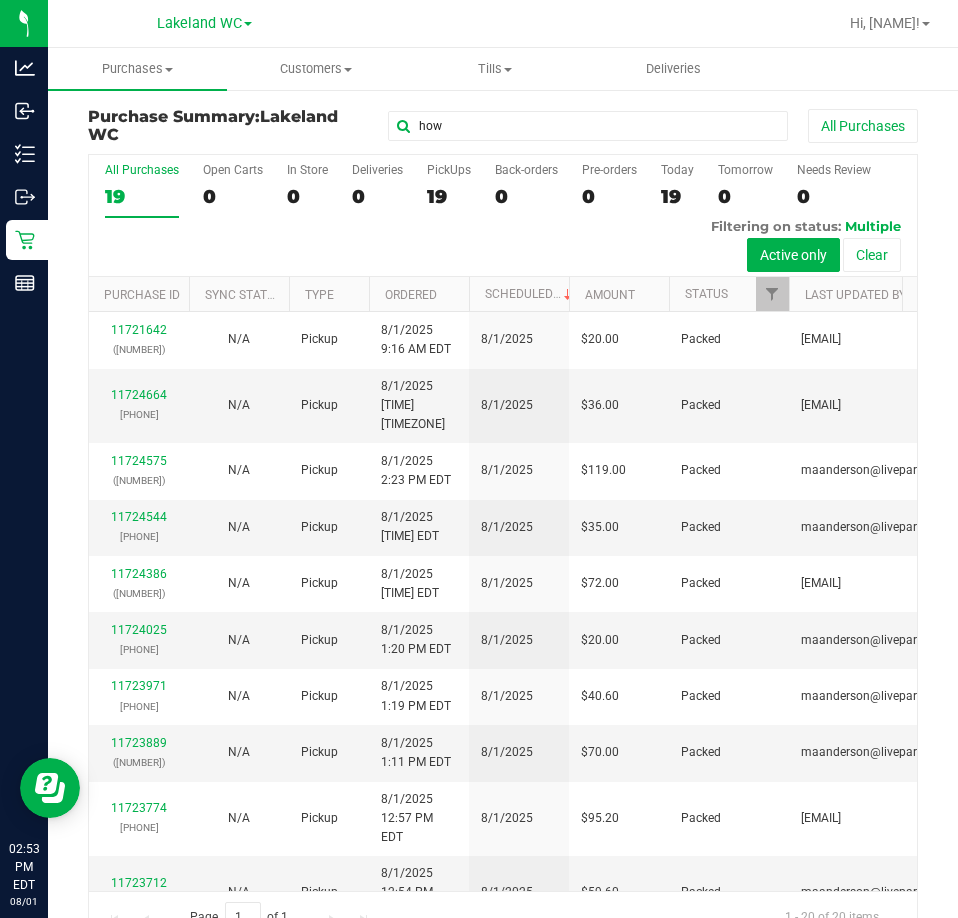 click on "All Purchases
19
Open Carts
0
In Store
0
Deliveries
0
PickUps
19
Back-orders
0
Pre-orders
0
Today
19
Tomorrow
0" at bounding box center [503, 216] 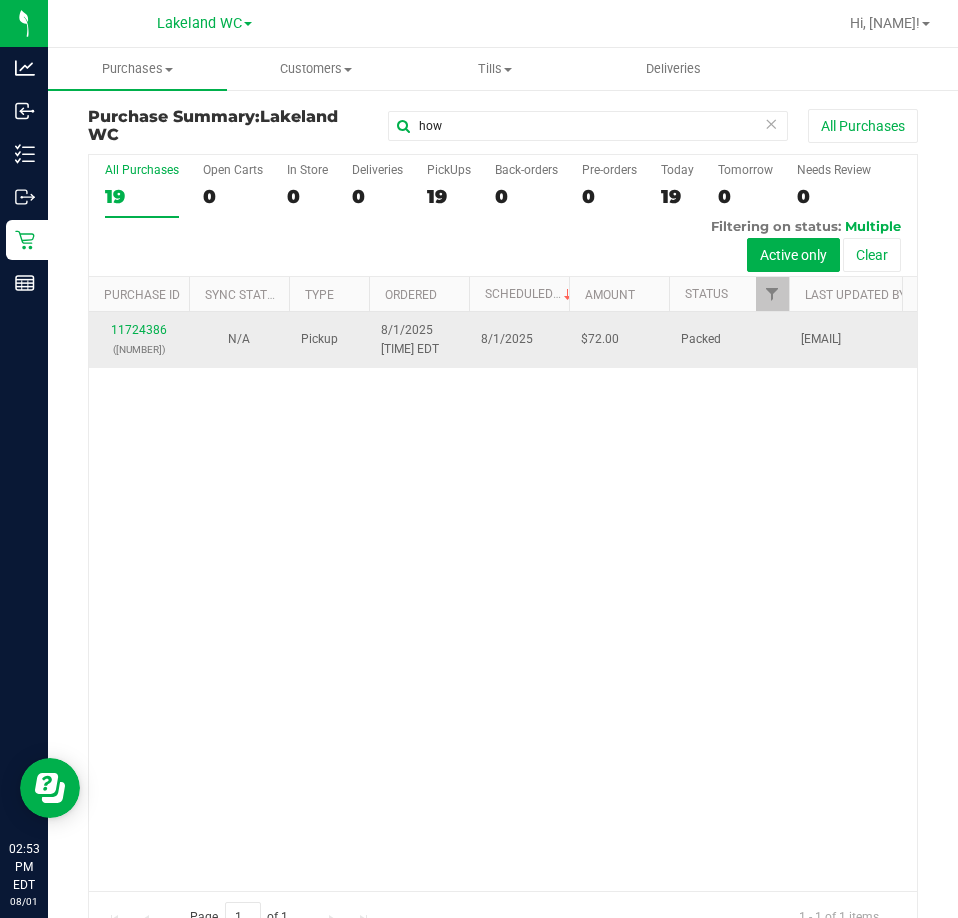 click on "11724386
(312627838)" at bounding box center (139, 340) 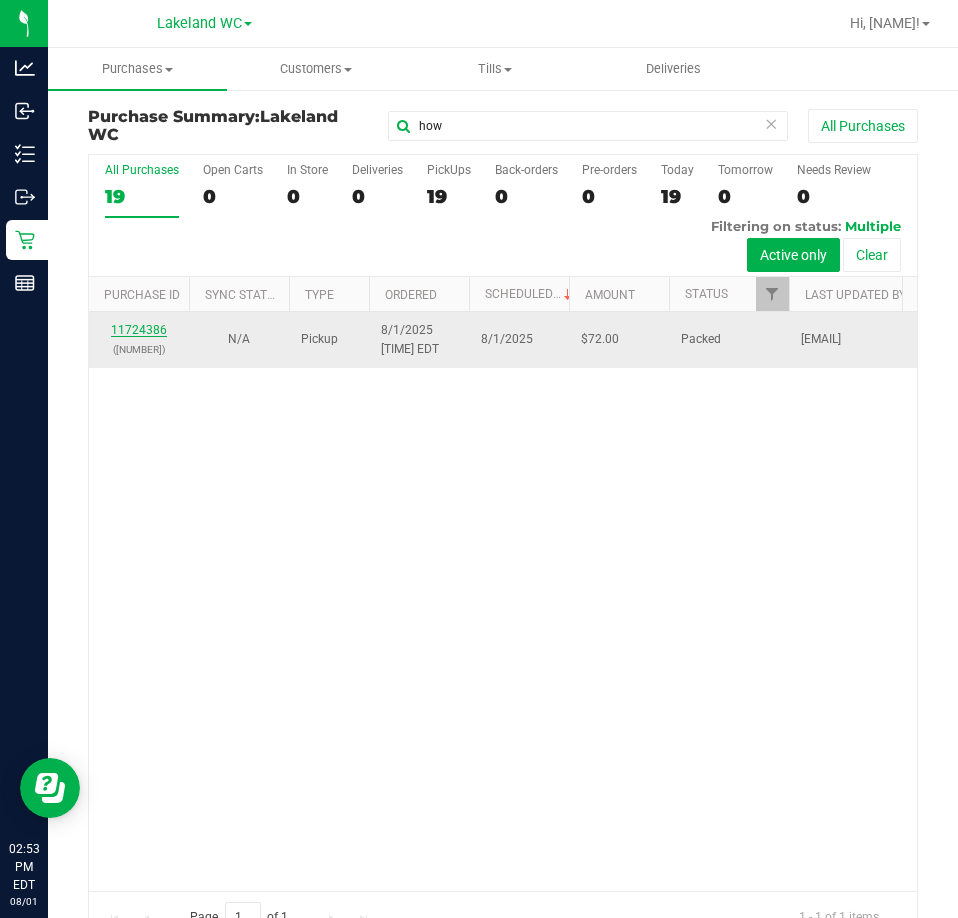 click on "[NUMBER]" at bounding box center [139, 330] 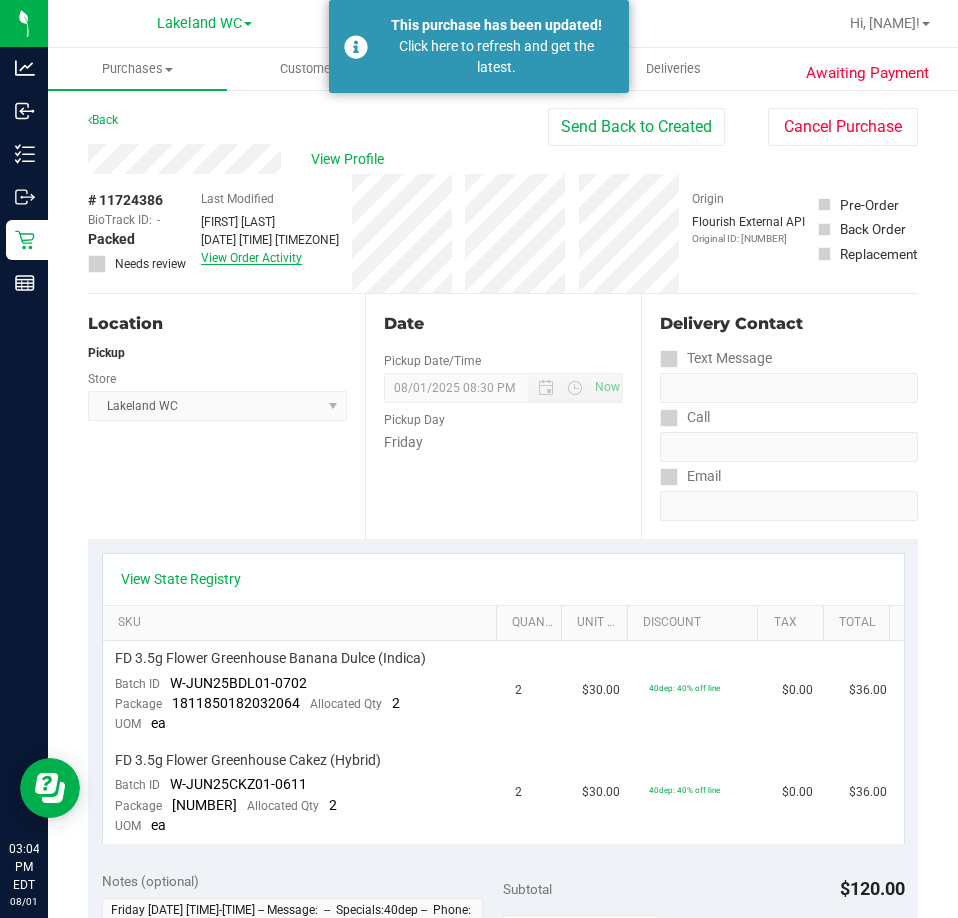 click on "View Order Activity" at bounding box center [251, 258] 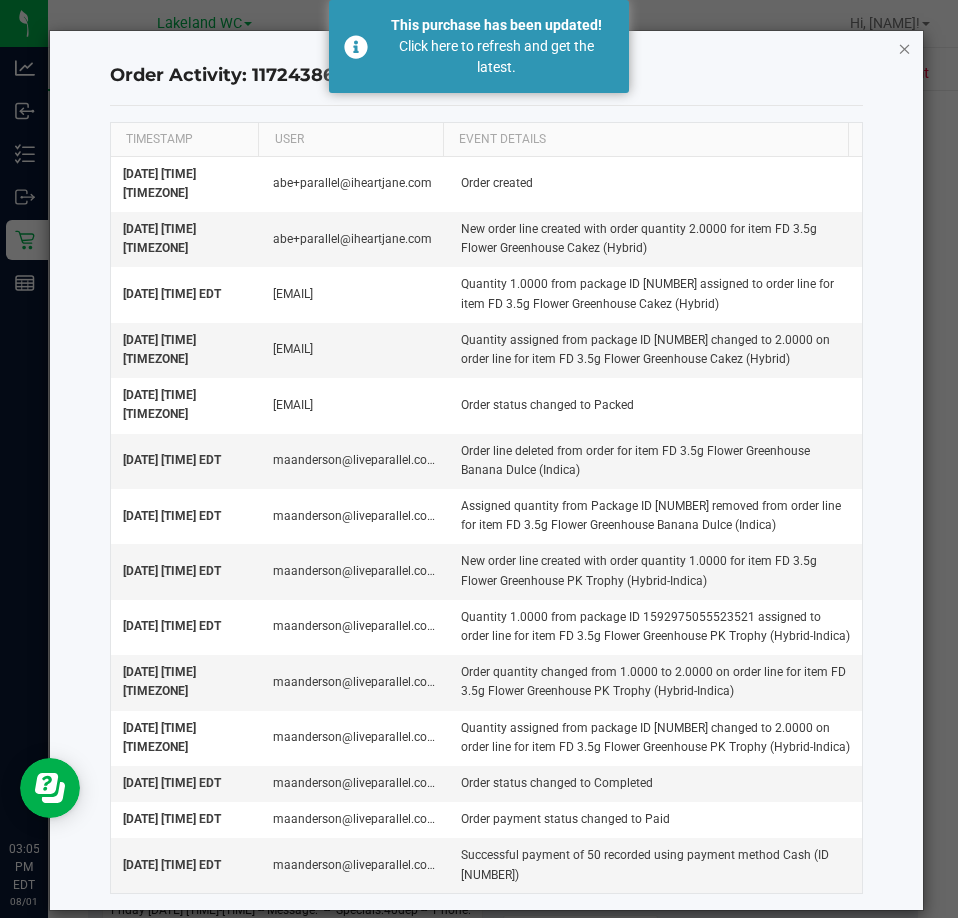 click 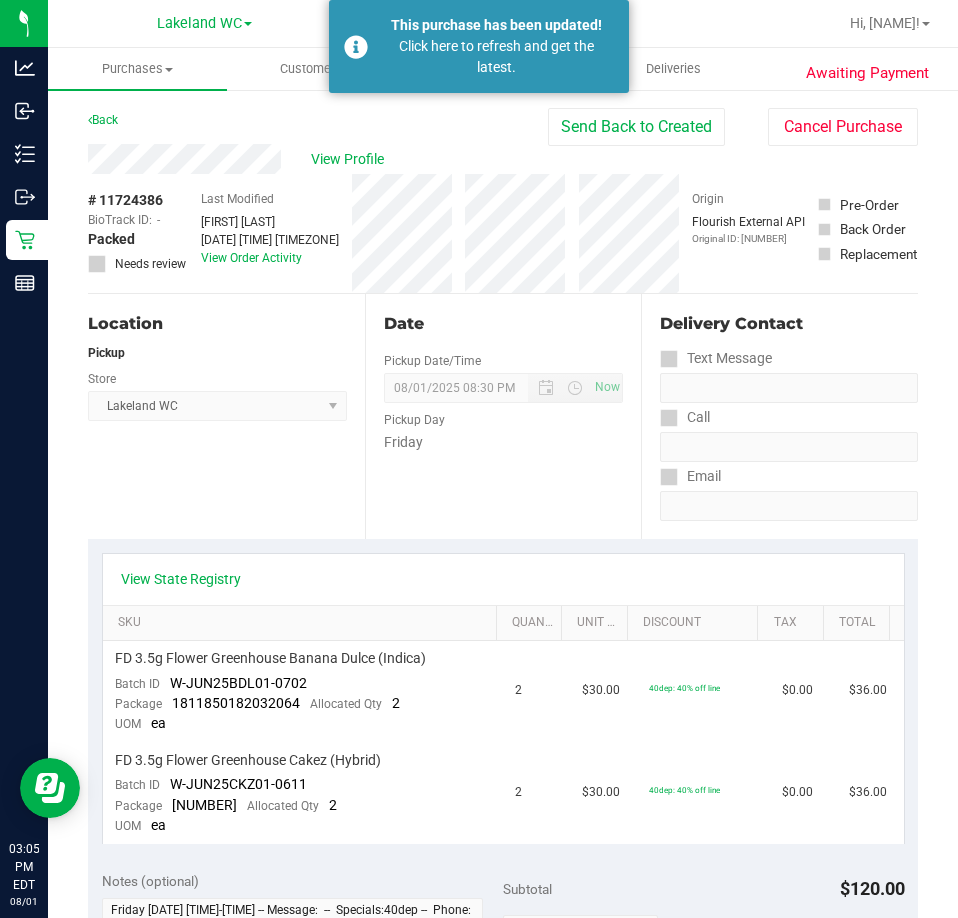click on "Location
Pickup
Store
Lakeland WC Select Store Bonita Springs WC Boynton Beach WC Bradenton WC Brandon WC Brooksville WC Call Center Clermont WC Crestview WC Deerfield Beach WC Delray Beach WC Deltona WC Ft Walton Beach WC Ft. Lauderdale WC Ft. Myers WC Gainesville WC Jax Atlantic WC JAX DC REP Jax WC Key West WC Lakeland WC Largo WC Lehigh Acres DC REP Merritt Island WC Miami 72nd WC Miami Beach WC Miami Dadeland WC Miramar DC REP New Port Richey WC North Palm Beach WC North Port WC Ocala WC Orange Park WC Orlando Colonial WC Orlando DC REP Orlando WC Oviedo WC Palm Bay WC Palm Coast WC Panama City WC Pensacola WC Port Orange WC Port St. Lucie WC Sebring WC South Tampa WC St. Pete WC Summerfield WC Tallahassee DC REP Tallahassee WC Tampa DC Testing Tampa Warehouse Tampa WC TX Austin DC TX Plano Retail WPB DC WPB WC" at bounding box center [226, 416] 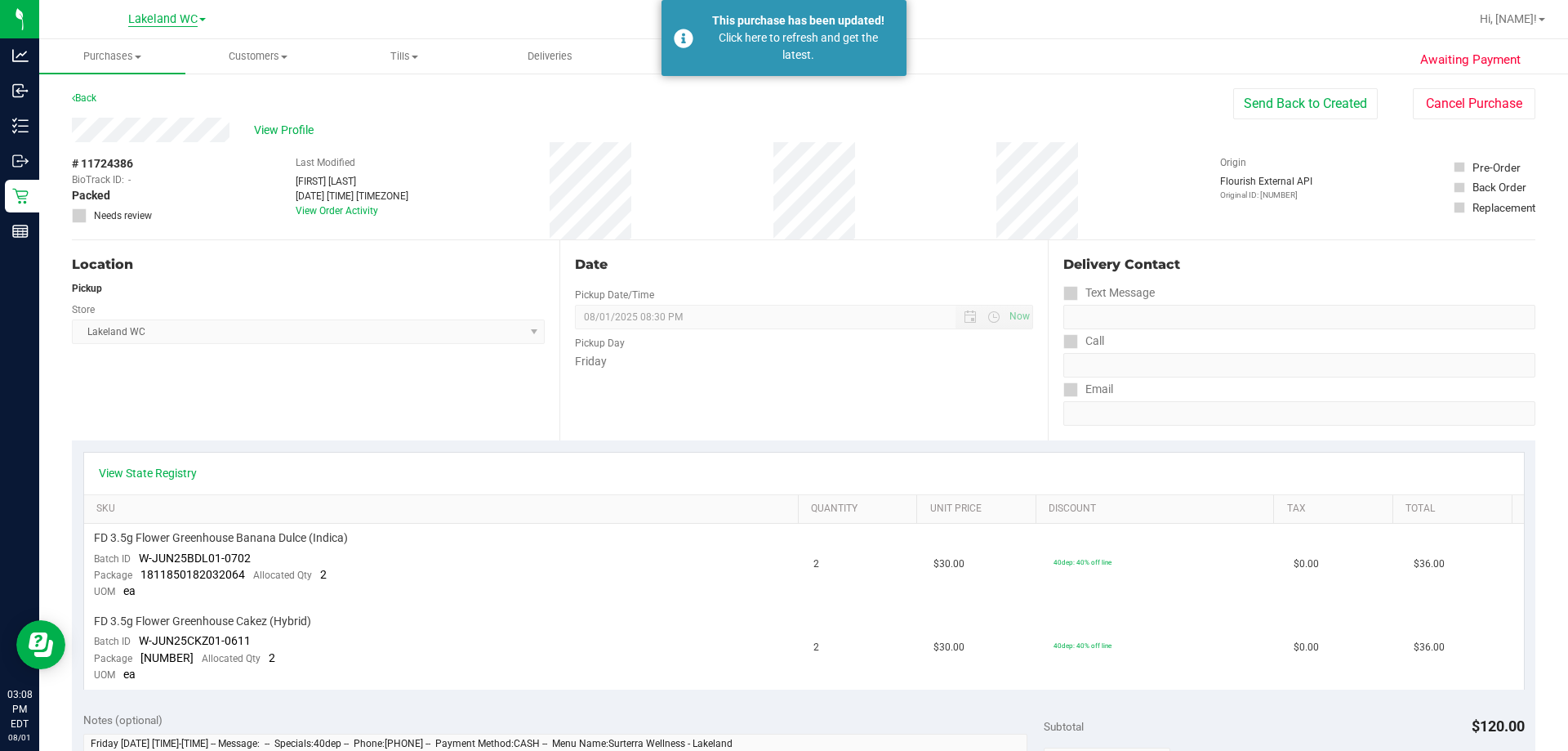 click on "Lakeland WC" at bounding box center (163, 20) 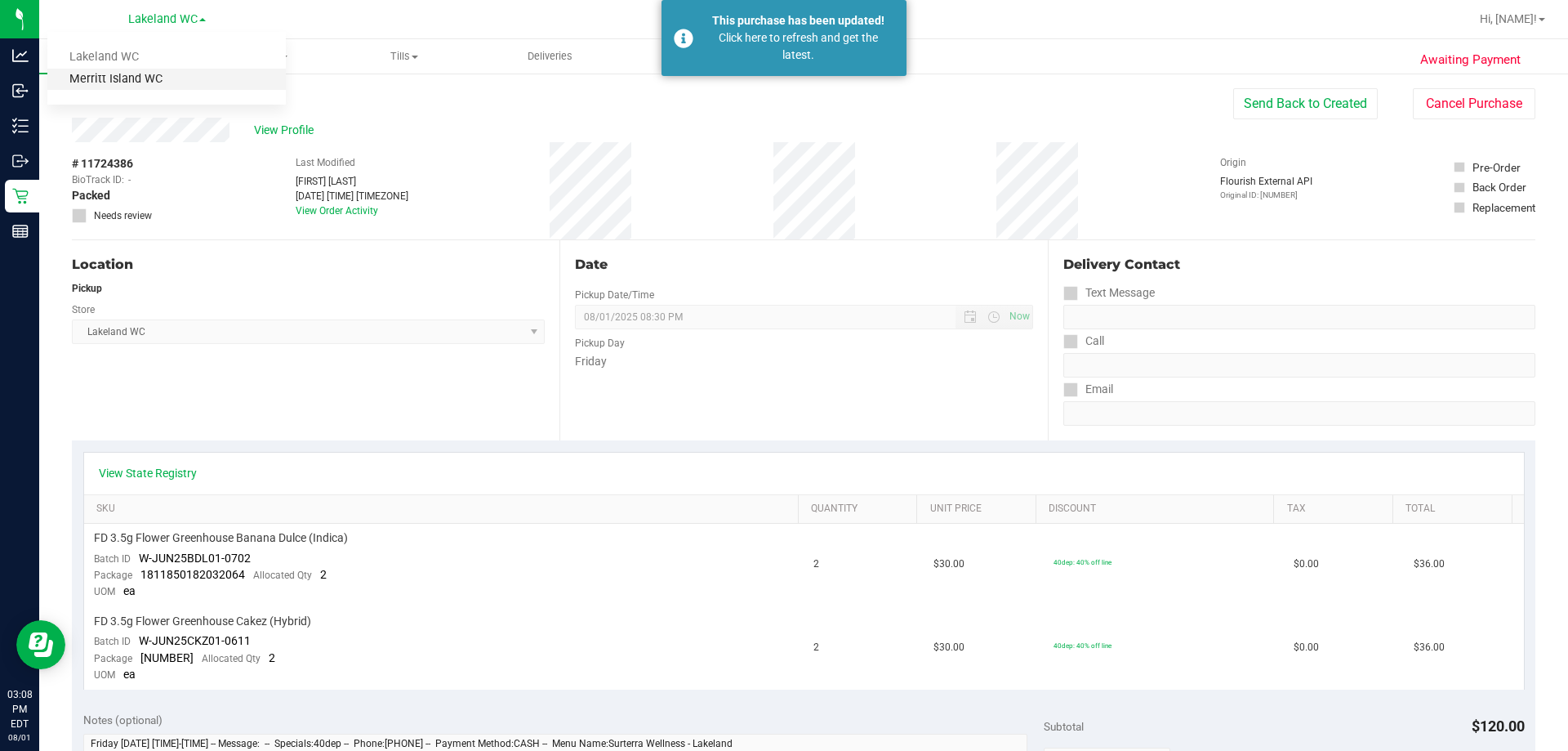 click on "Merritt Island WC" at bounding box center [167, 79] 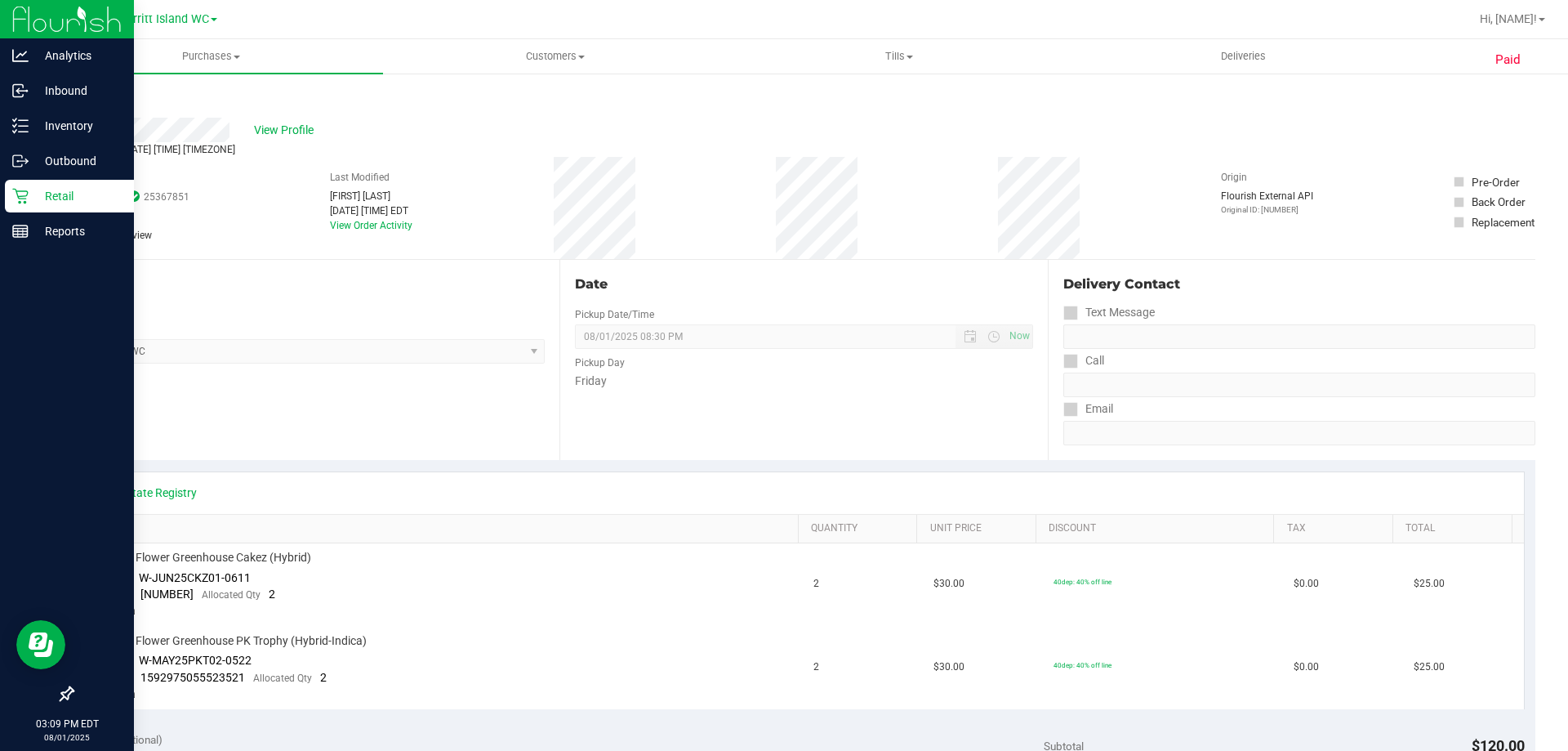 click on "Retail" at bounding box center (78, 196) 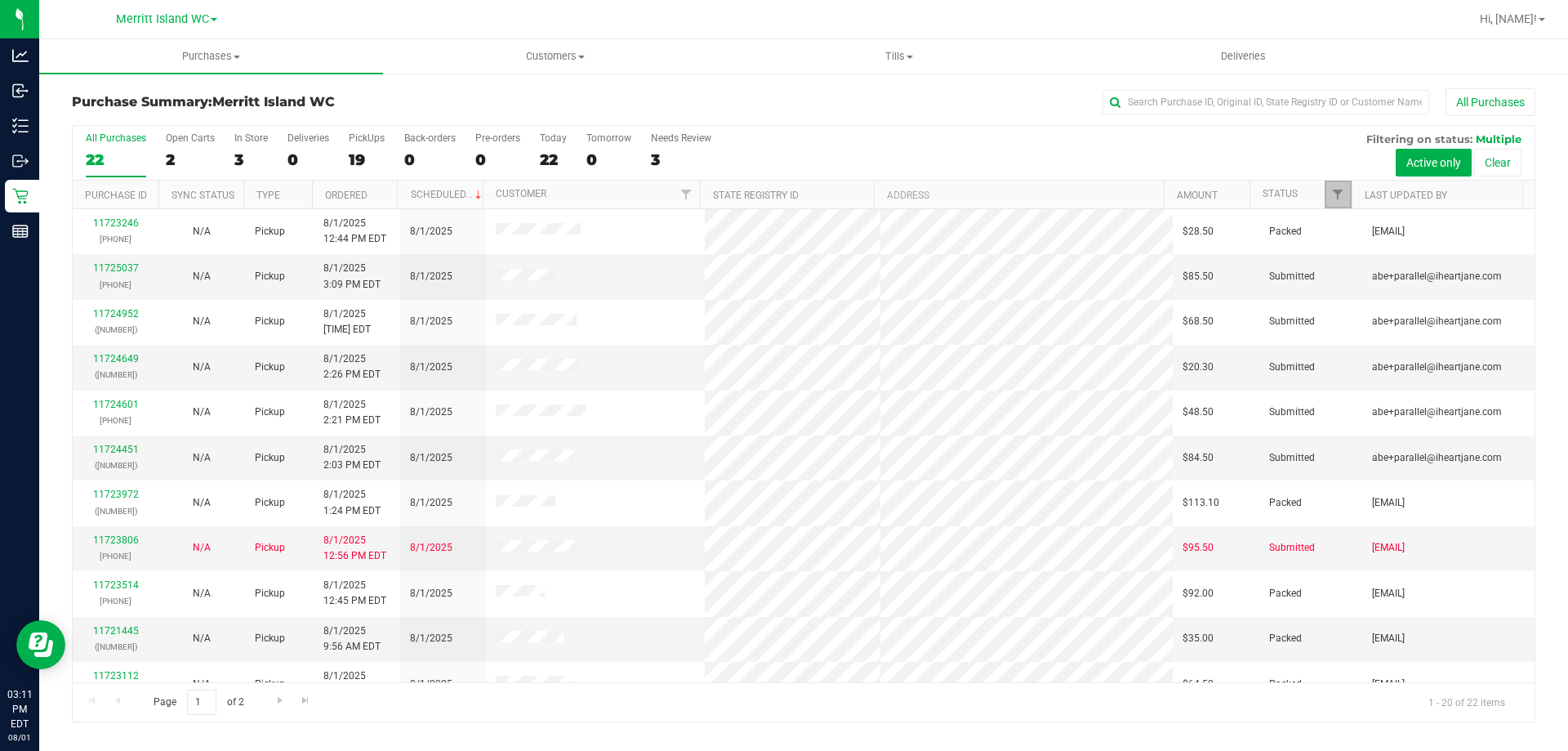 click at bounding box center (1338, 194) 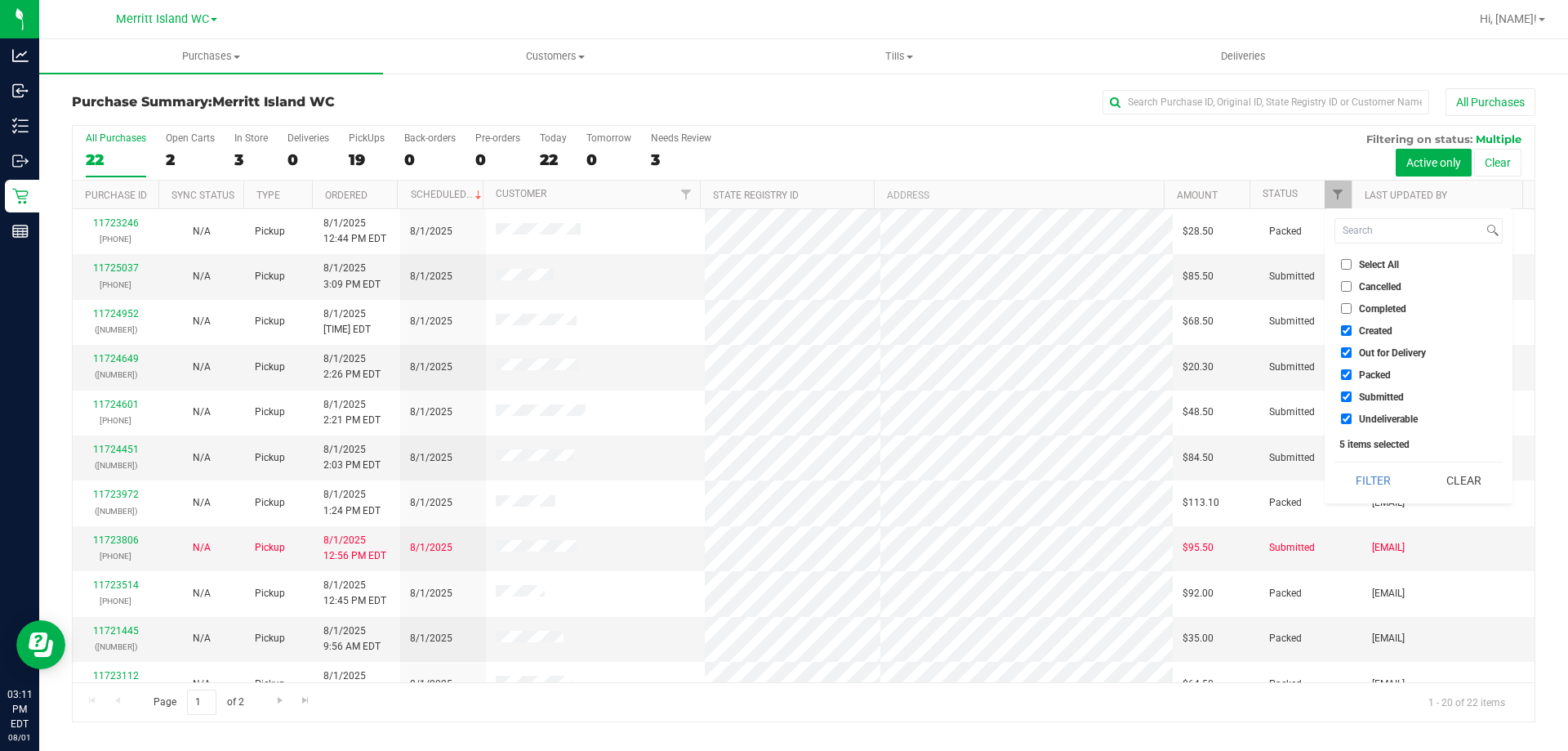 click on "Select All" at bounding box center [1419, 264] 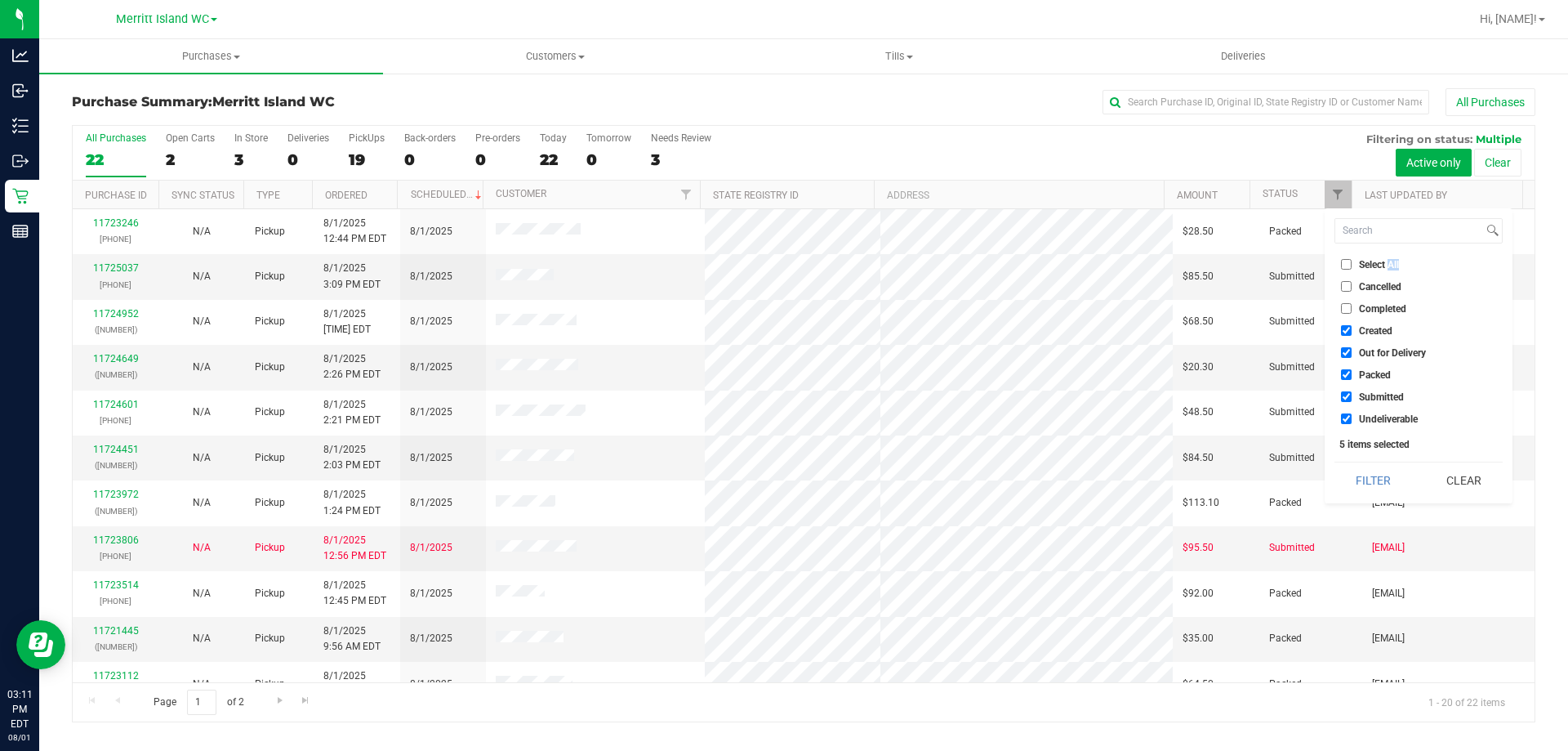click on "Select All" at bounding box center [1419, 264] 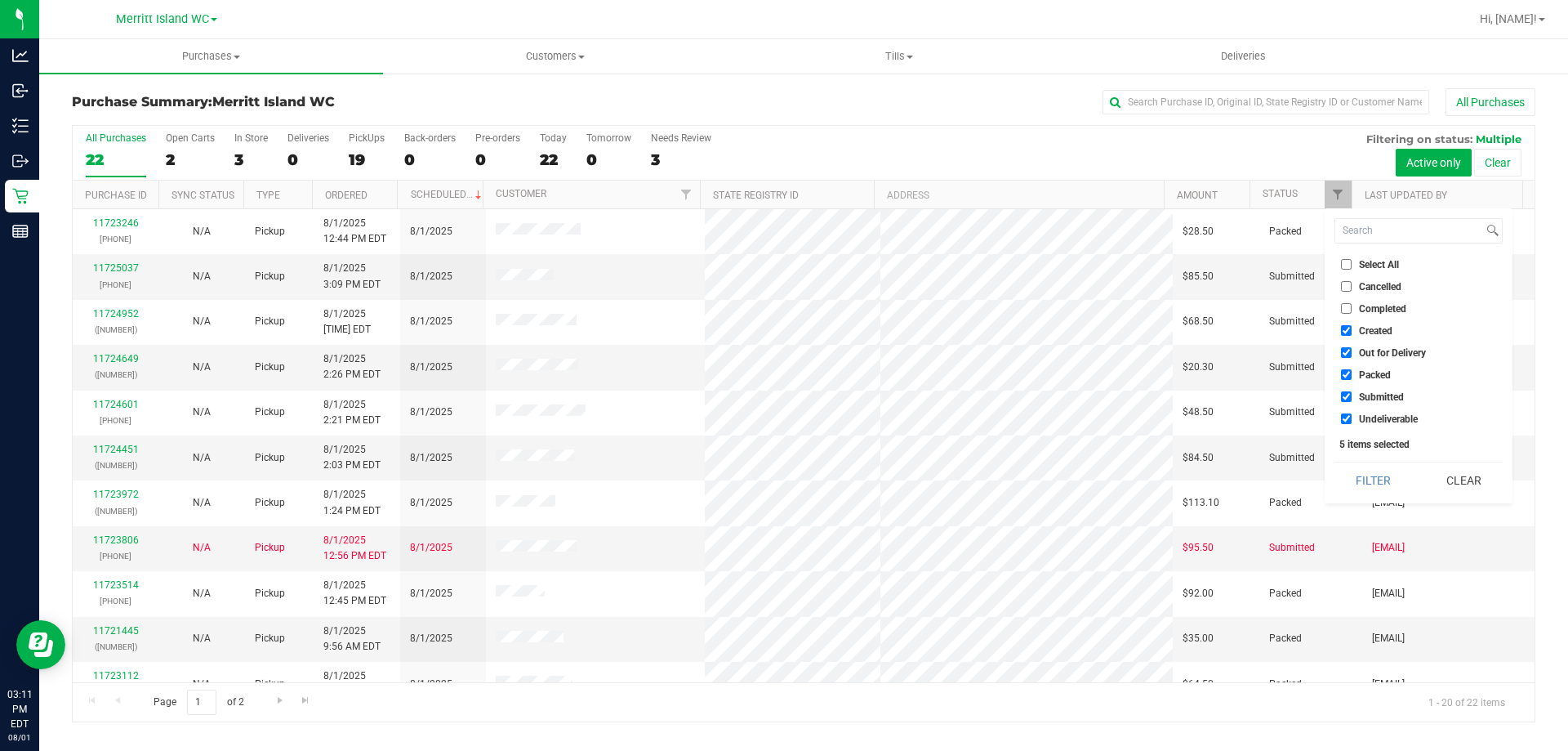 click on "Select All" at bounding box center [1379, 265] 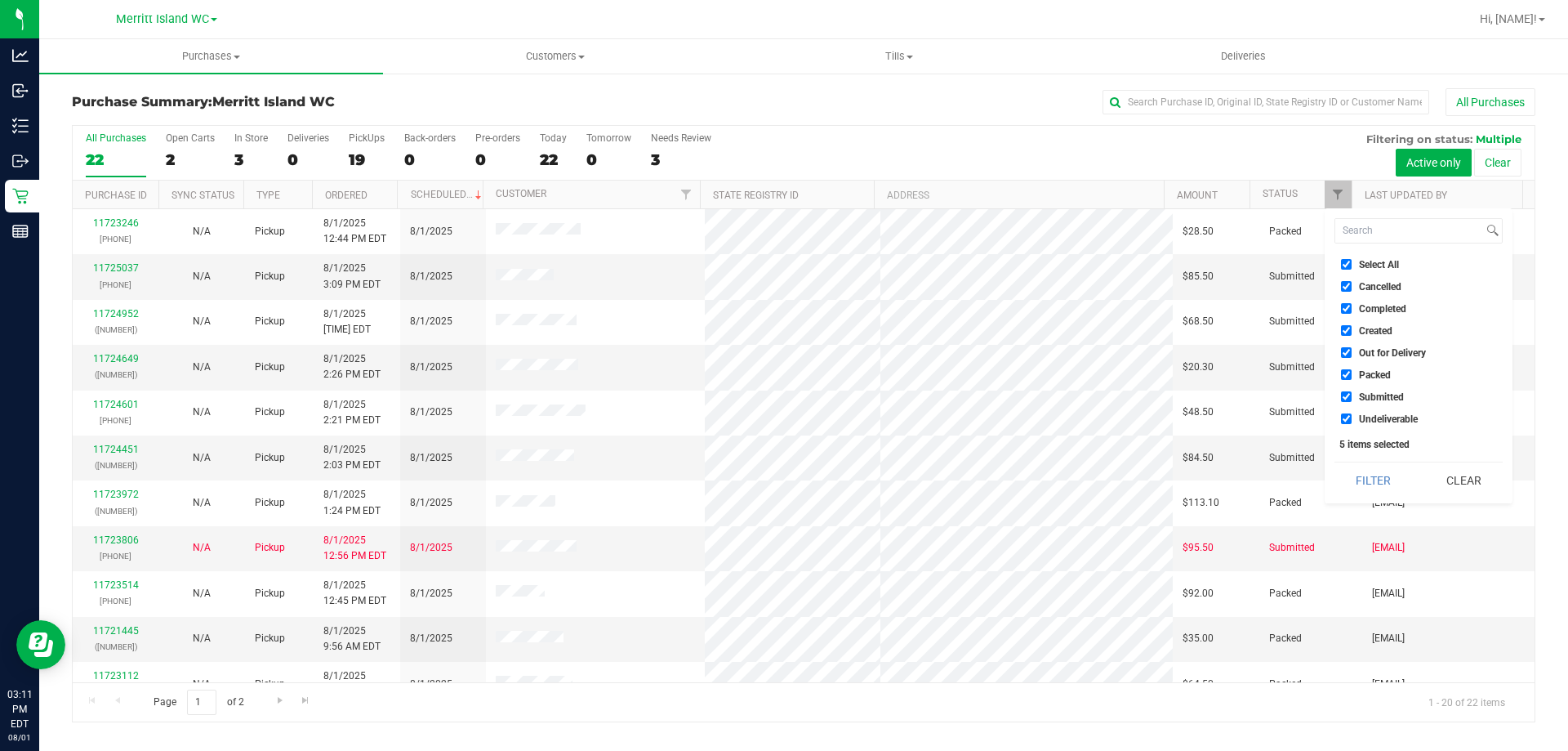 checkbox on "true" 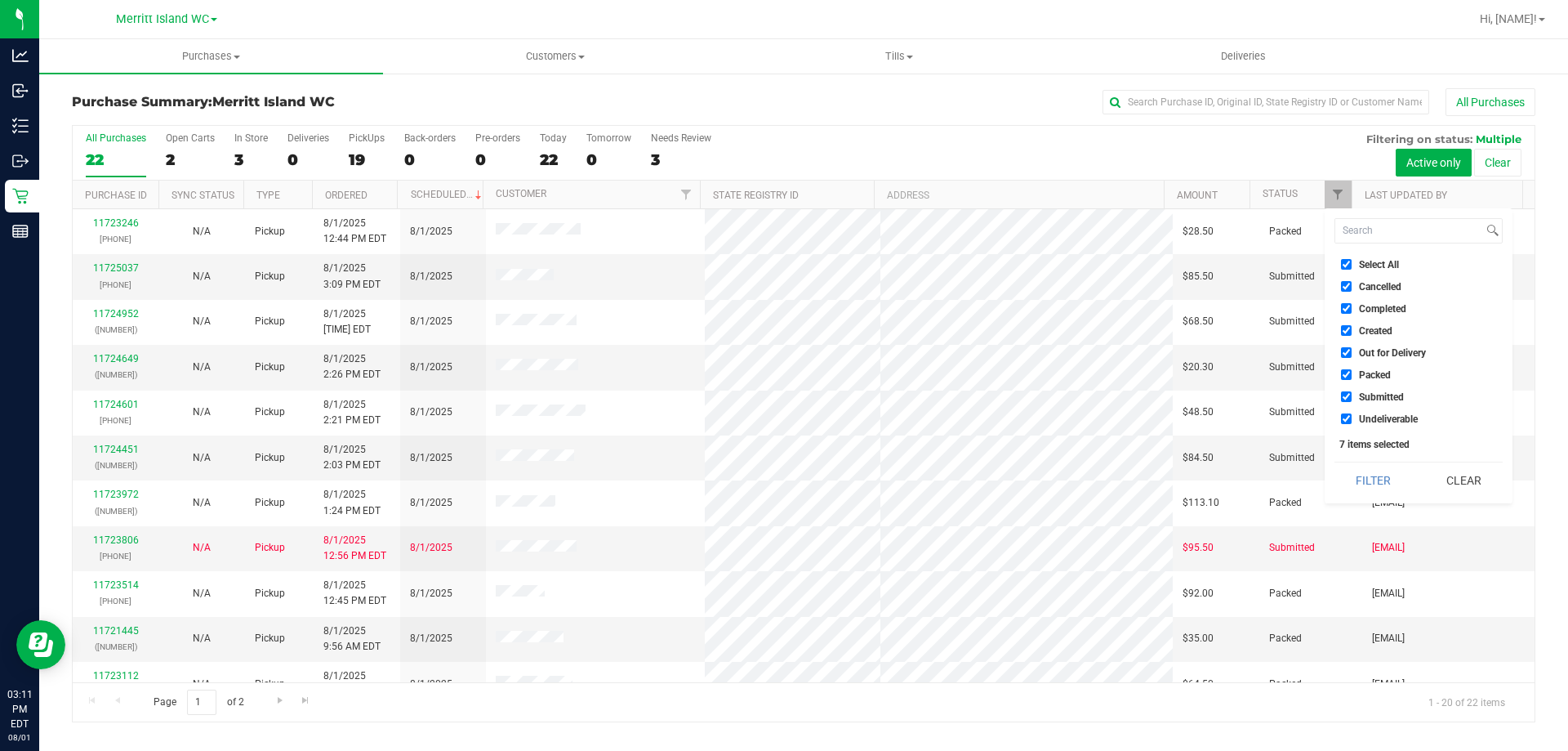 click on "Select All" at bounding box center [1379, 265] 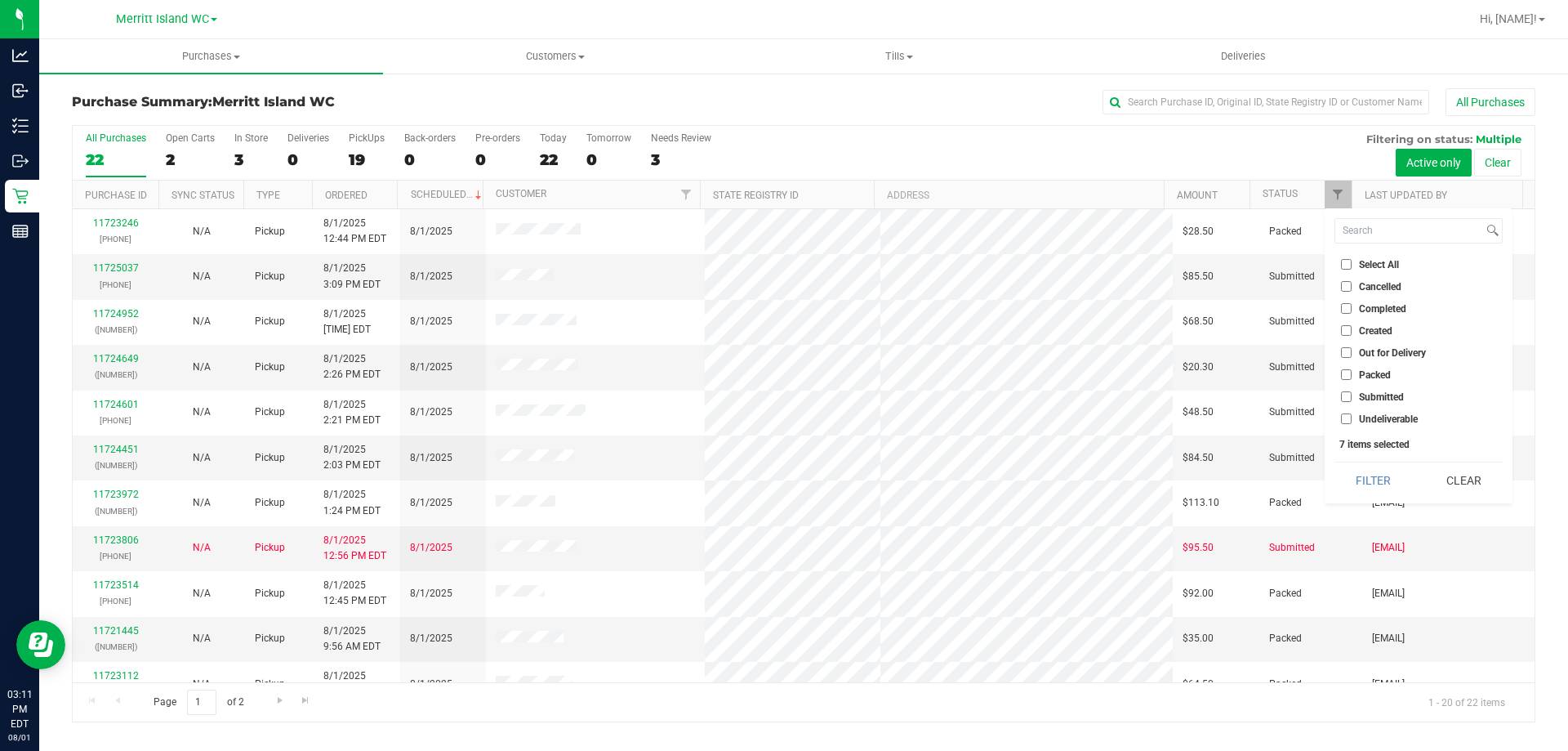 checkbox on "false" 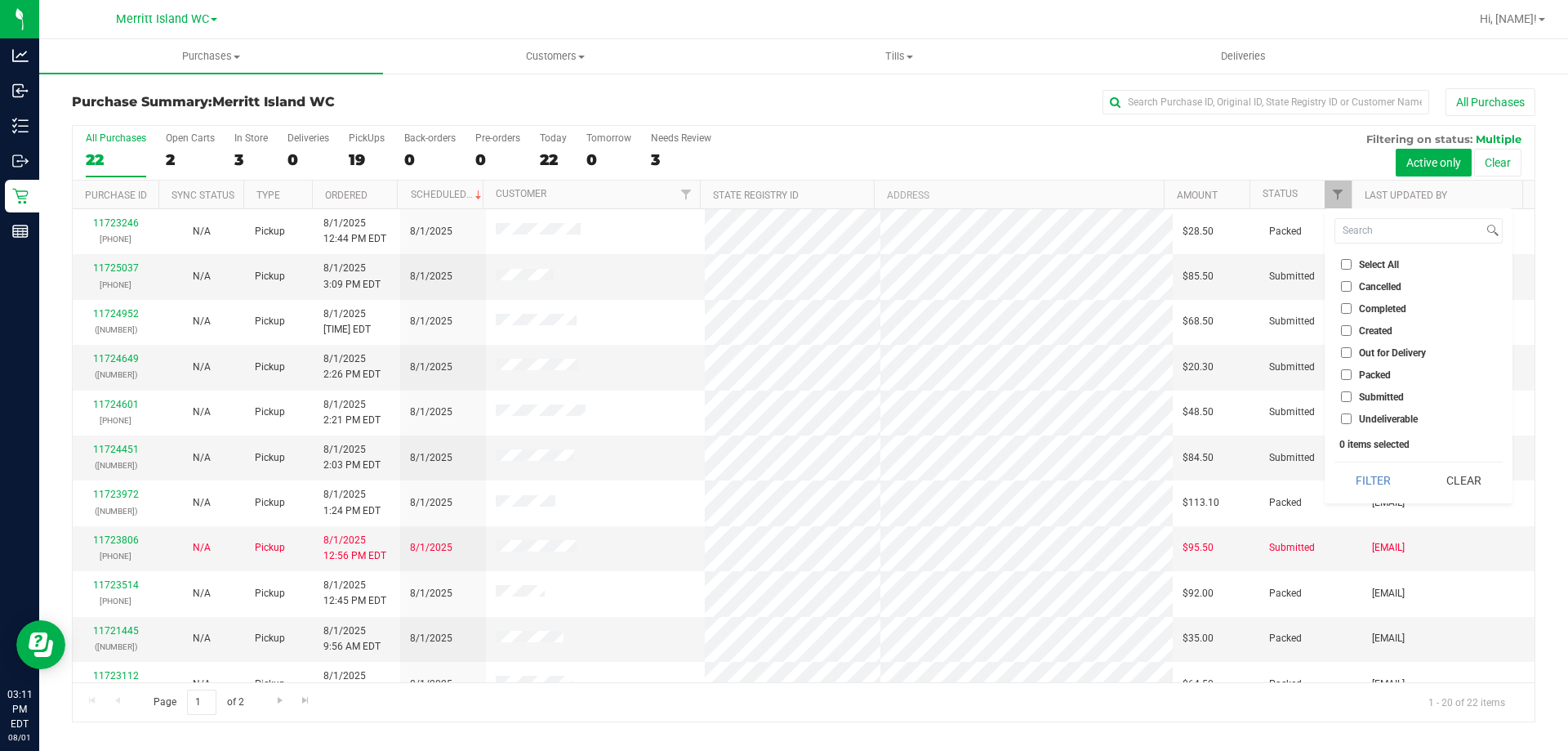 click on "Submitted" at bounding box center [1381, 397] 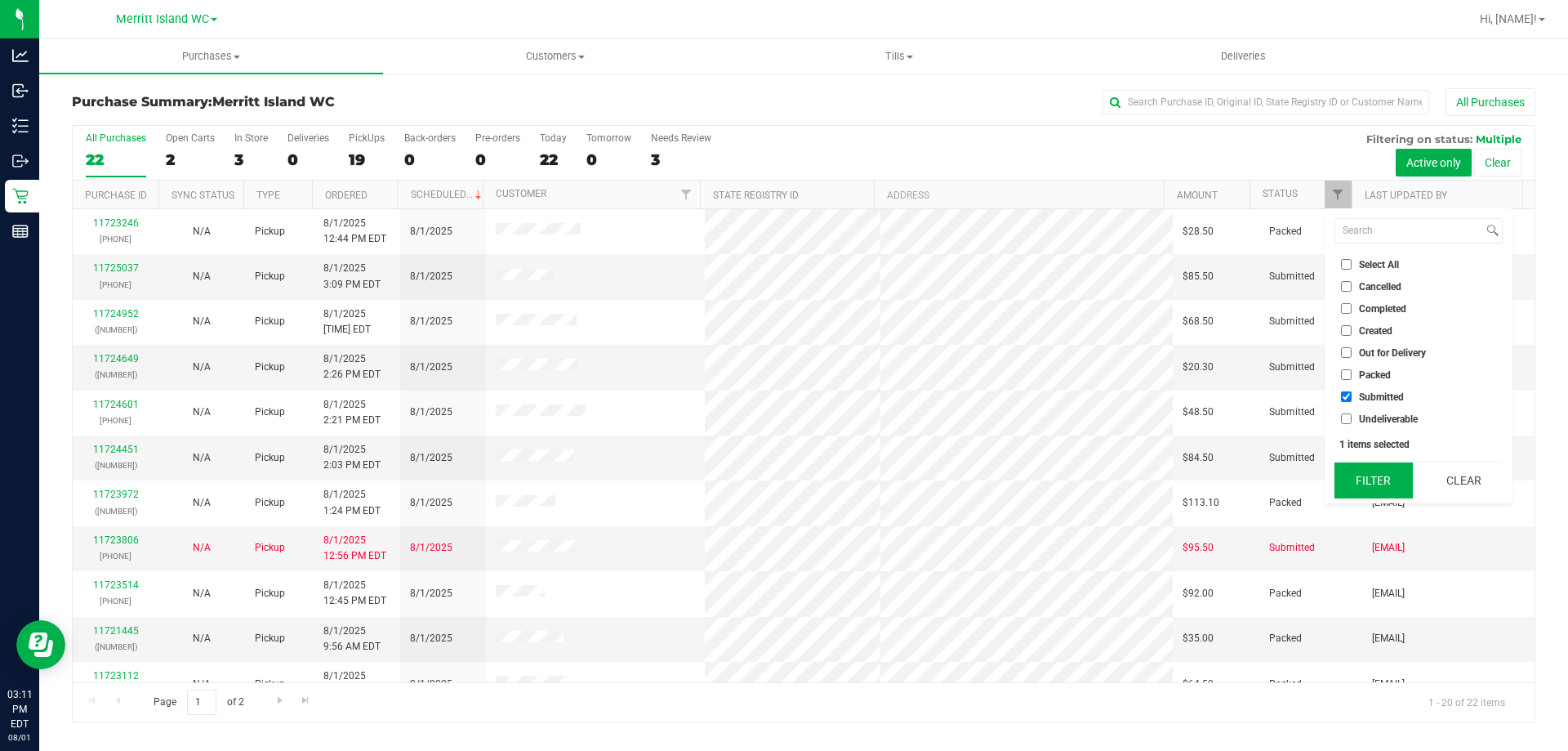 click on "Filter" at bounding box center [1374, 481] 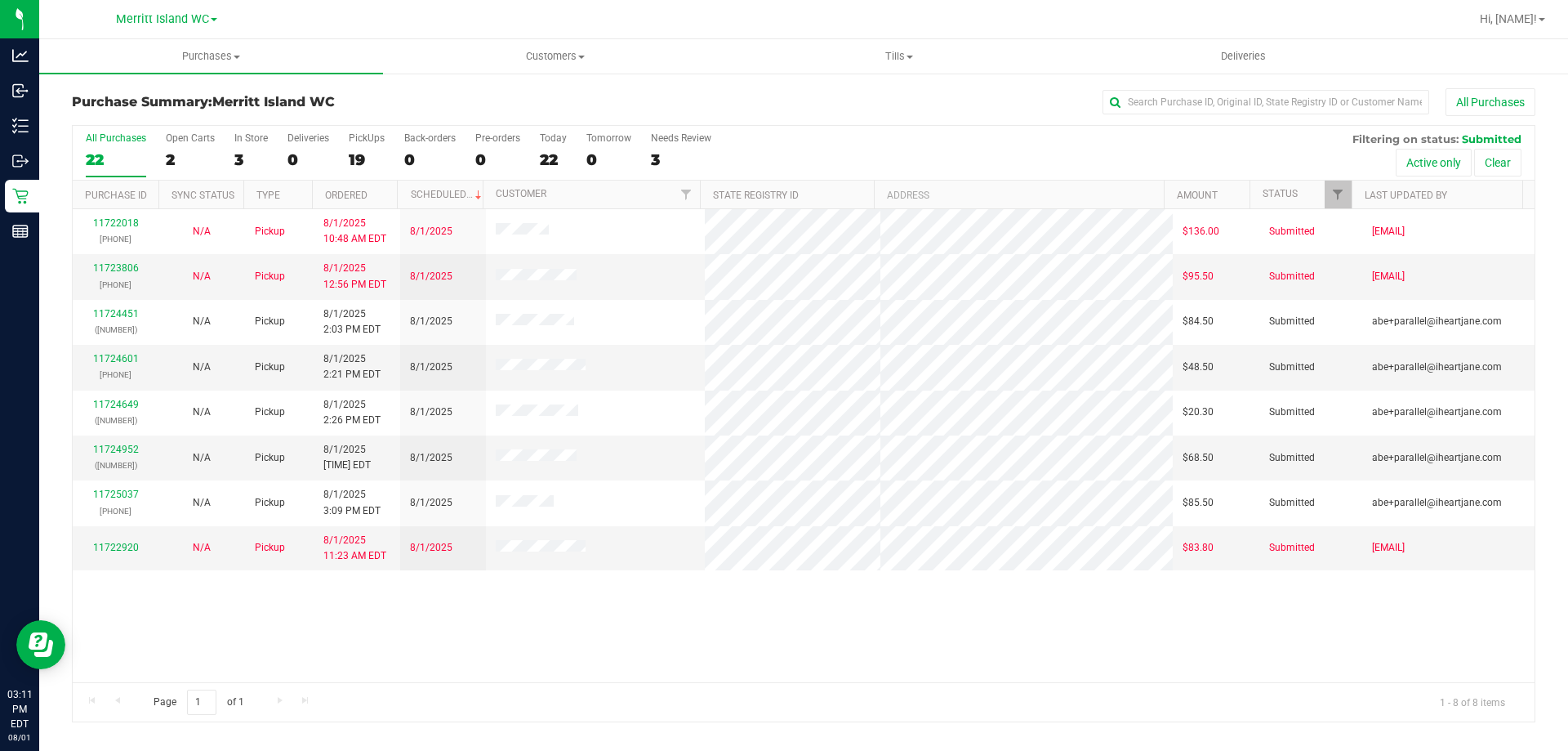 click on "11722018
(312554592)
N/A
Pickup 8/1/2025 10:48 AM EDT 8/1/2025
$136.00
Submitted ashepherd@liveparallel.com
11723806
(312607680)
N/A
Pickup 8/1/2025 12:56 PM EDT 8/1/2025
$95.50
Submitted ashepherd@liveparallel.com
11724451
(312608461)
N/A
Pickup 8/1/2025 2:03 PM EDT 8/1/2025
$84.50
Submitted abe+parallel@iheartjane.com" at bounding box center (804, 445) 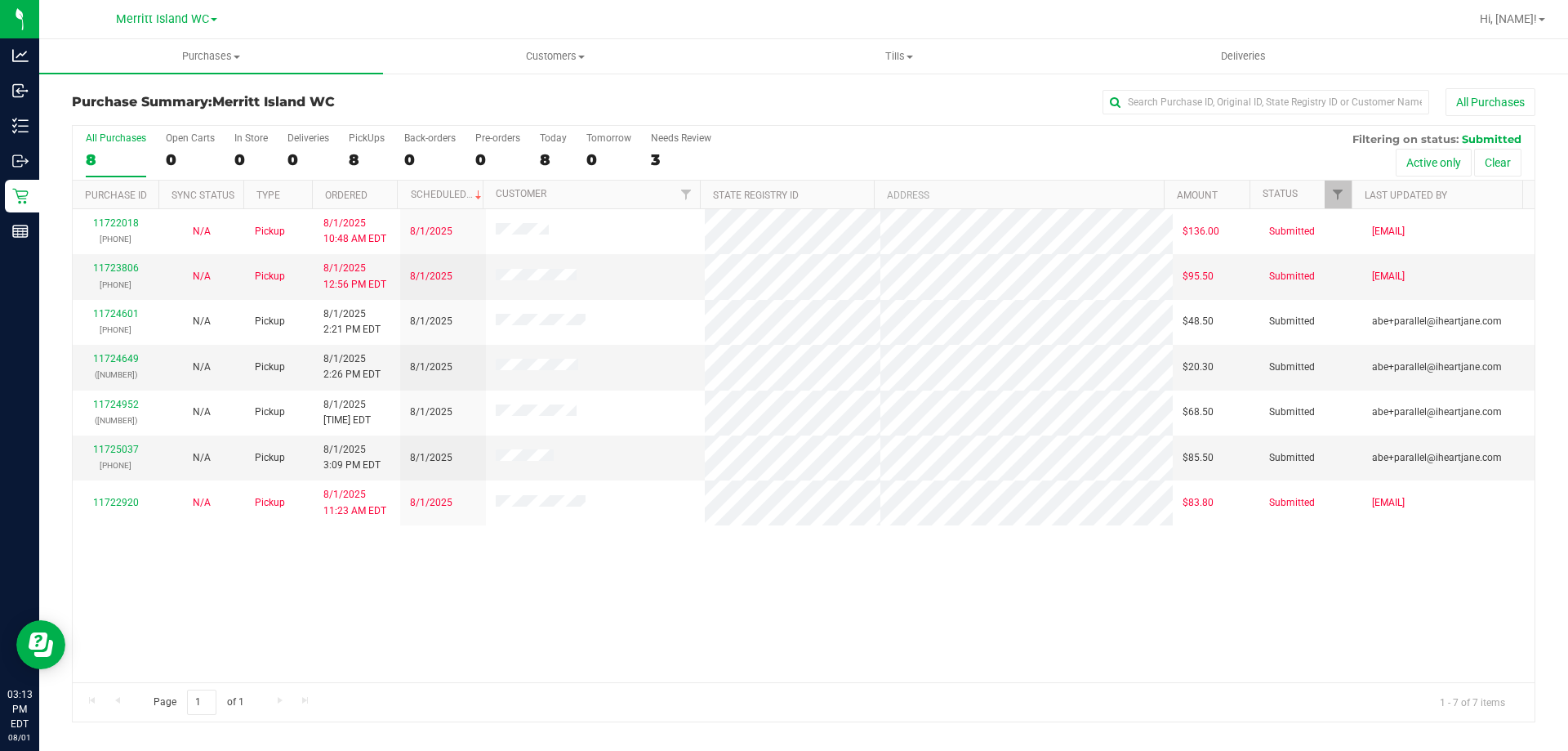 click on "11722018
(312554592)
N/A
Pickup 8/1/2025 10:48 AM EDT 8/1/2025
$136.00
Submitted ashepherd@liveparallel.com
11723806
(312607680)
N/A
Pickup 8/1/2025 12:56 PM EDT 8/1/2025
$95.50
Submitted ashepherd@liveparallel.com
11724601
(312634306)
N/A
Pickup 8/1/2025 2:21 PM EDT 8/1/2025
$48.50
Submitted abe+parallel@iheartjane.com" at bounding box center (804, 445) 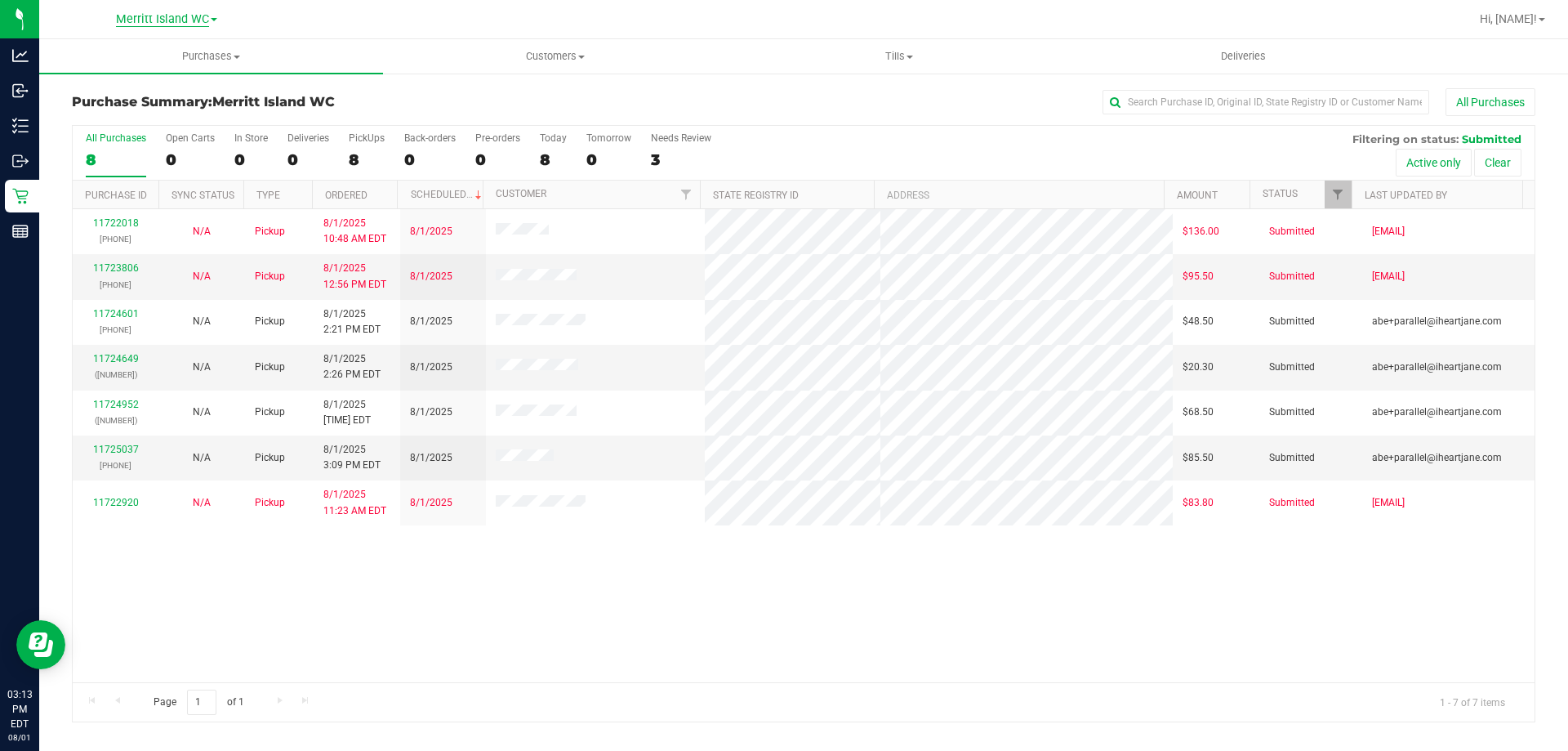 click on "Merritt Island WC" at bounding box center (163, 20) 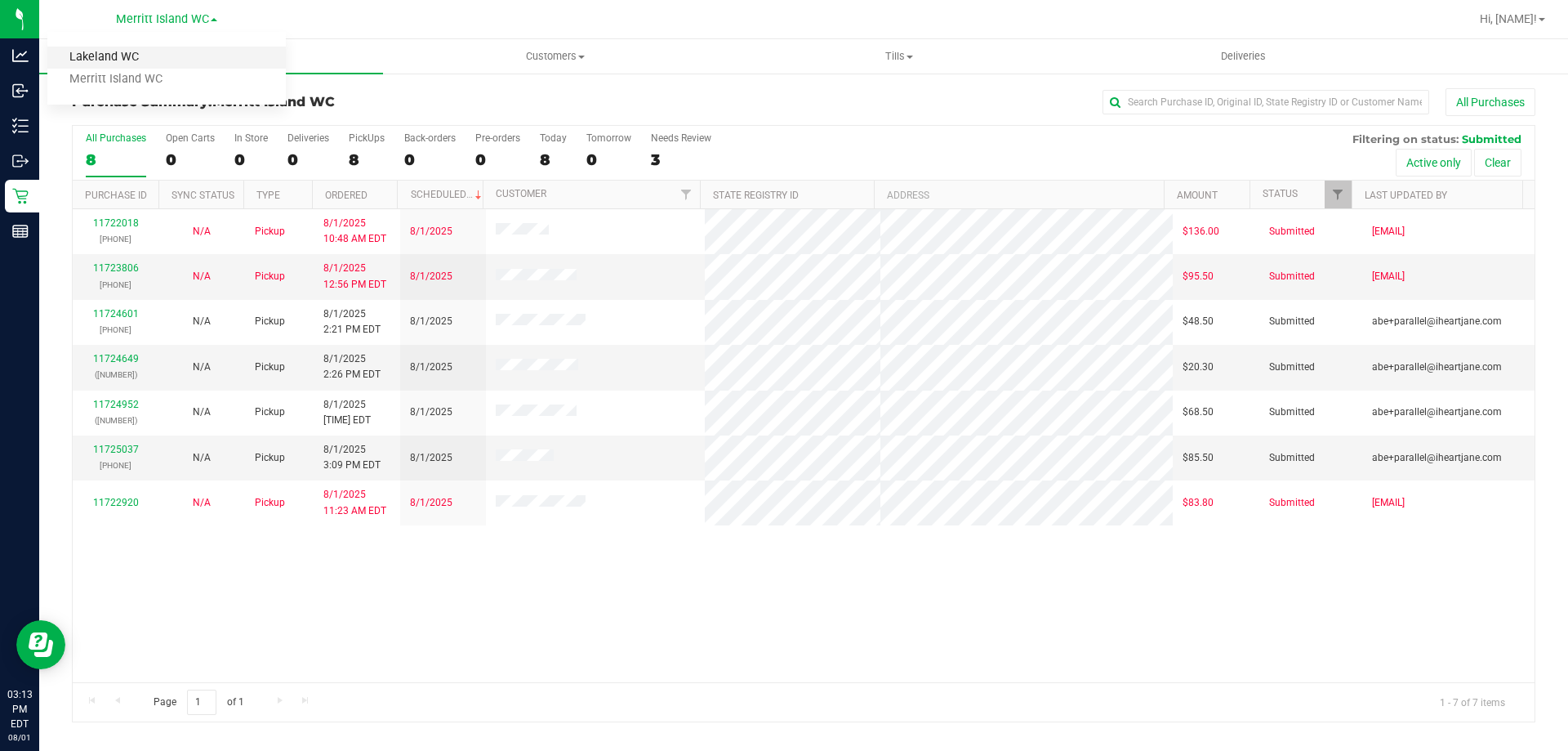 click on "Lakeland WC" at bounding box center (167, 57) 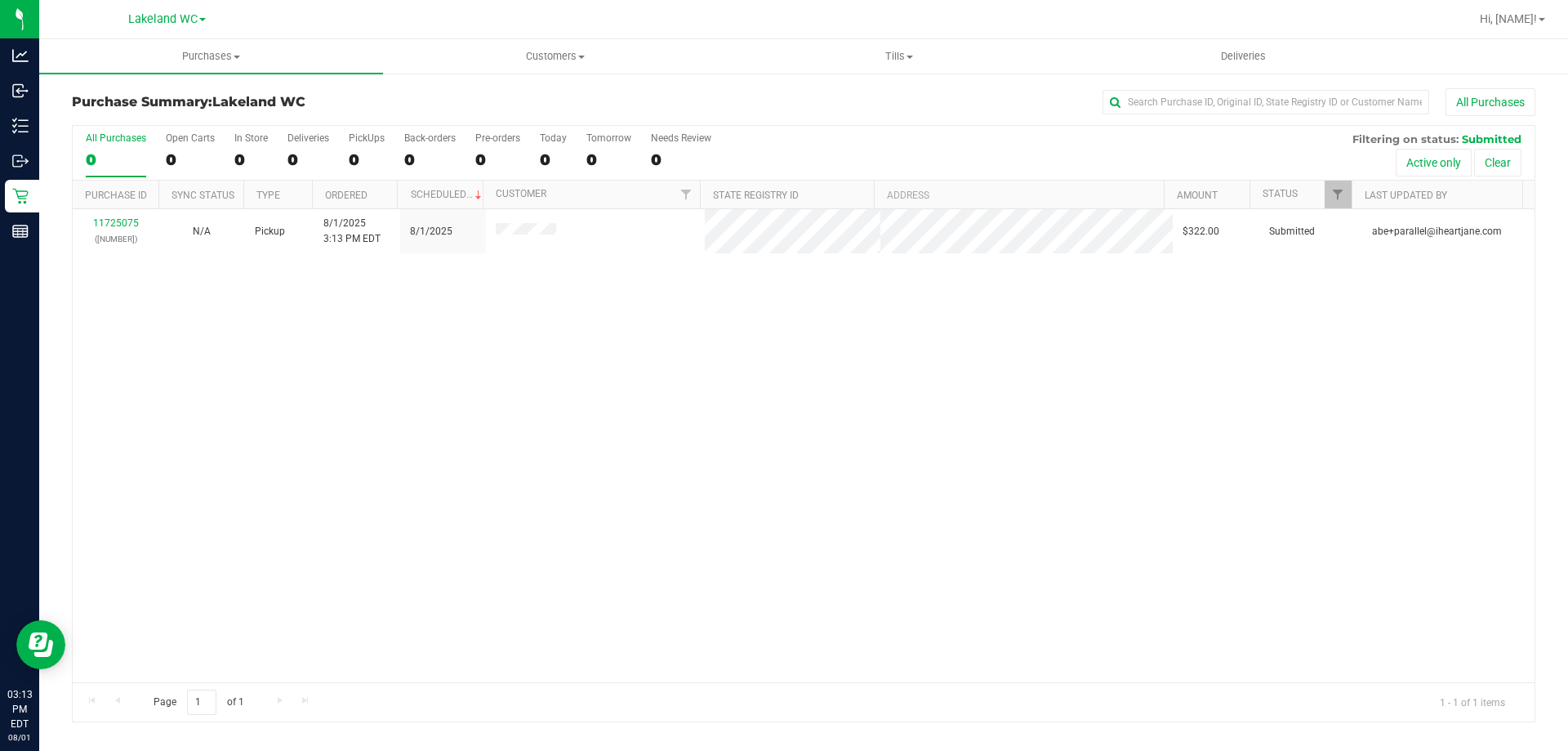 click on "11725075
(312649264)
N/A
Pickup 8/1/2025 3:13 PM EDT 8/1/2025
$322.00
Submitted abe+parallel@iheartjane.com" at bounding box center [804, 445] 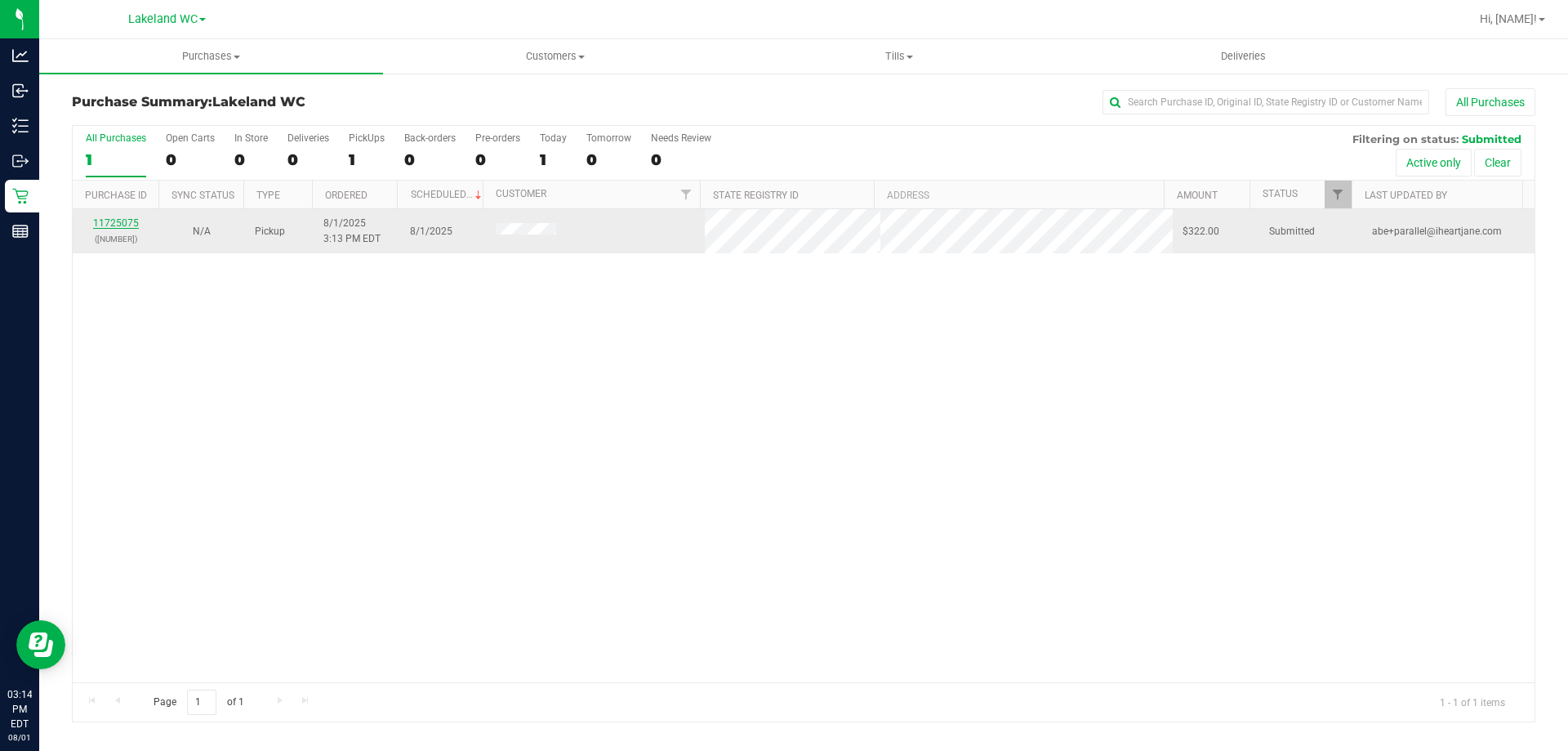 click on "[NUMBER]" at bounding box center (116, 223) 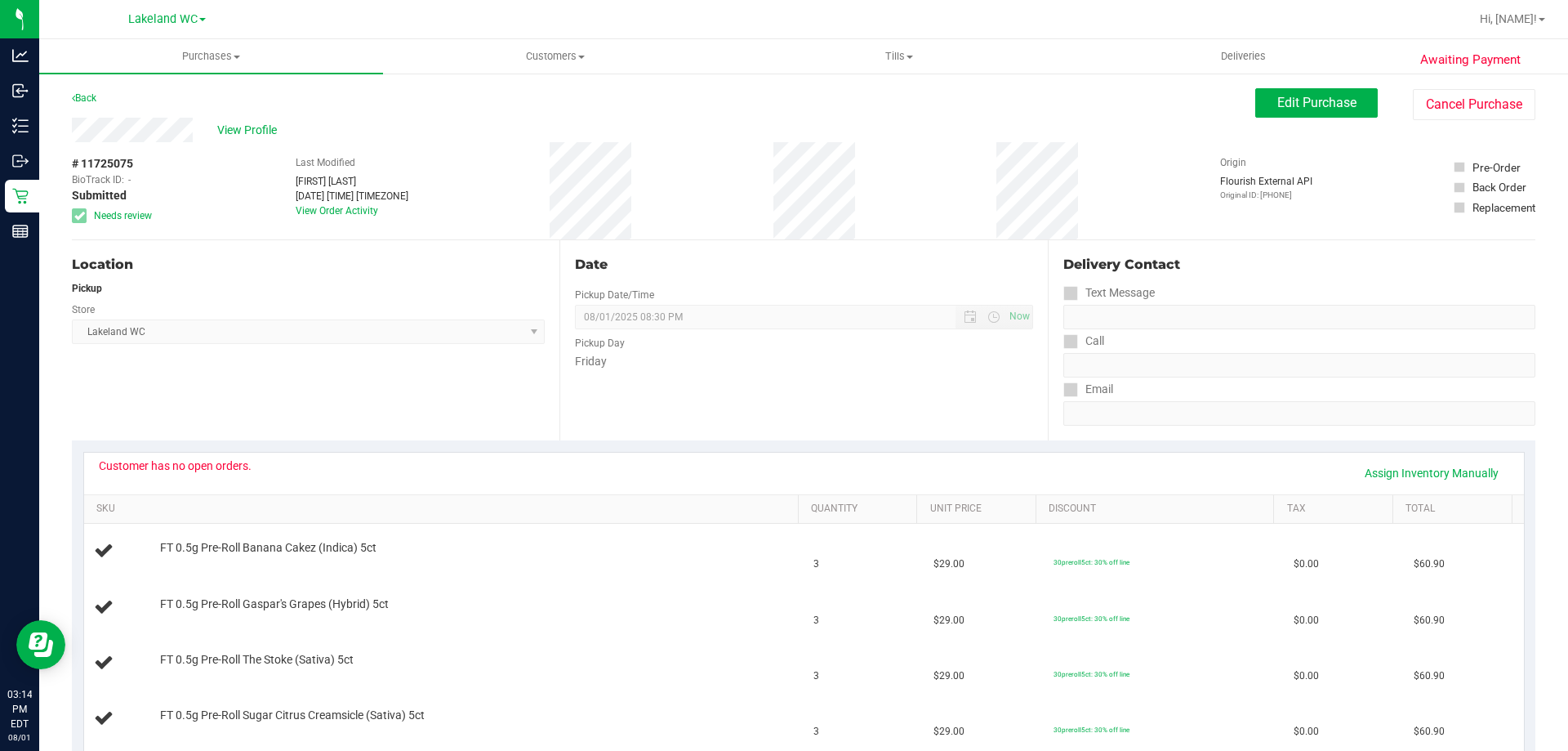 click on "Location
Pickup
Store
Lakeland WC Select Store Bonita Springs WC Boynton Beach WC Bradenton WC Brandon WC Brooksville WC Call Center Clermont WC Crestview WC Deerfield Beach WC Delray Beach WC Deltona WC Ft Walton Beach WC Ft. Lauderdale WC Ft. Myers WC Gainesville WC Jax Atlantic WC JAX DC REP Jax WC Key West WC Lakeland WC Largo WC Lehigh Acres DC REP Merritt Island WC Miami 72nd WC Miami Beach WC Miami Dadeland WC Miramar DC REP New Port Richey WC North Palm Beach WC North Port WC Ocala WC Orange Park WC Orlando Colonial WC Orlando DC REP Orlando WC Oviedo WC Palm Bay WC Palm Coast WC Panama City WC Pensacola WC Port Orange WC Port St. Lucie WC Sebring WC South Tampa WC St. Pete WC Summerfield WC Tallahassee DC REP Tallahassee WC Tampa DC Testing Tampa Warehouse Tampa WC TX Austin DC TX Plano Retail WPB DC WPB WC" at bounding box center [315, 340] 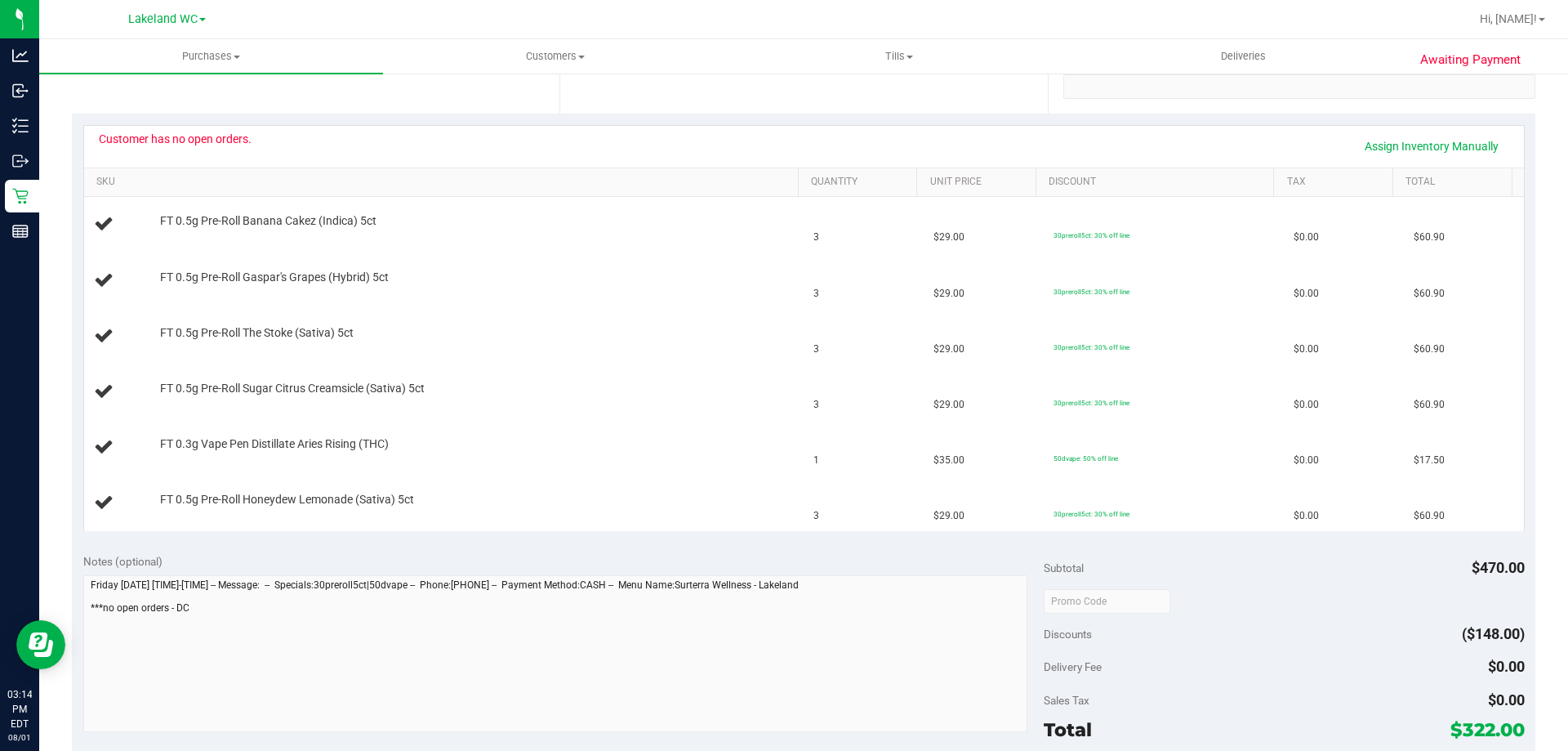 scroll, scrollTop: 0, scrollLeft: 0, axis: both 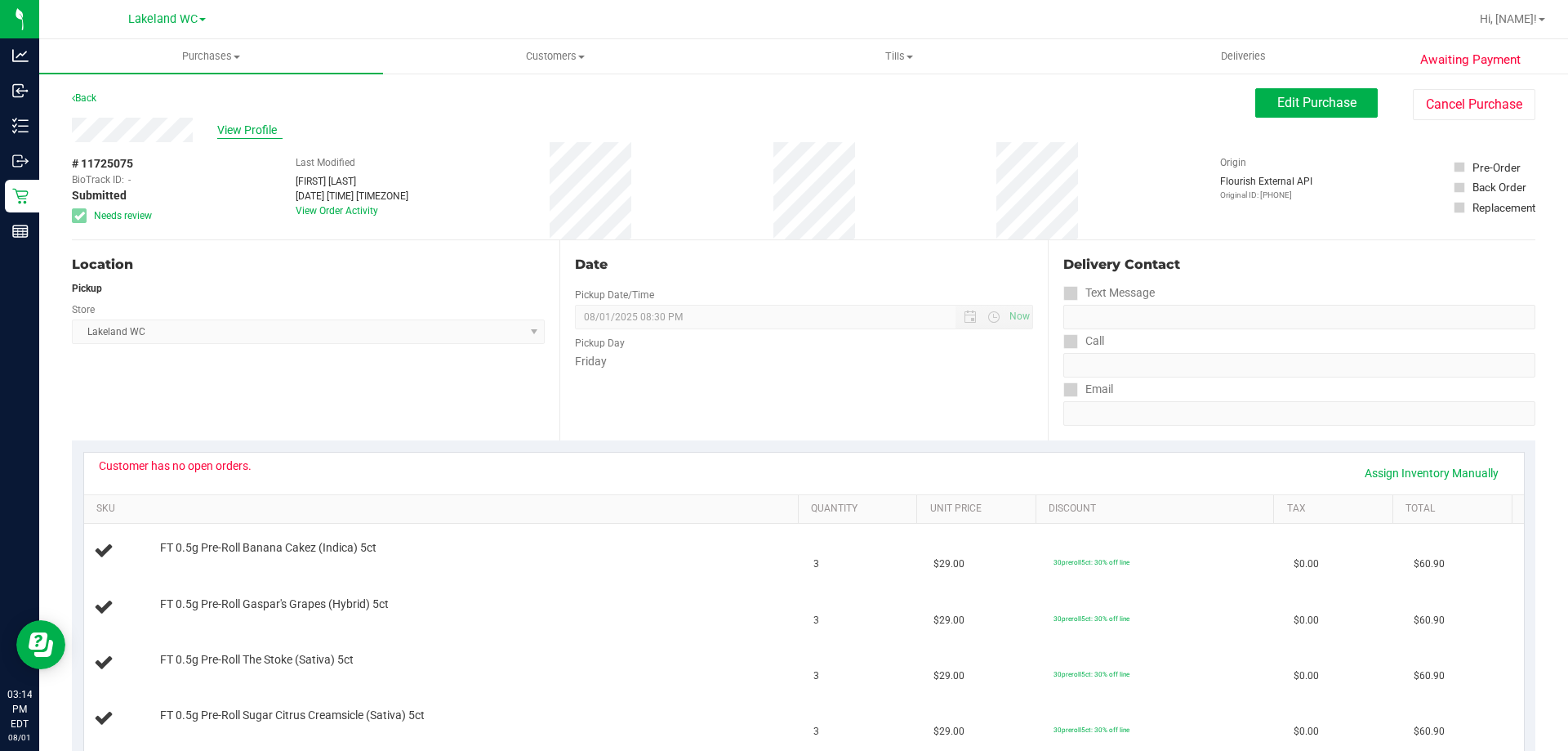 click on "View Profile" at bounding box center (250, 130) 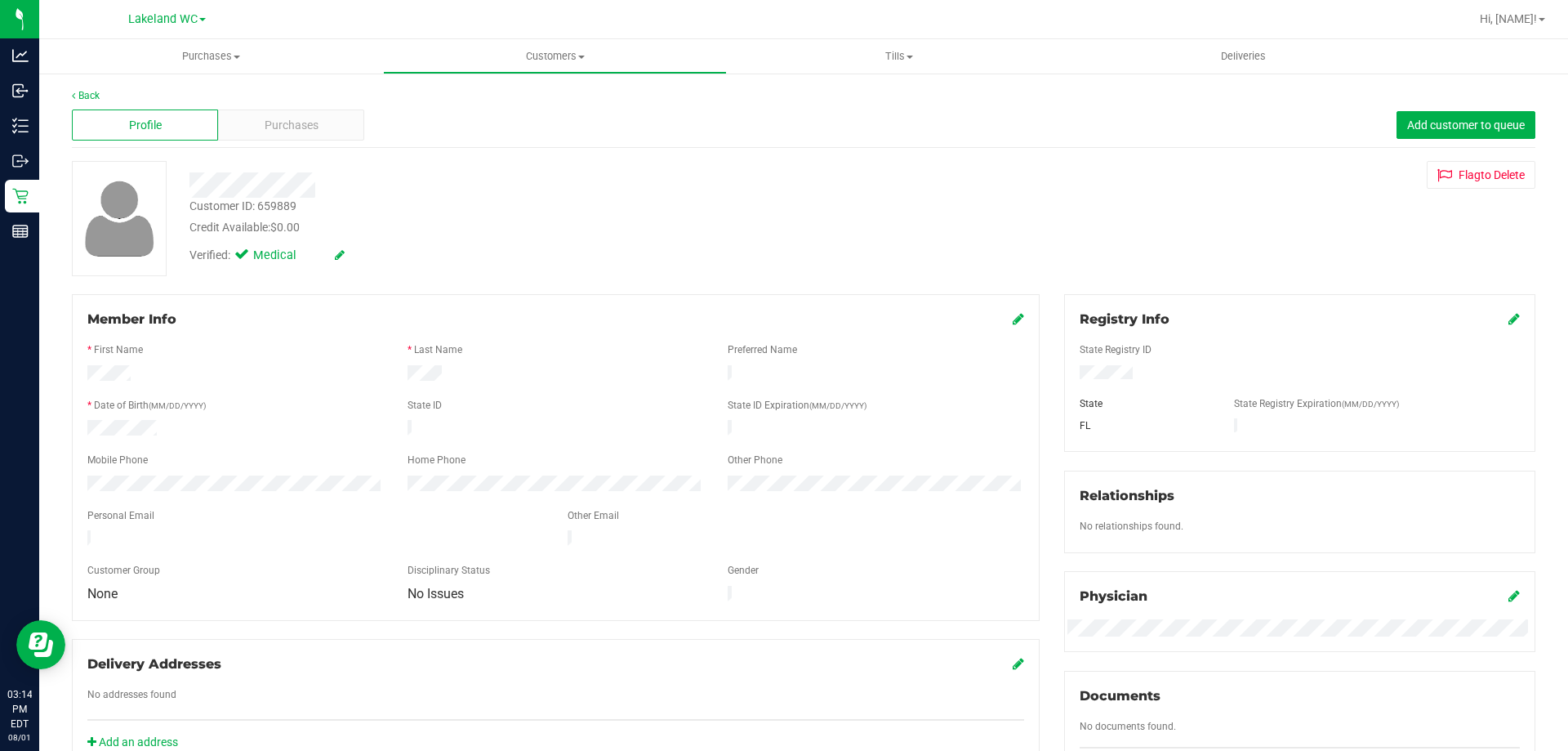 click on "Verified:
Medical" at bounding box center (549, 254) 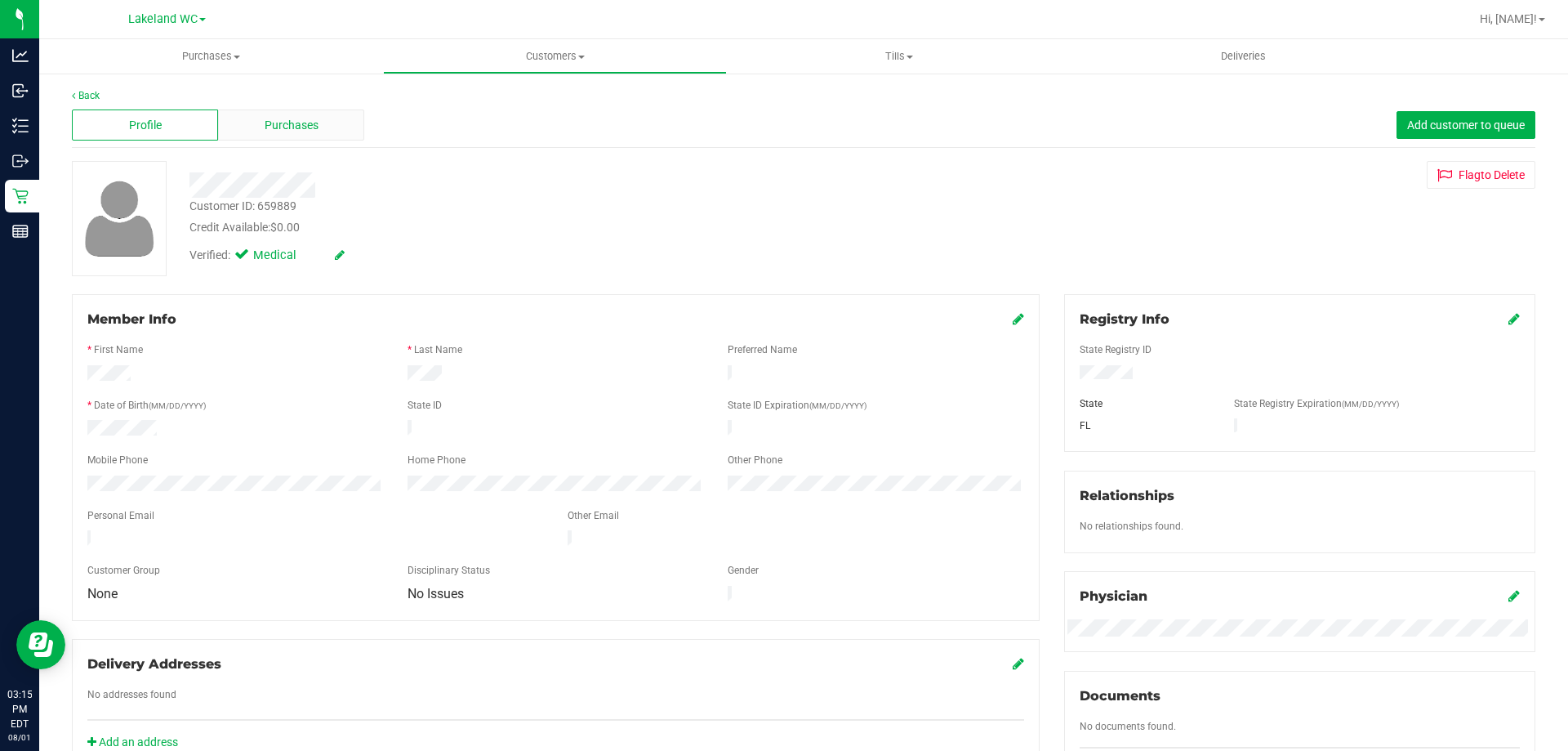 click on "Purchases" at bounding box center [291, 125] 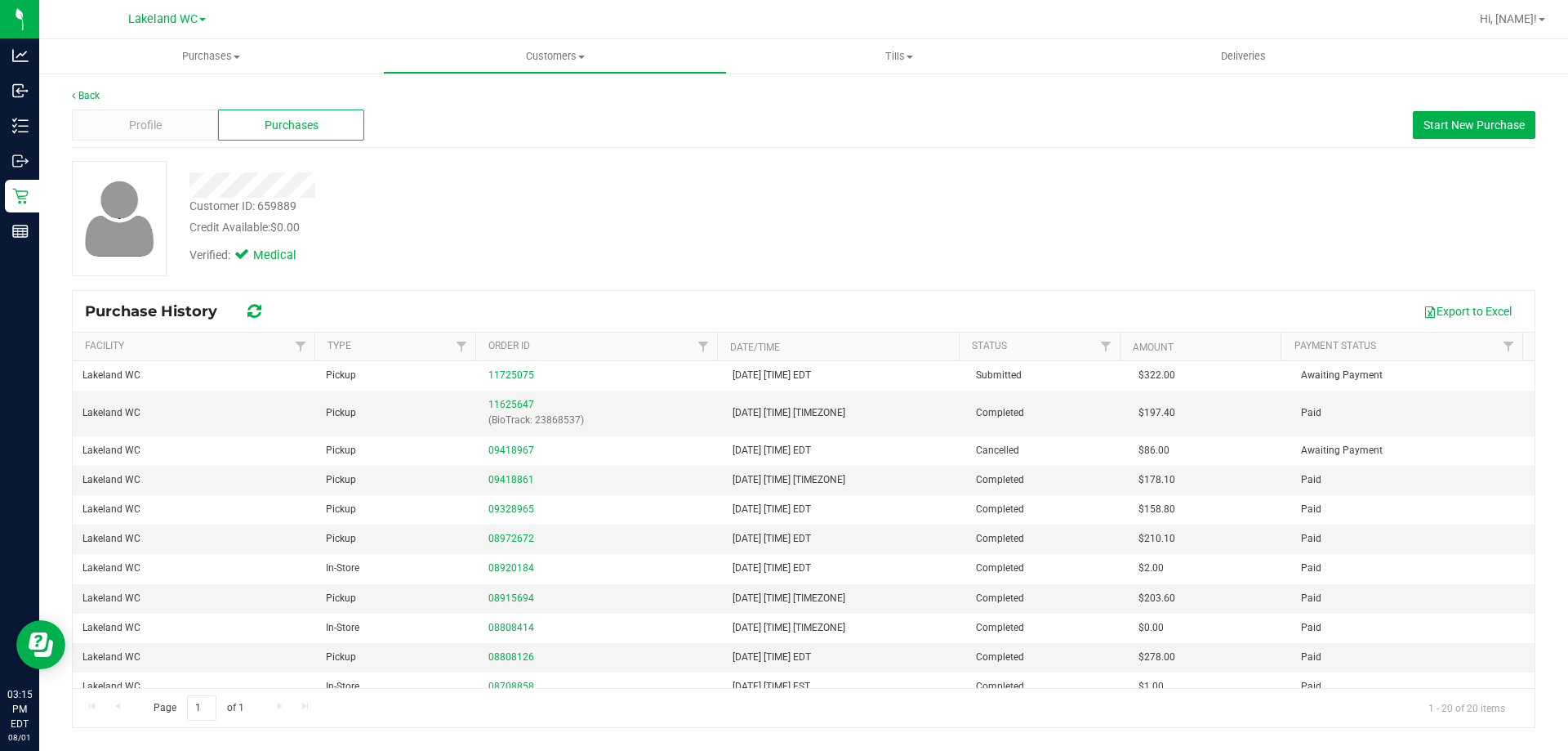 click on "Verified:
Medical" at bounding box center [549, 254] 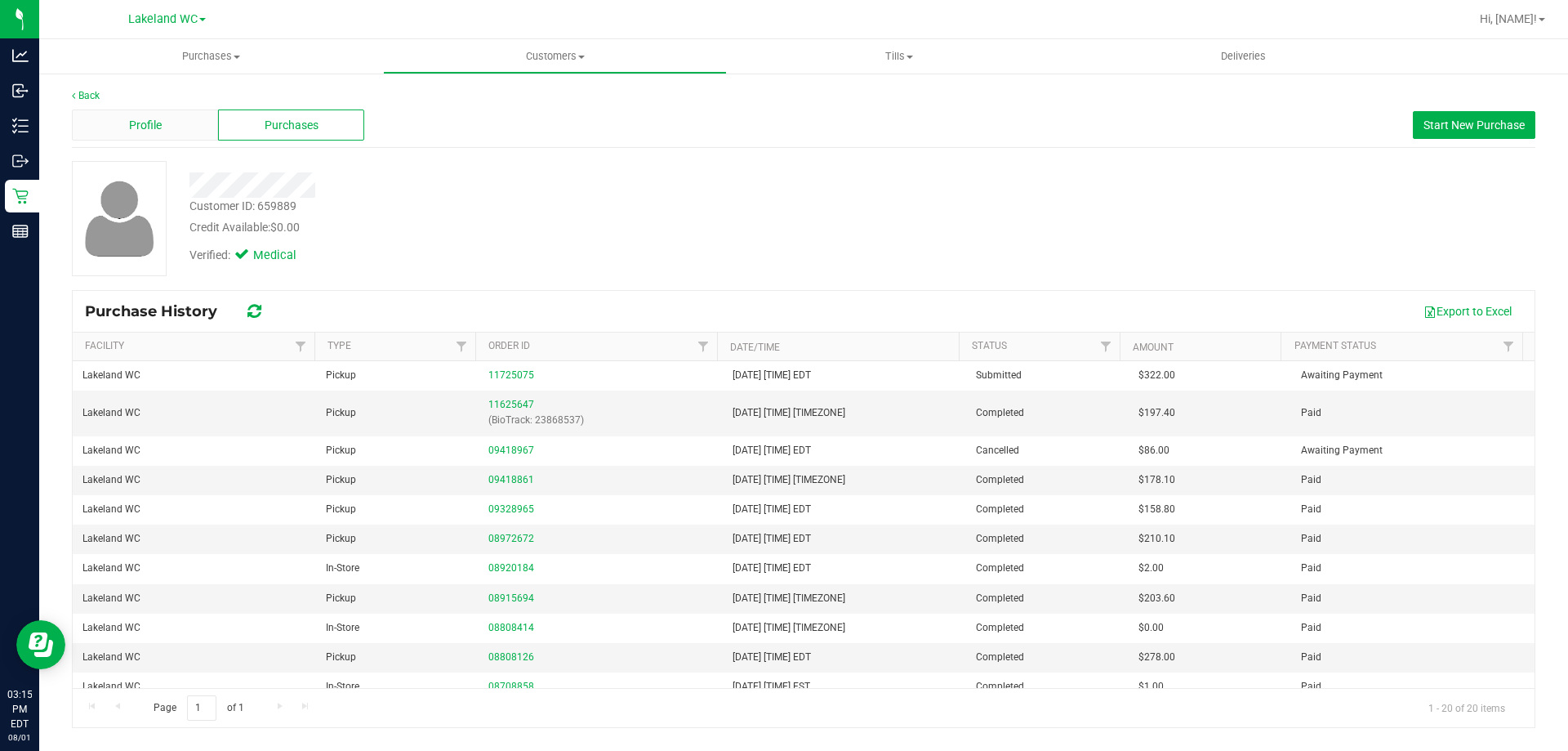 click on "Profile" at bounding box center [145, 125] 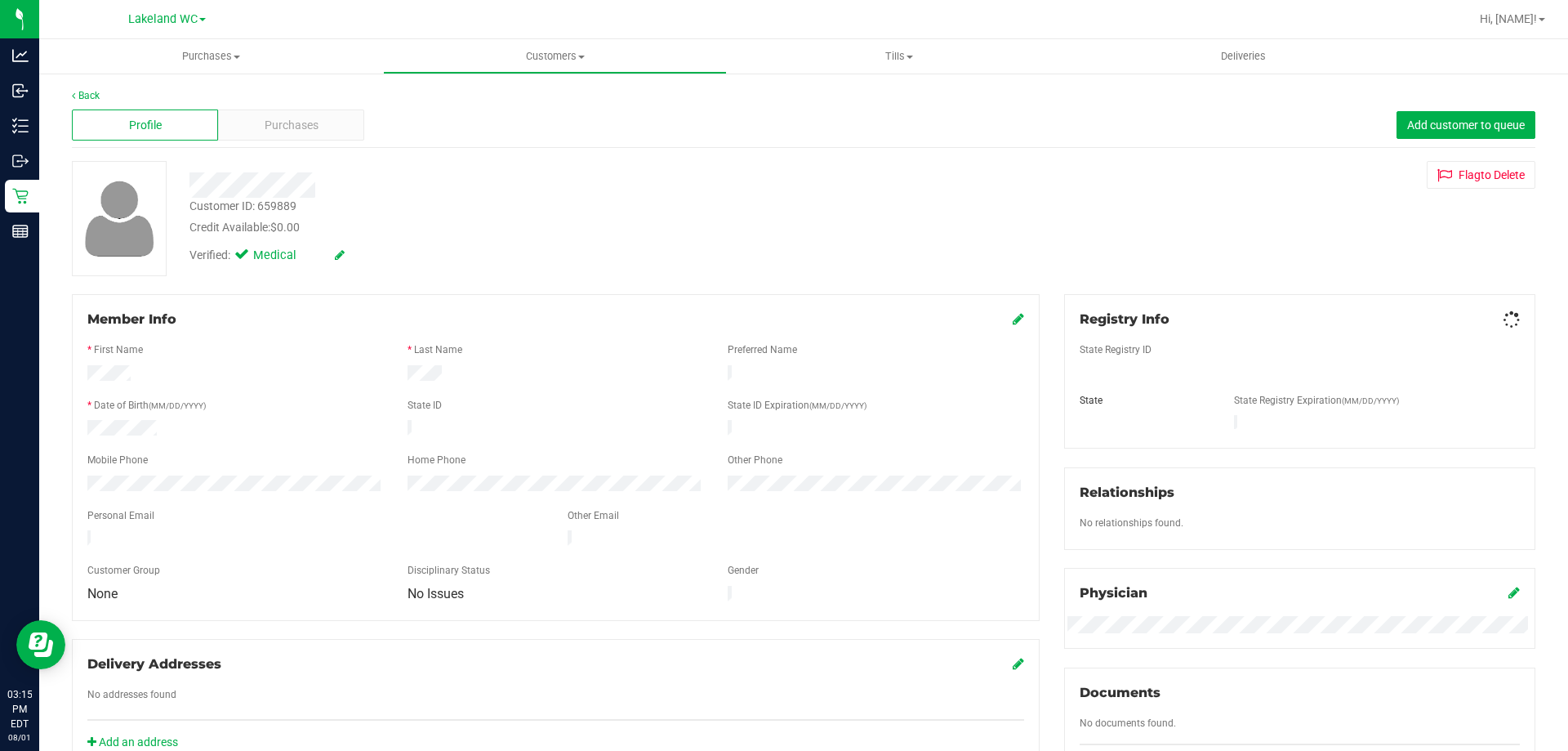click at bounding box center [549, 185] 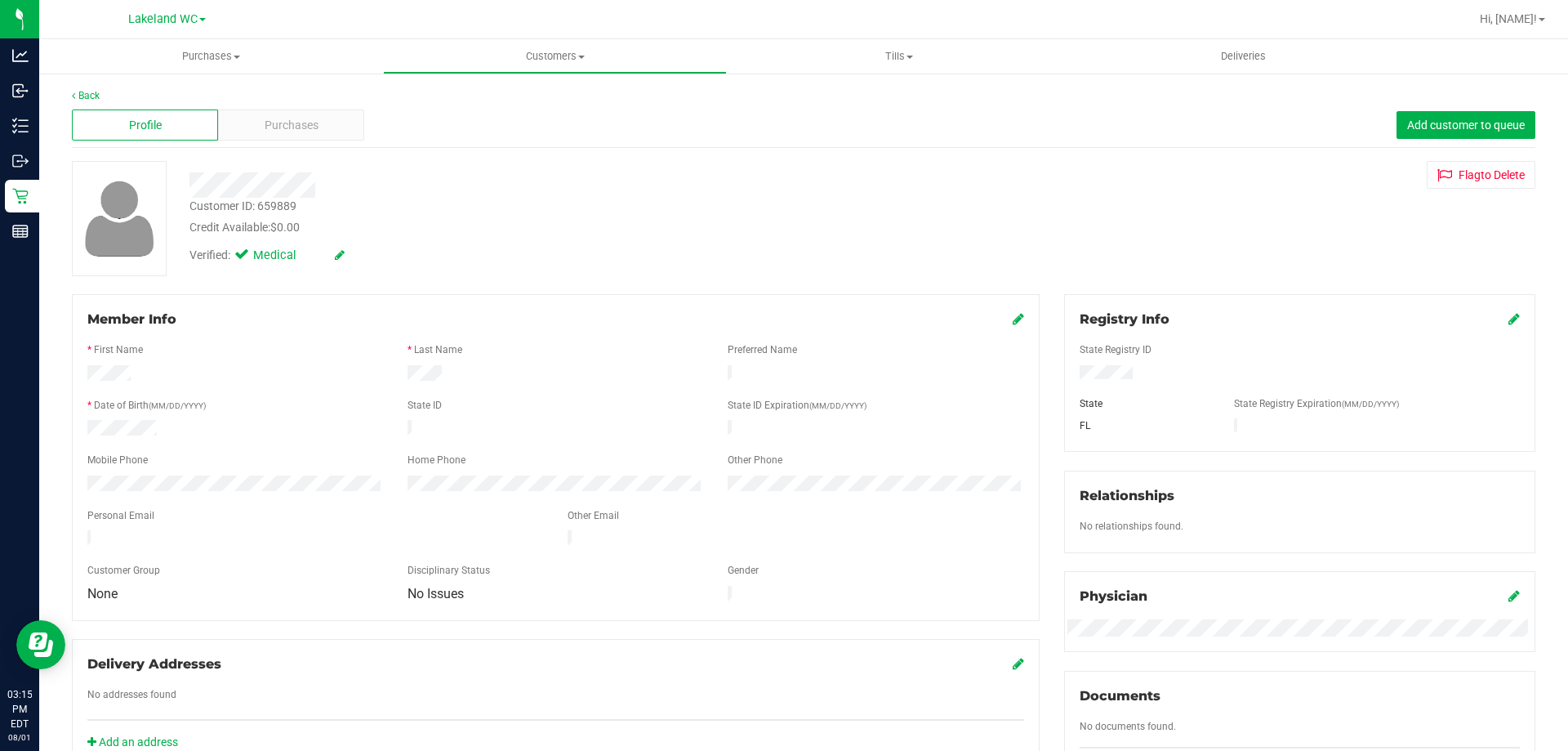 click at bounding box center (549, 185) 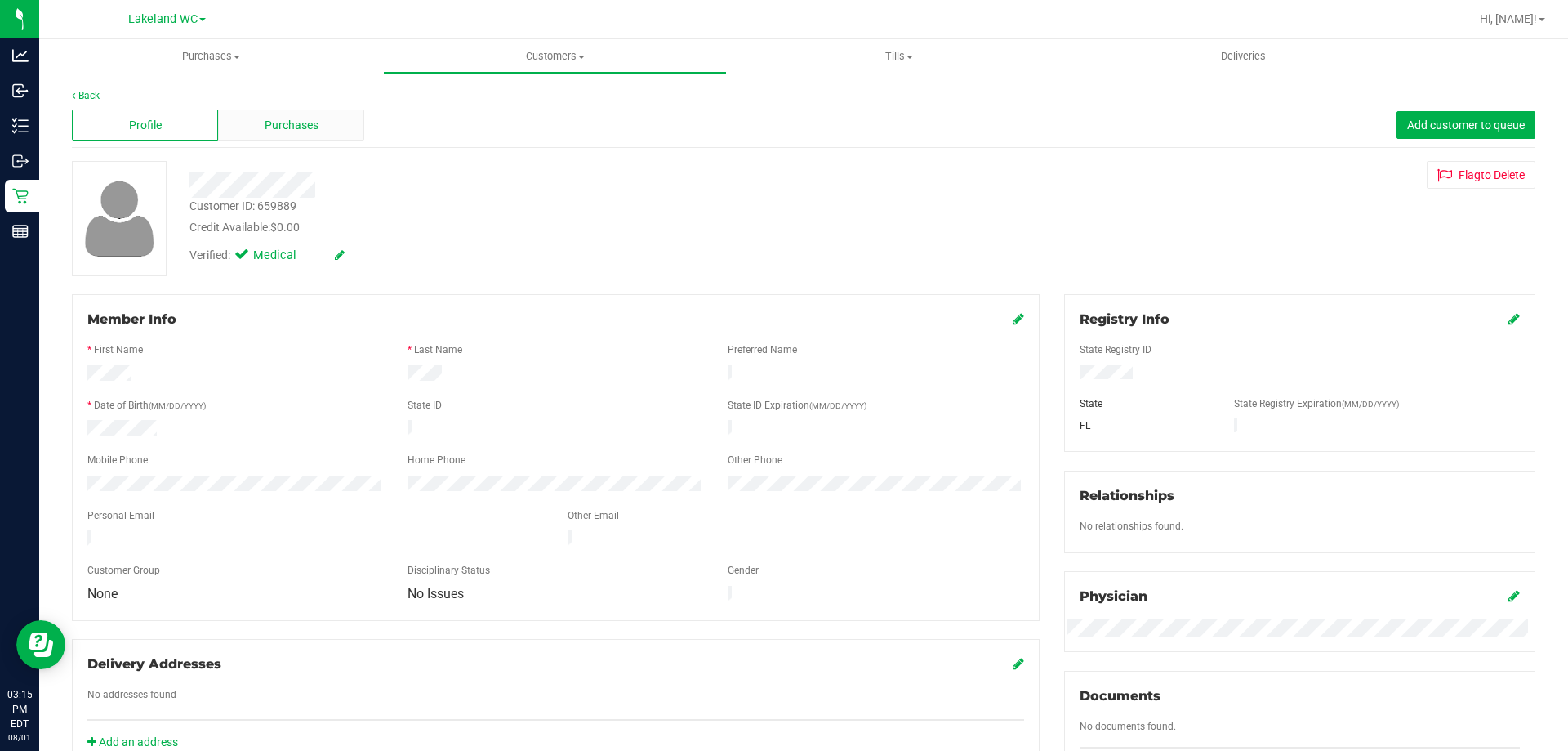 click on "Purchases" at bounding box center [292, 125] 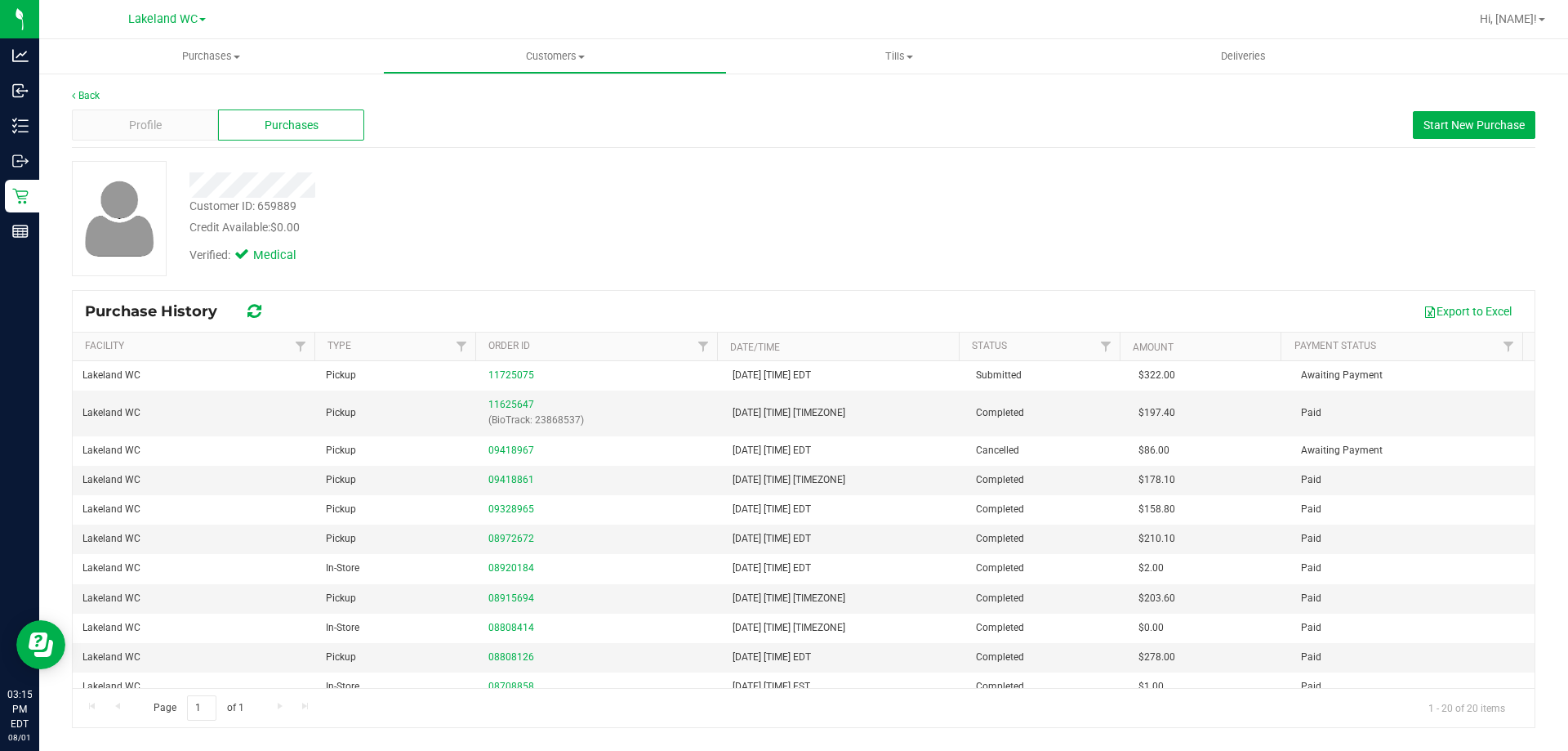 click on "Verified:
Medical" at bounding box center (549, 254) 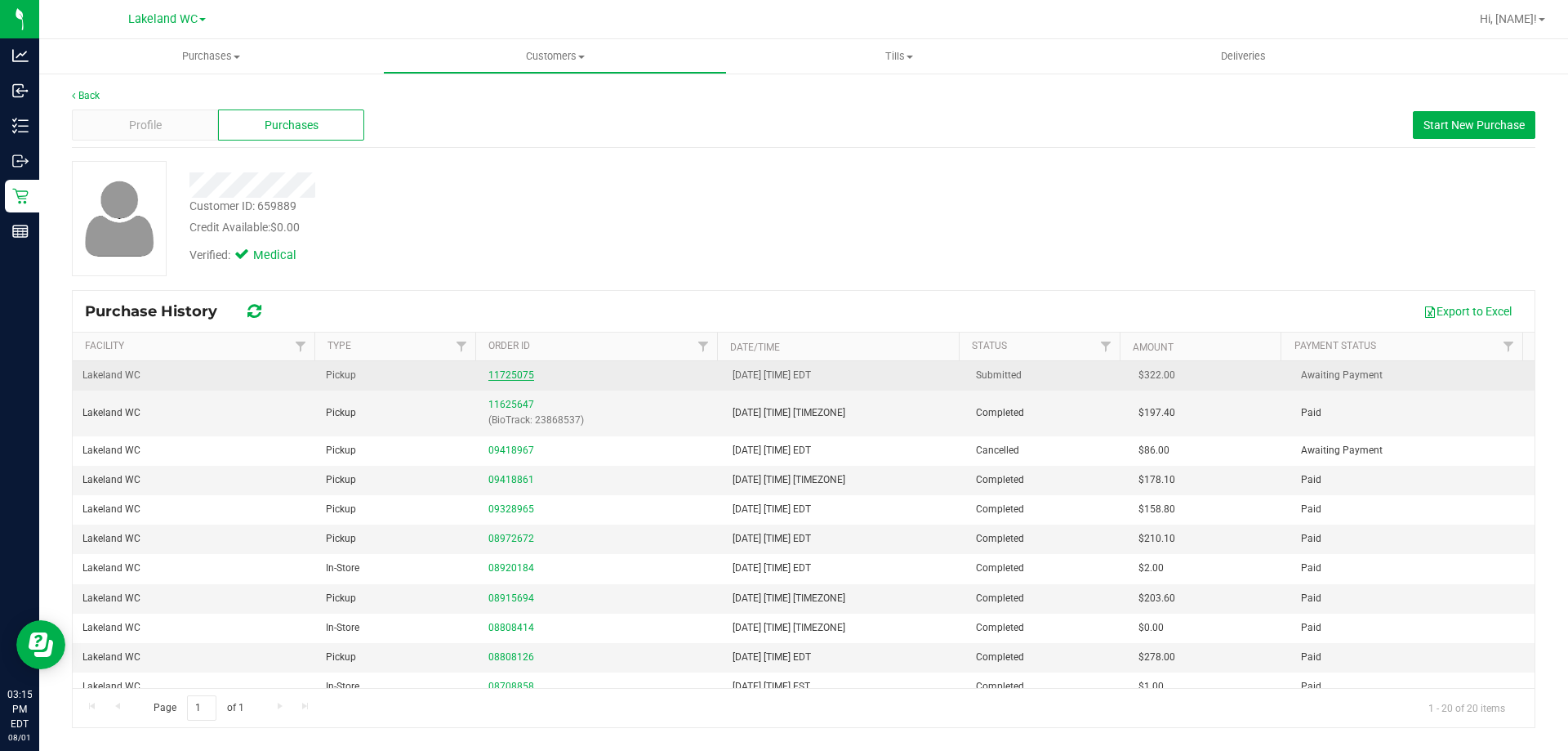click on "[NUMBER]" at bounding box center (511, 375) 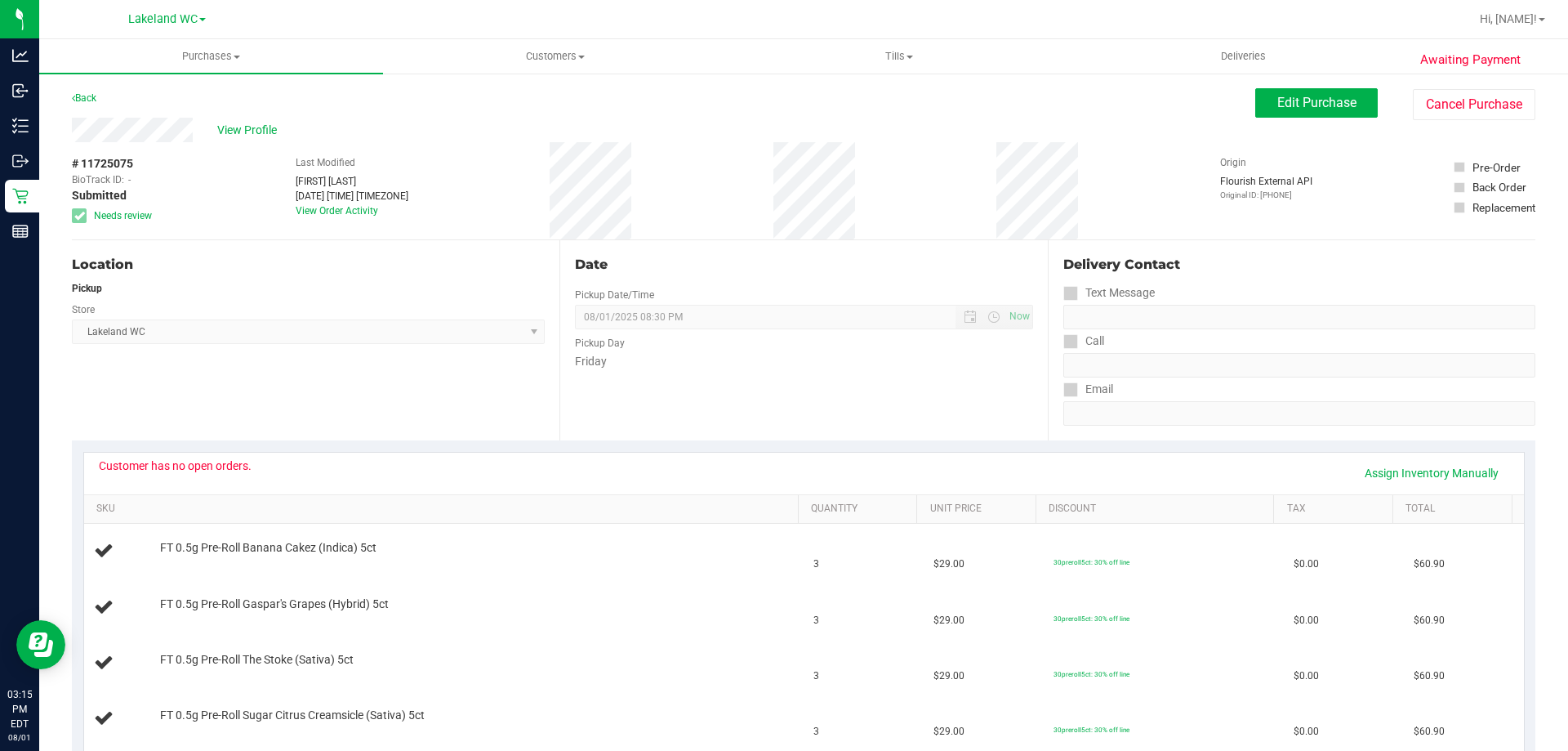 click on "Date
Pickup Date/Time
08/01/2025
Now
08/01/2025 08:30 PM
Now
Pickup Day
Friday" at bounding box center [803, 340] 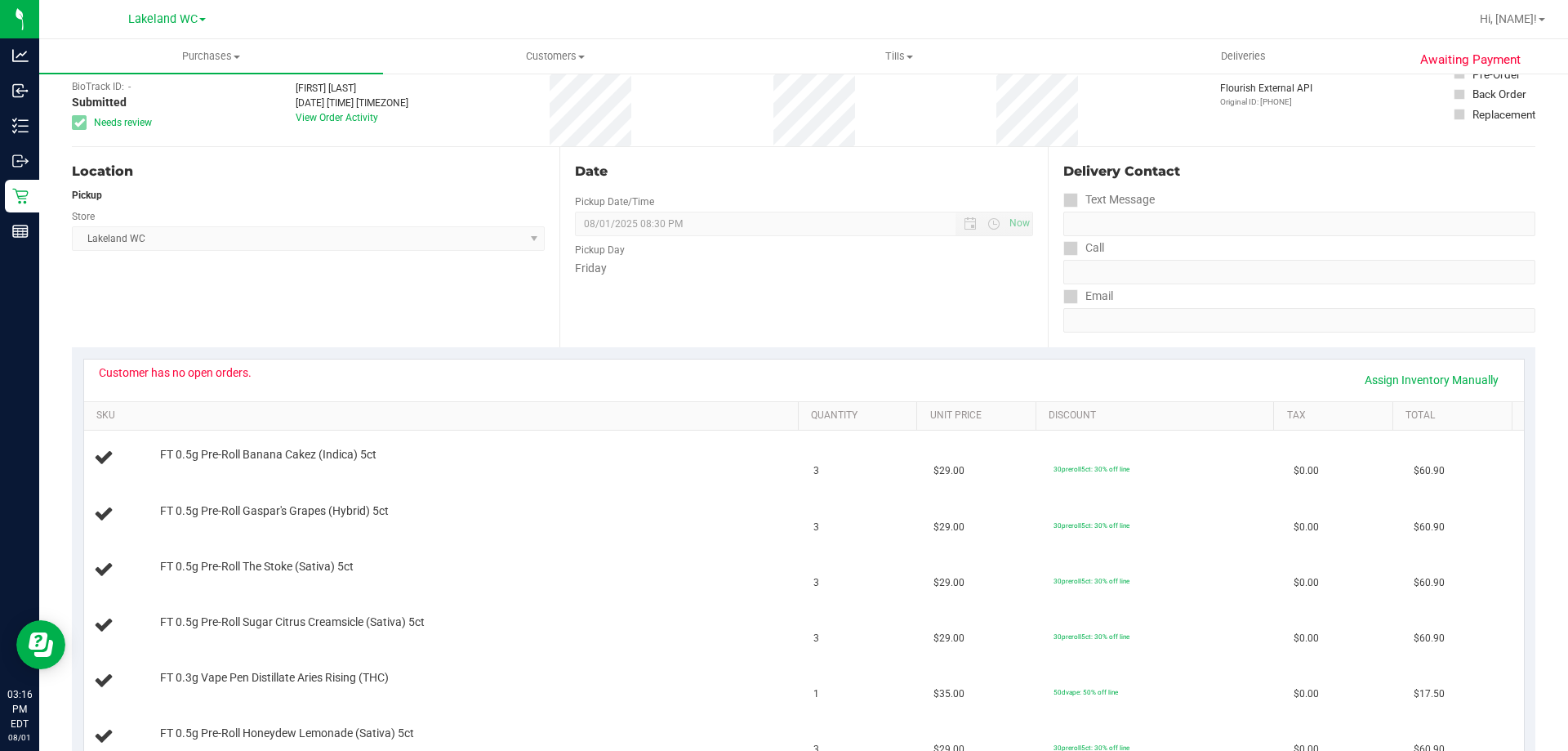 scroll, scrollTop: 0, scrollLeft: 0, axis: both 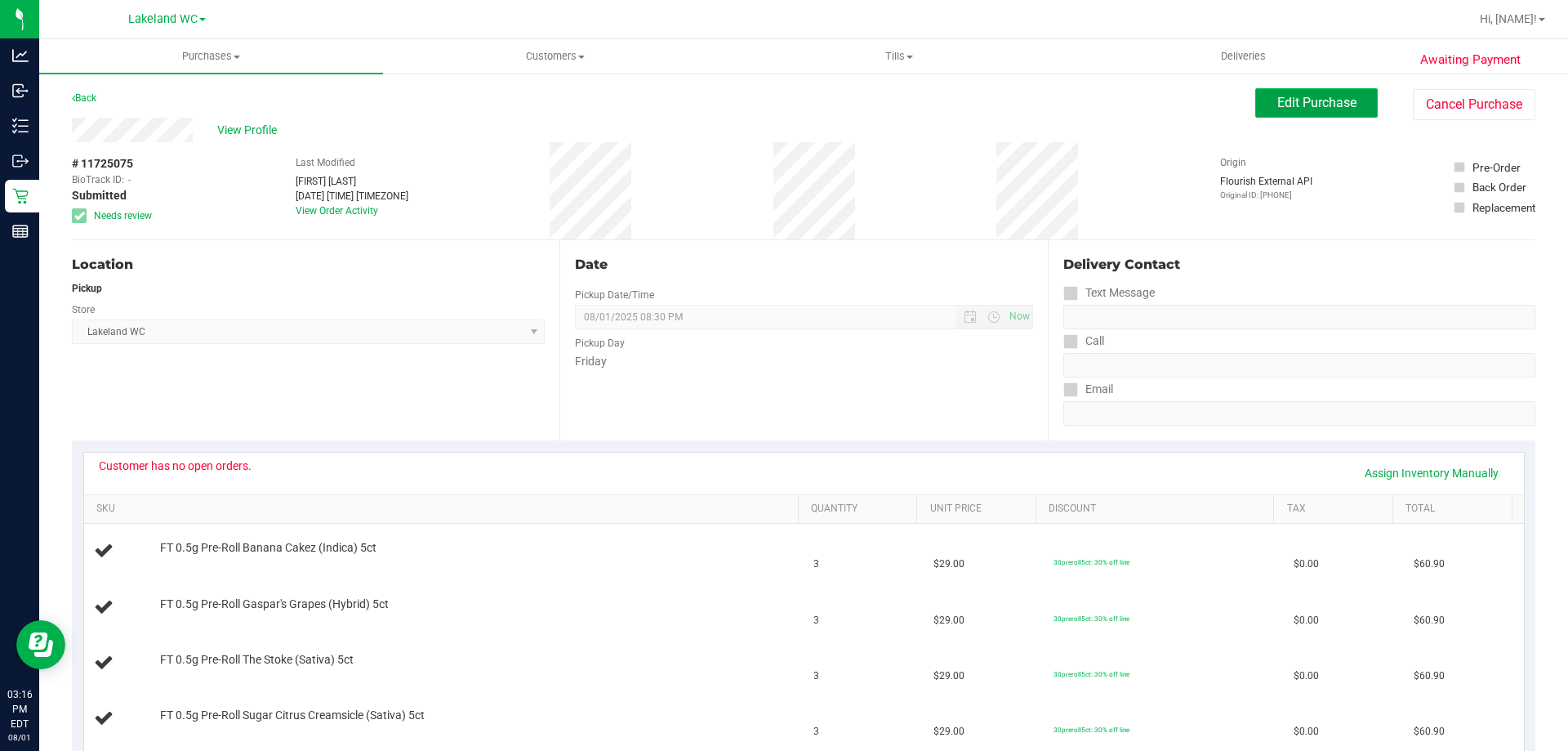 click on "Edit Purchase" at bounding box center [1316, 103] 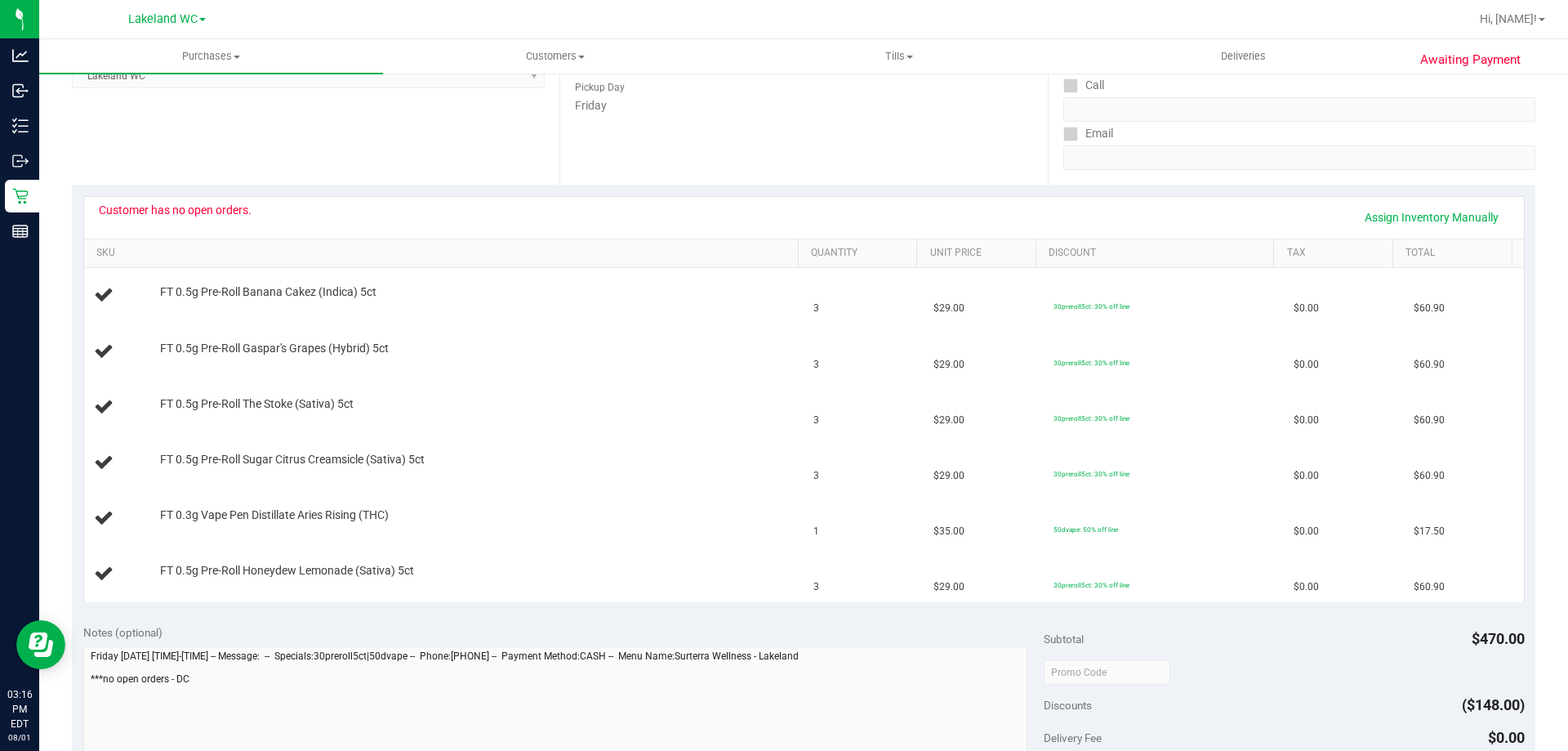 scroll, scrollTop: 409, scrollLeft: 0, axis: vertical 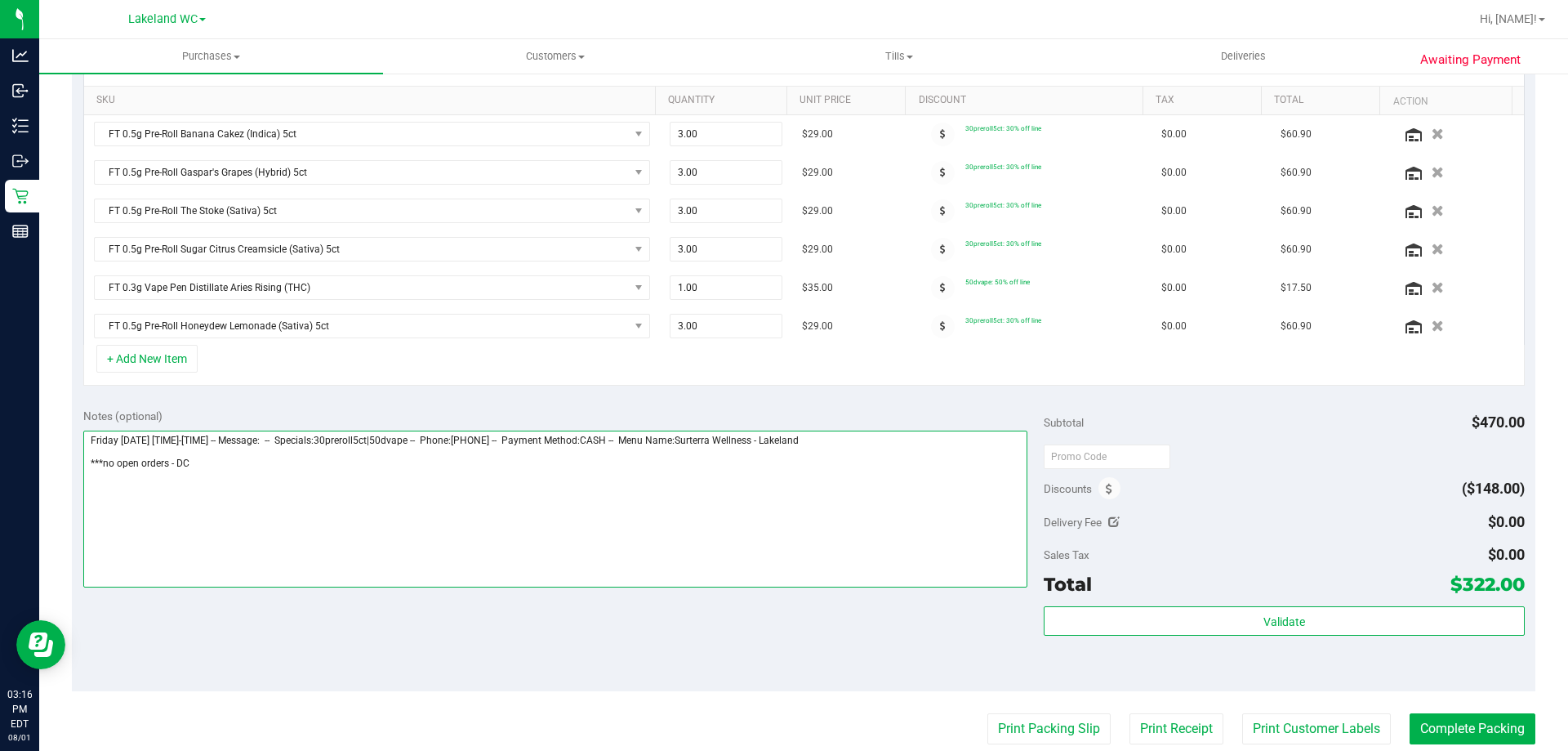 click at bounding box center [555, 509] 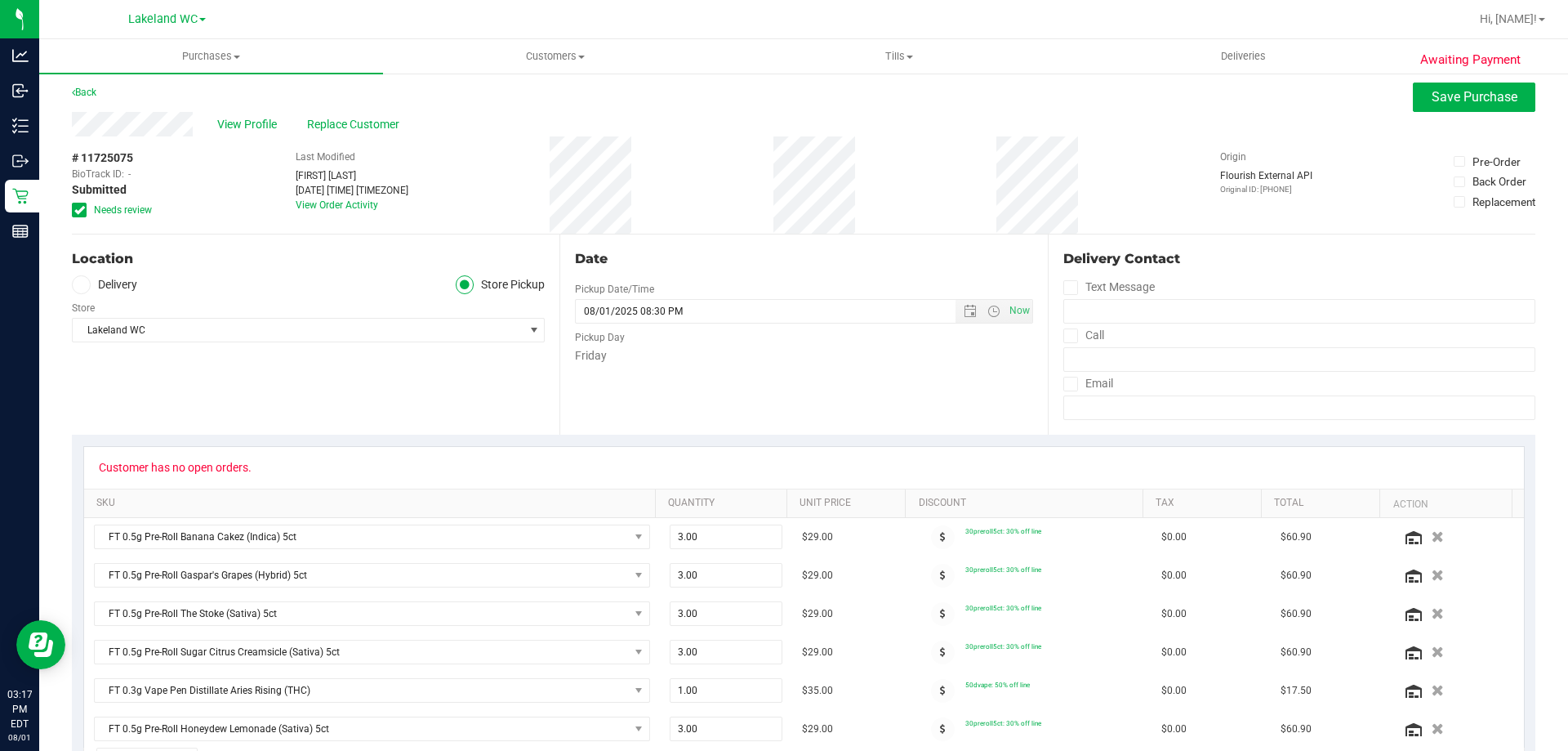scroll, scrollTop: 0, scrollLeft: 0, axis: both 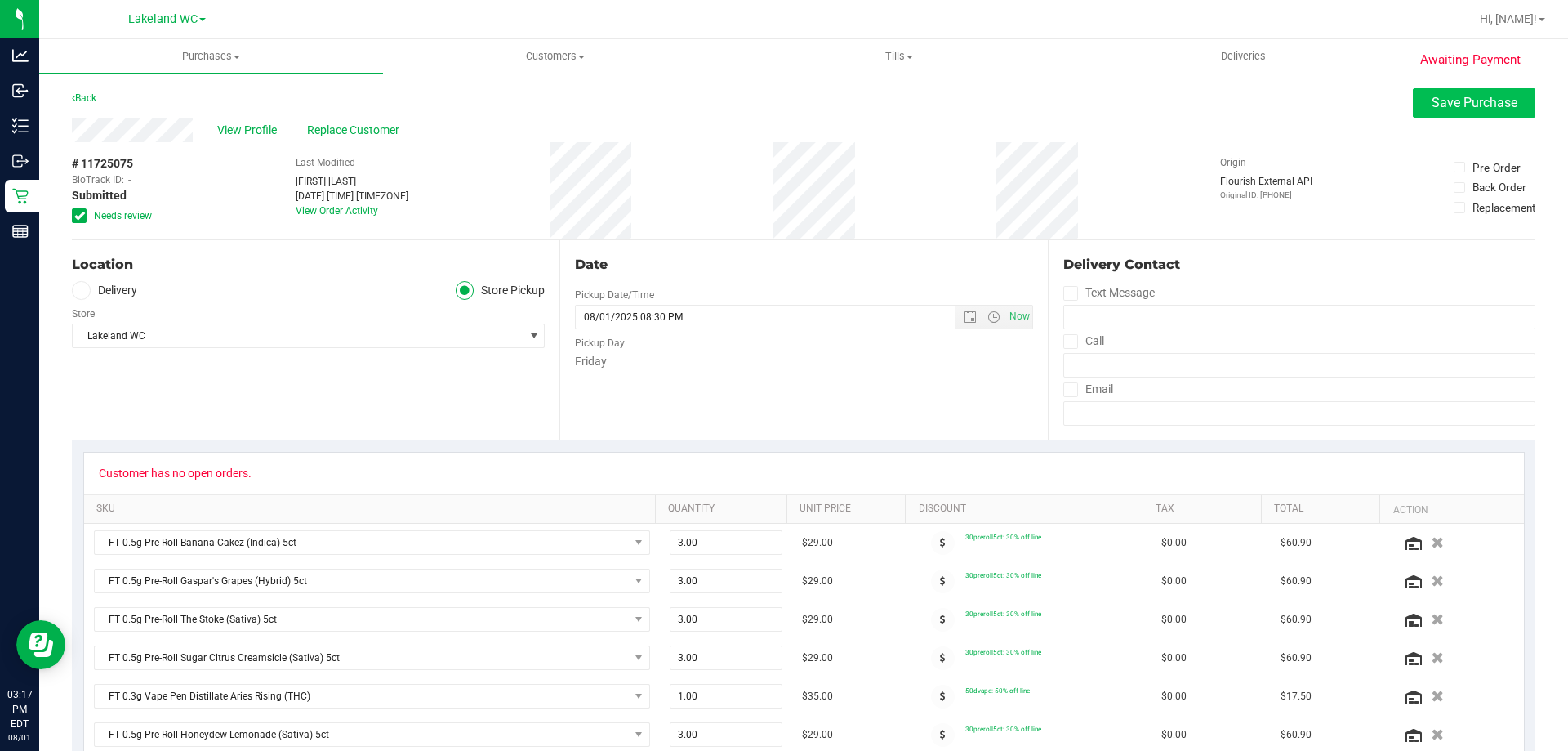 type on "Friday 08/01/2025 09:00-20:30 -- Message:  --  Specials:30preroll5ct|50dvape --  Phone:8138105840 --  Payment Method:CASH --  Menu Name:Surterra Wellness - Lakeland
***no open orders - DC
8/1 3:16pm LVM to call CC. -LR" 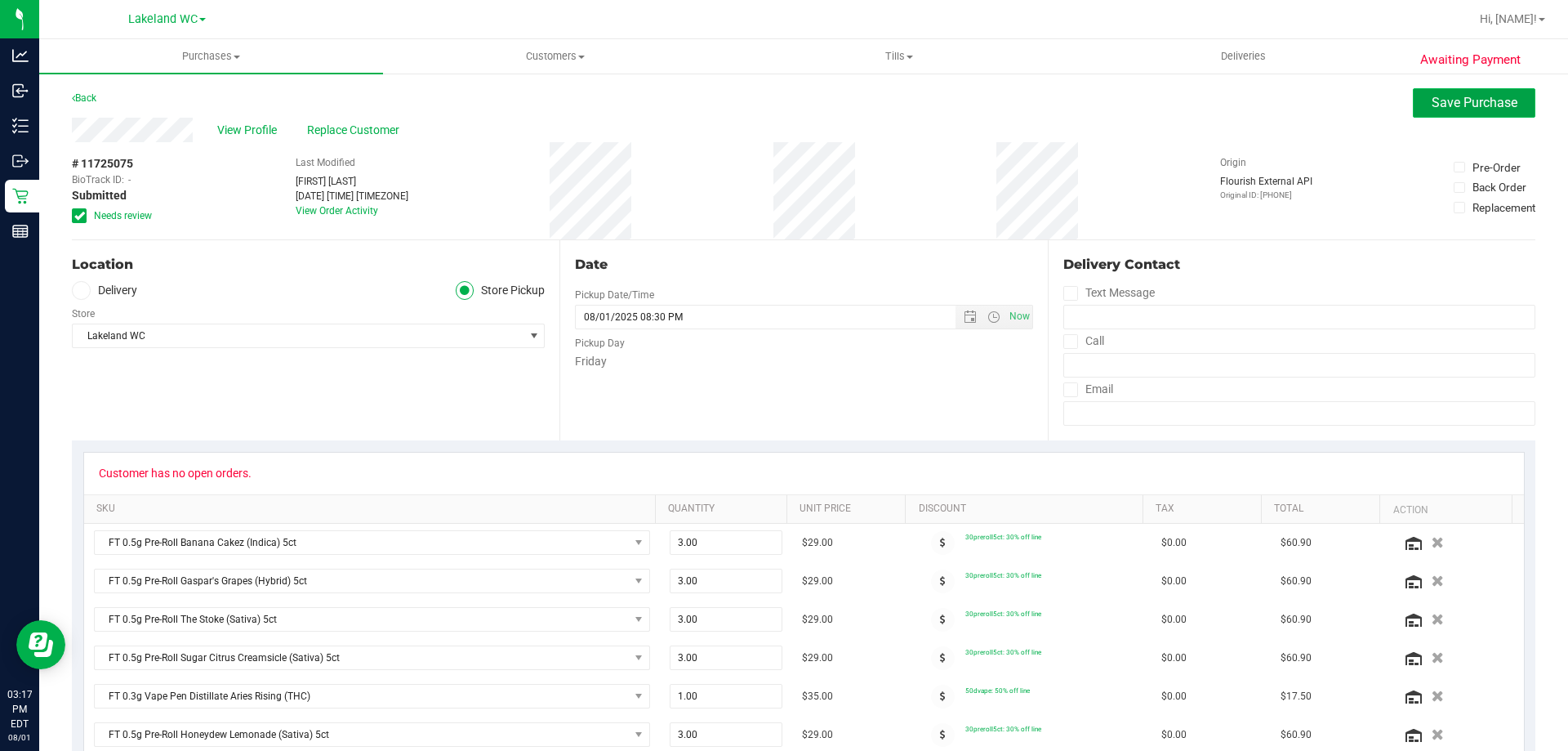 click on "Save Purchase" at bounding box center (1474, 102) 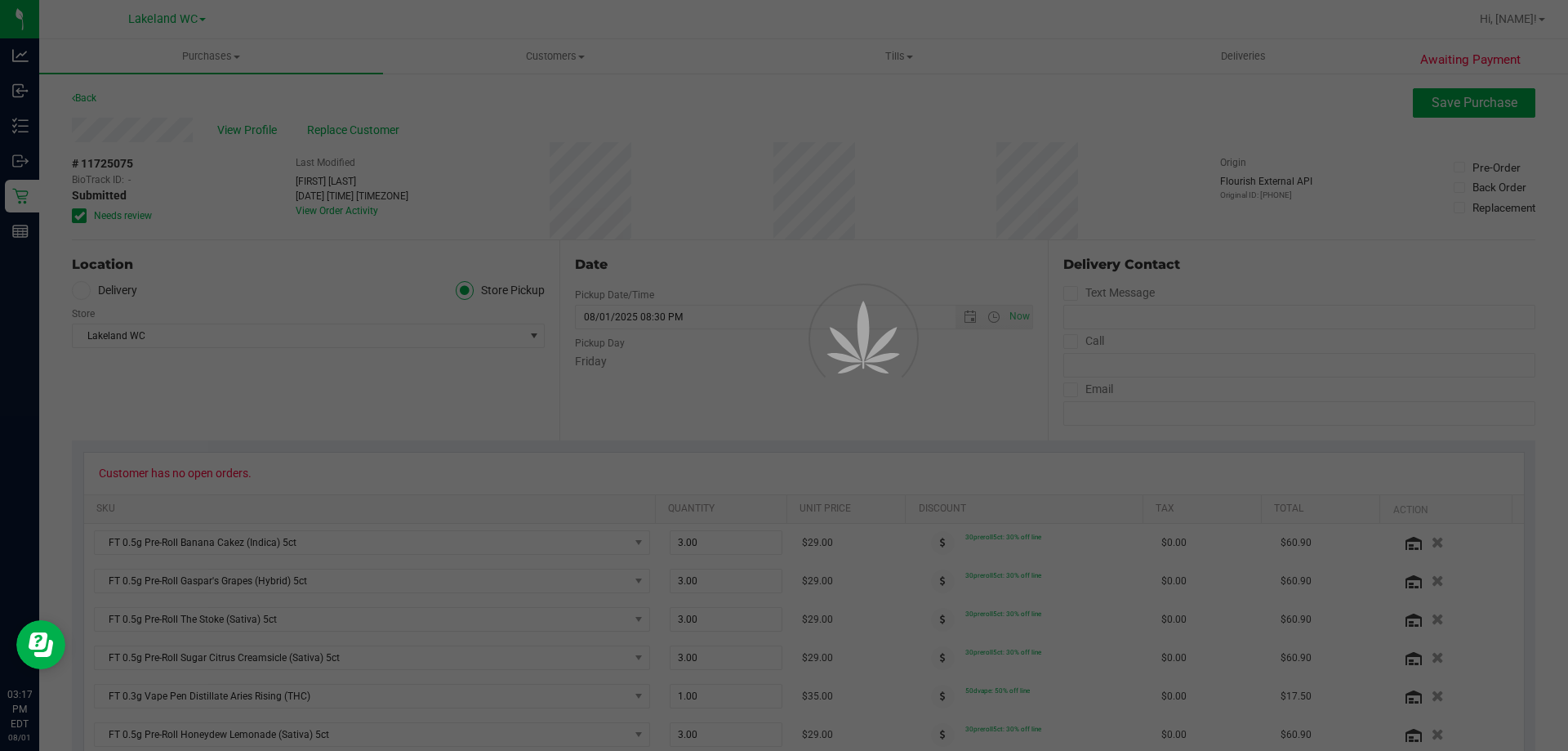 drag, startPoint x: 492, startPoint y: 400, endPoint x: 451, endPoint y: 394, distance: 41.4367 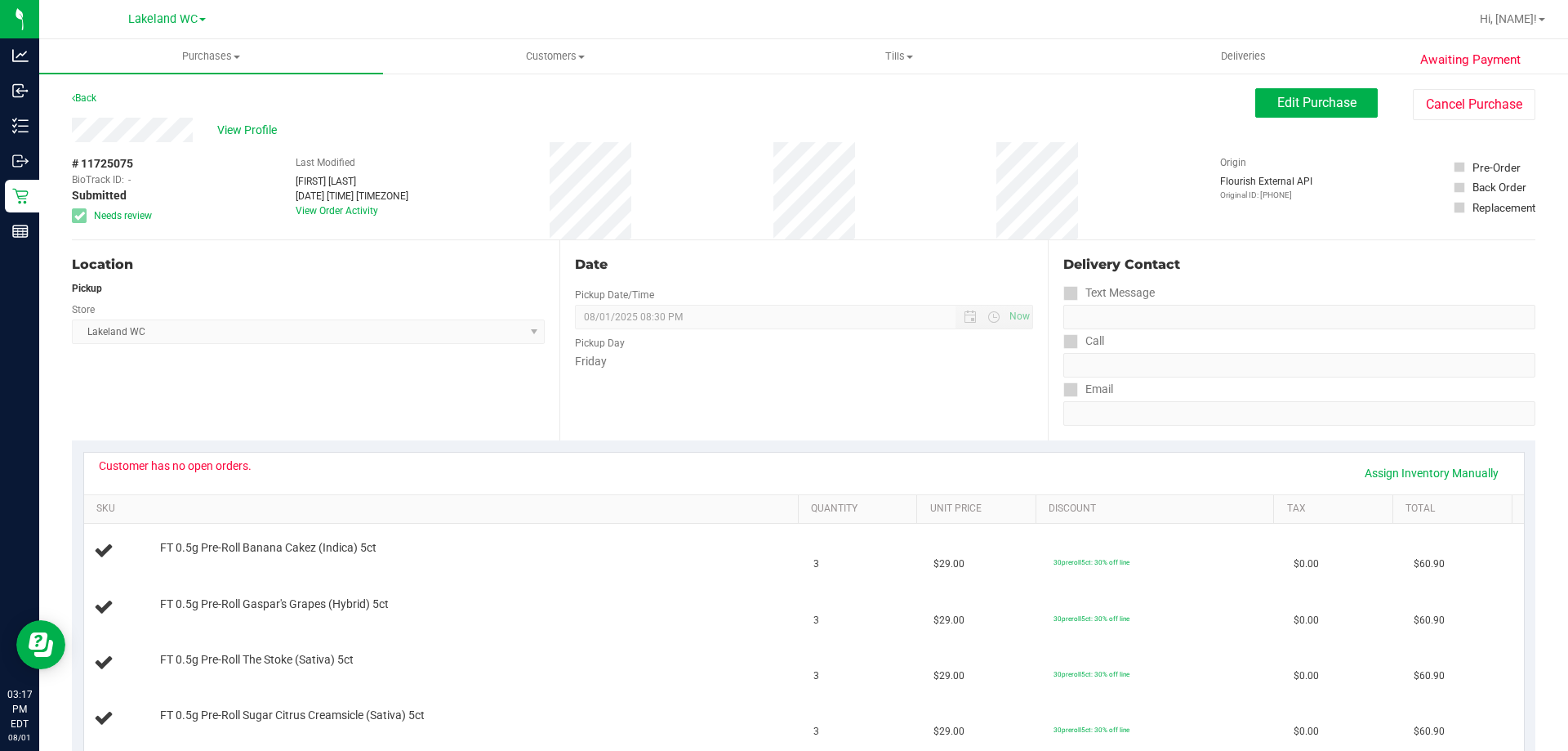 click on "Location
Pickup
Store
Lakeland WC Select Store Bonita Springs WC Boynton Beach WC Bradenton WC Brandon WC Brooksville WC Call Center Clermont WC Crestview WC Deerfield Beach WC Delray Beach WC Deltona WC Ft Walton Beach WC Ft. Lauderdale WC Ft. Myers WC Gainesville WC Jax Atlantic WC JAX DC REP Jax WC Key West WC Lakeland WC Largo WC Lehigh Acres DC REP Merritt Island WC Miami 72nd WC Miami Beach WC Miami Dadeland WC Miramar DC REP New Port Richey WC North Palm Beach WC North Port WC Ocala WC Orange Park WC Orlando Colonial WC Orlando DC REP Orlando WC Oviedo WC Palm Bay WC Palm Coast WC Panama City WC Pensacola WC Port Orange WC Port St. Lucie WC Sebring WC South Tampa WC St. Pete WC Summerfield WC Tallahassee DC REP Tallahassee WC Tampa DC Testing Tampa Warehouse Tampa WC TX Austin DC TX Plano Retail WPB DC WPB WC" at bounding box center [315, 340] 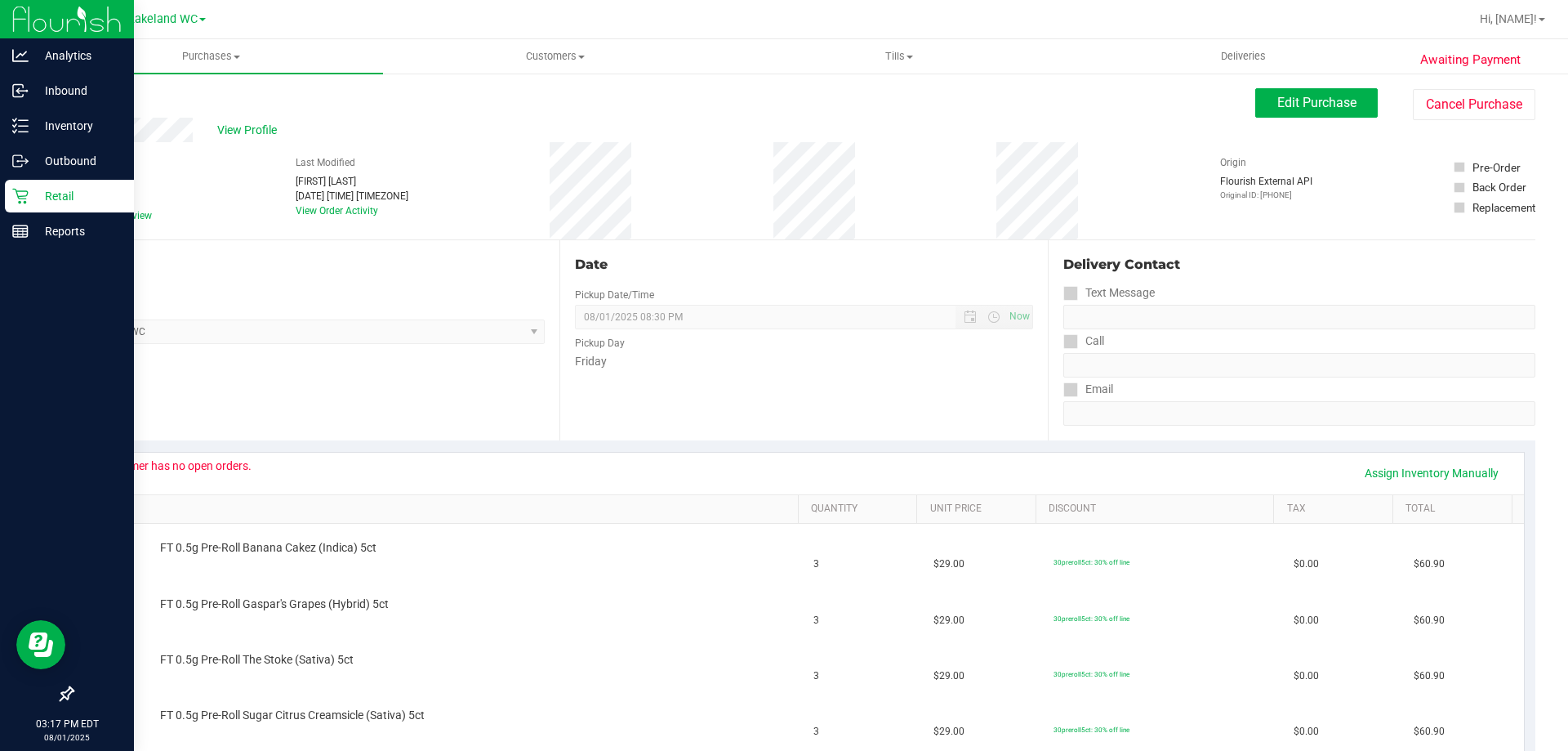 click 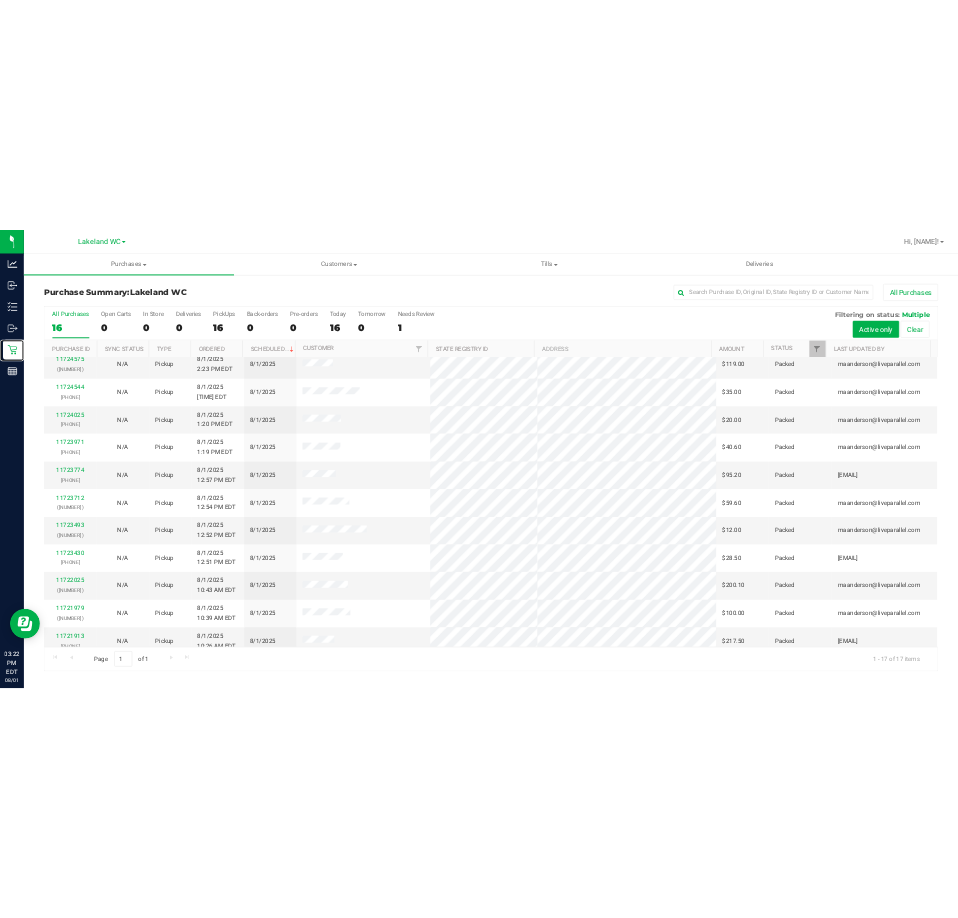 scroll, scrollTop: 0, scrollLeft: 0, axis: both 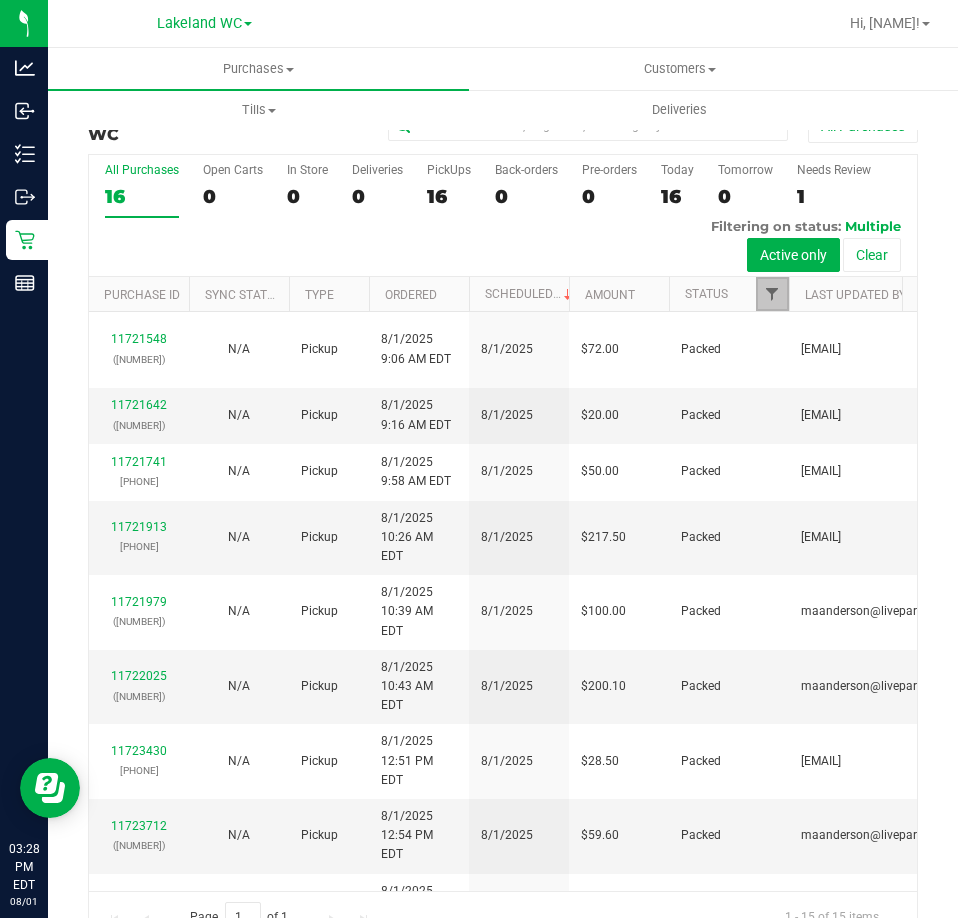 click at bounding box center (772, 294) 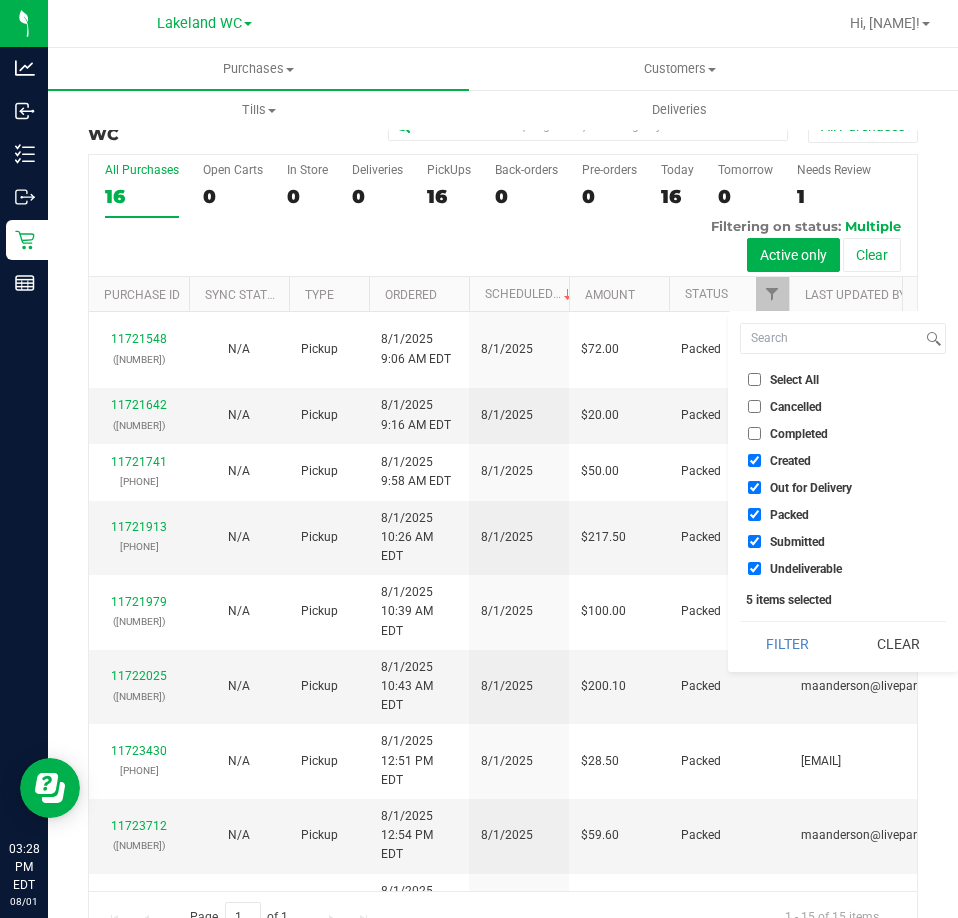 click on "Select All" at bounding box center (794, 380) 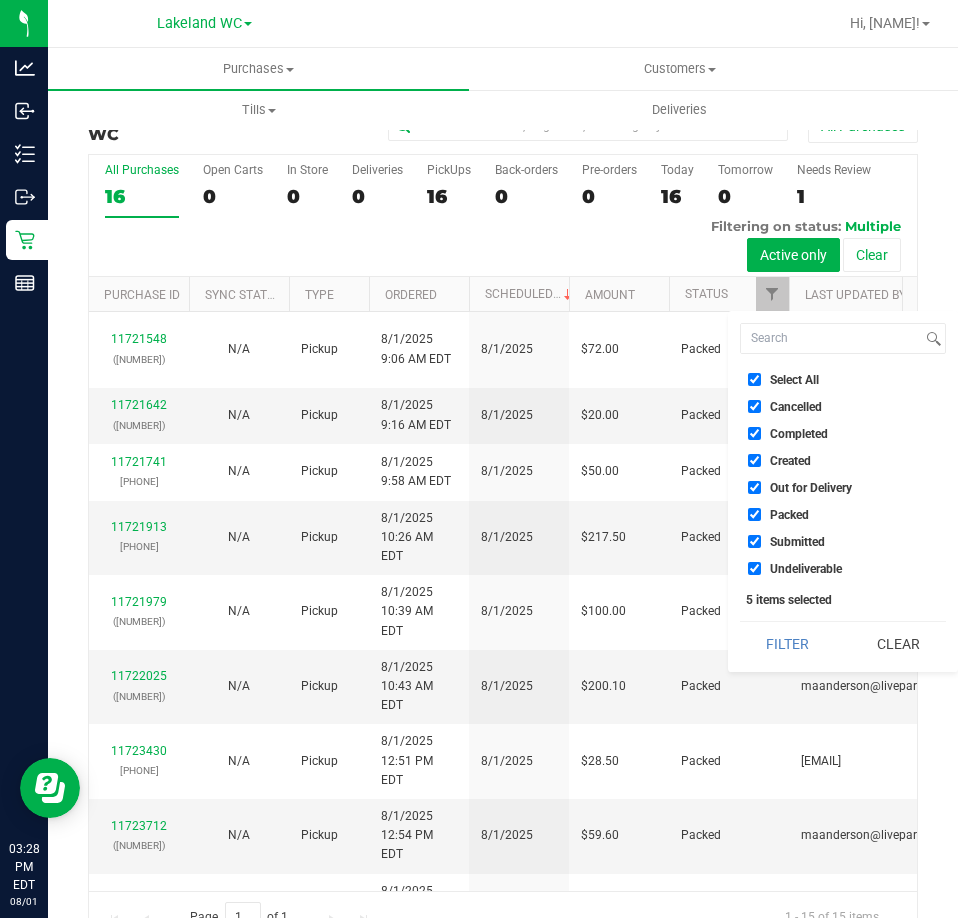 checkbox on "true" 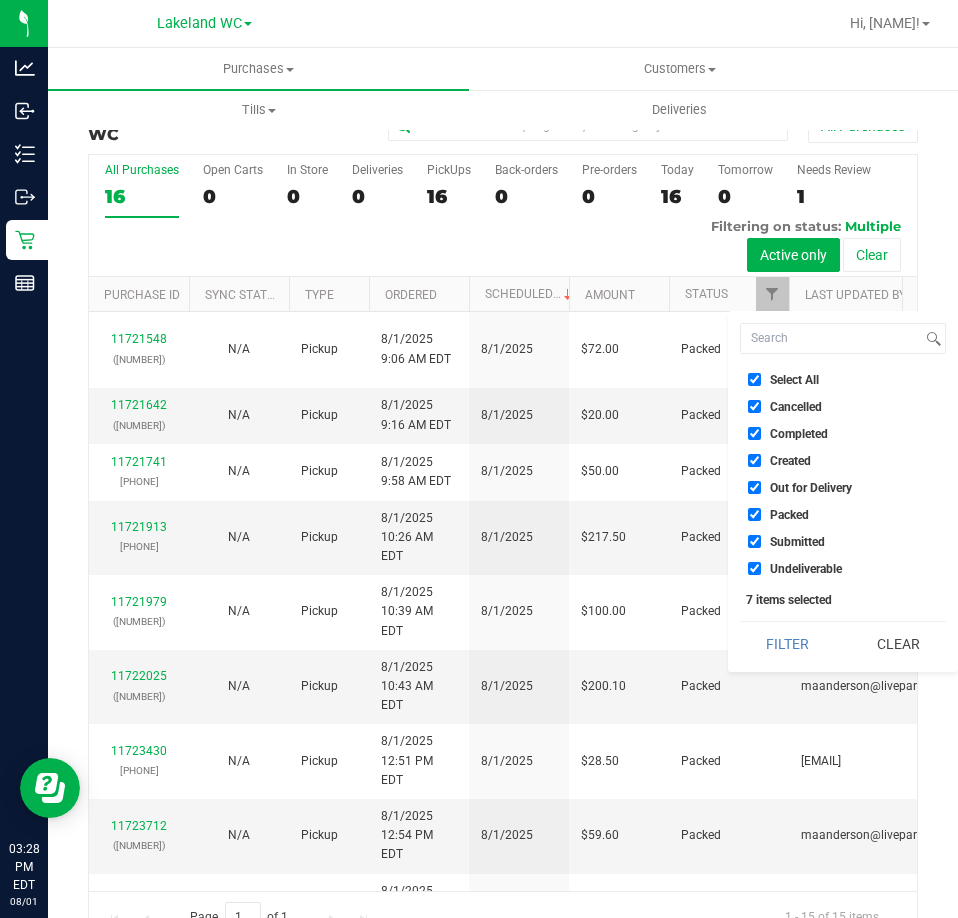 click on "Select All" at bounding box center [794, 380] 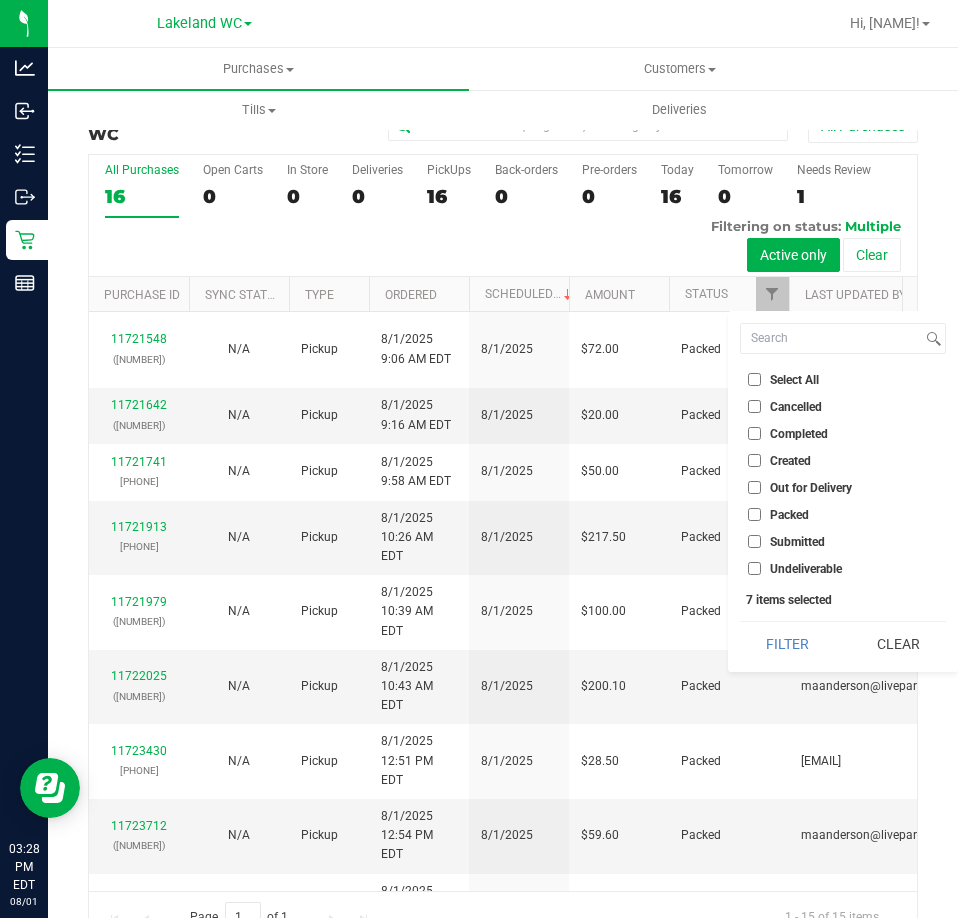 checkbox on "false" 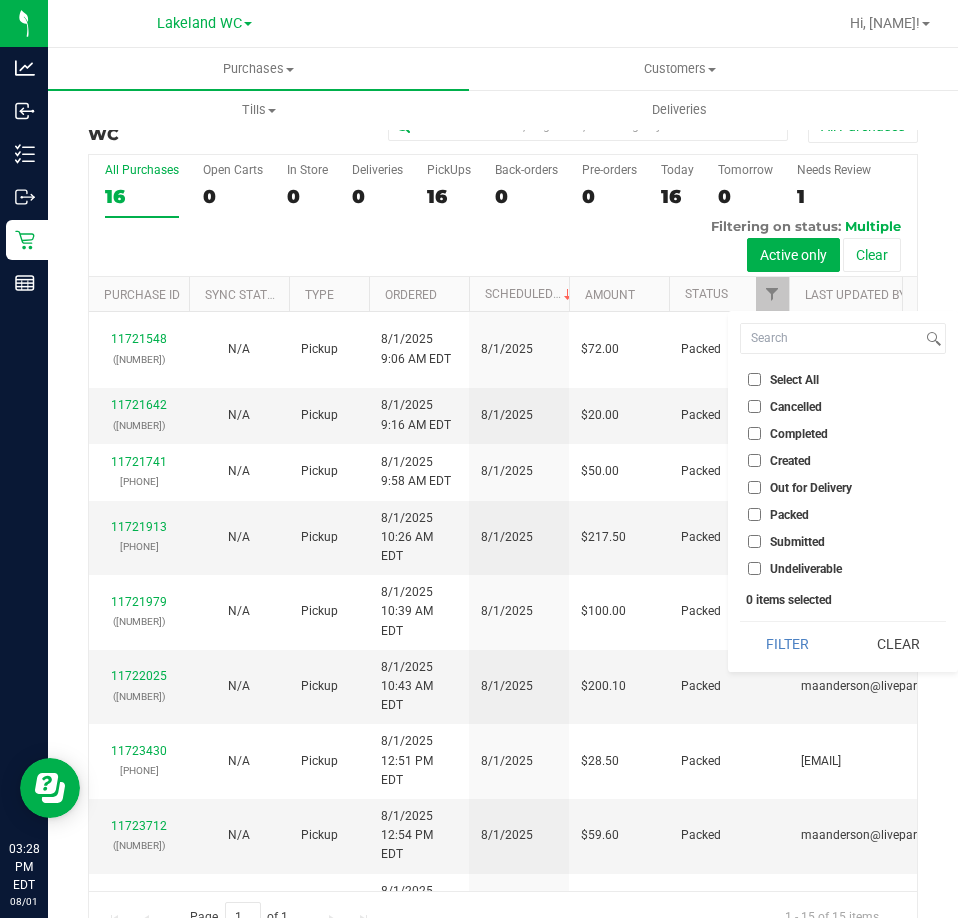 click on "Submitted" at bounding box center (843, 541) 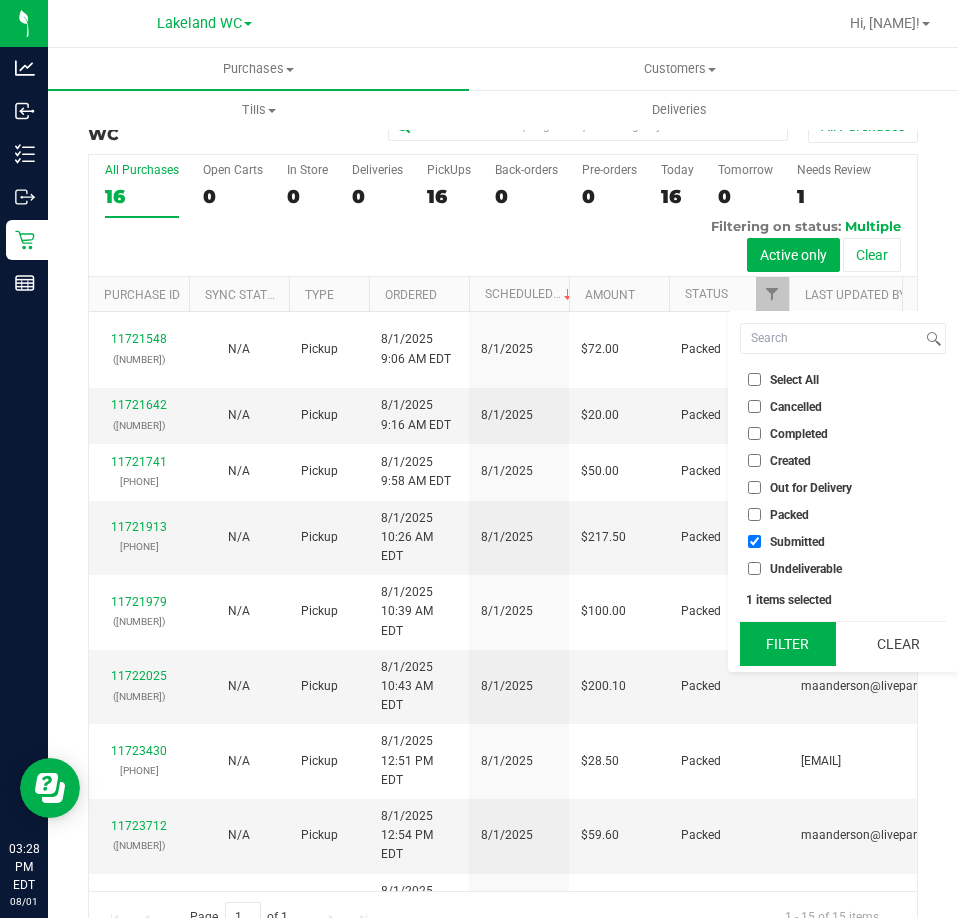 click on "Filter" at bounding box center (788, 644) 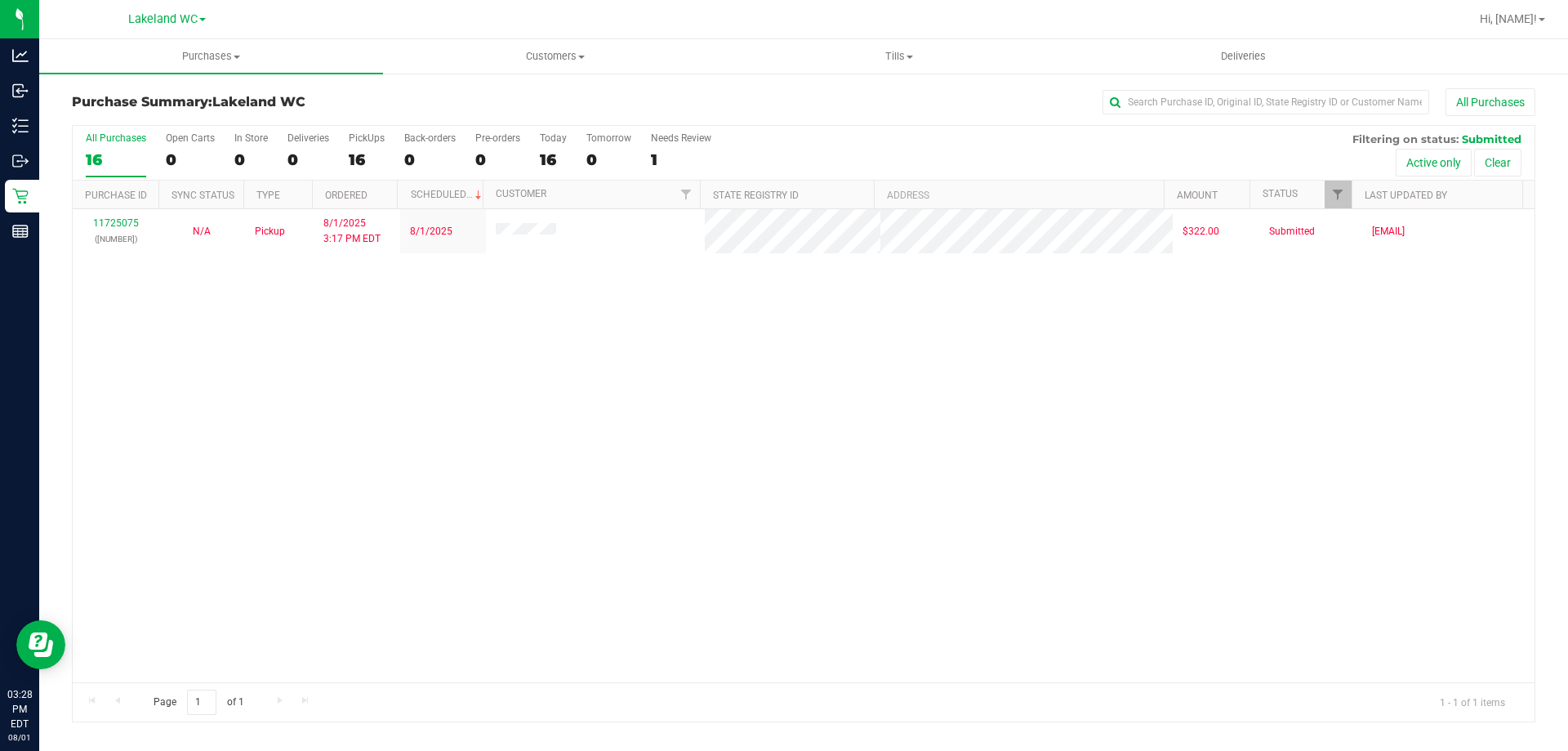 drag, startPoint x: 751, startPoint y: 449, endPoint x: 559, endPoint y: 351, distance: 215.5644 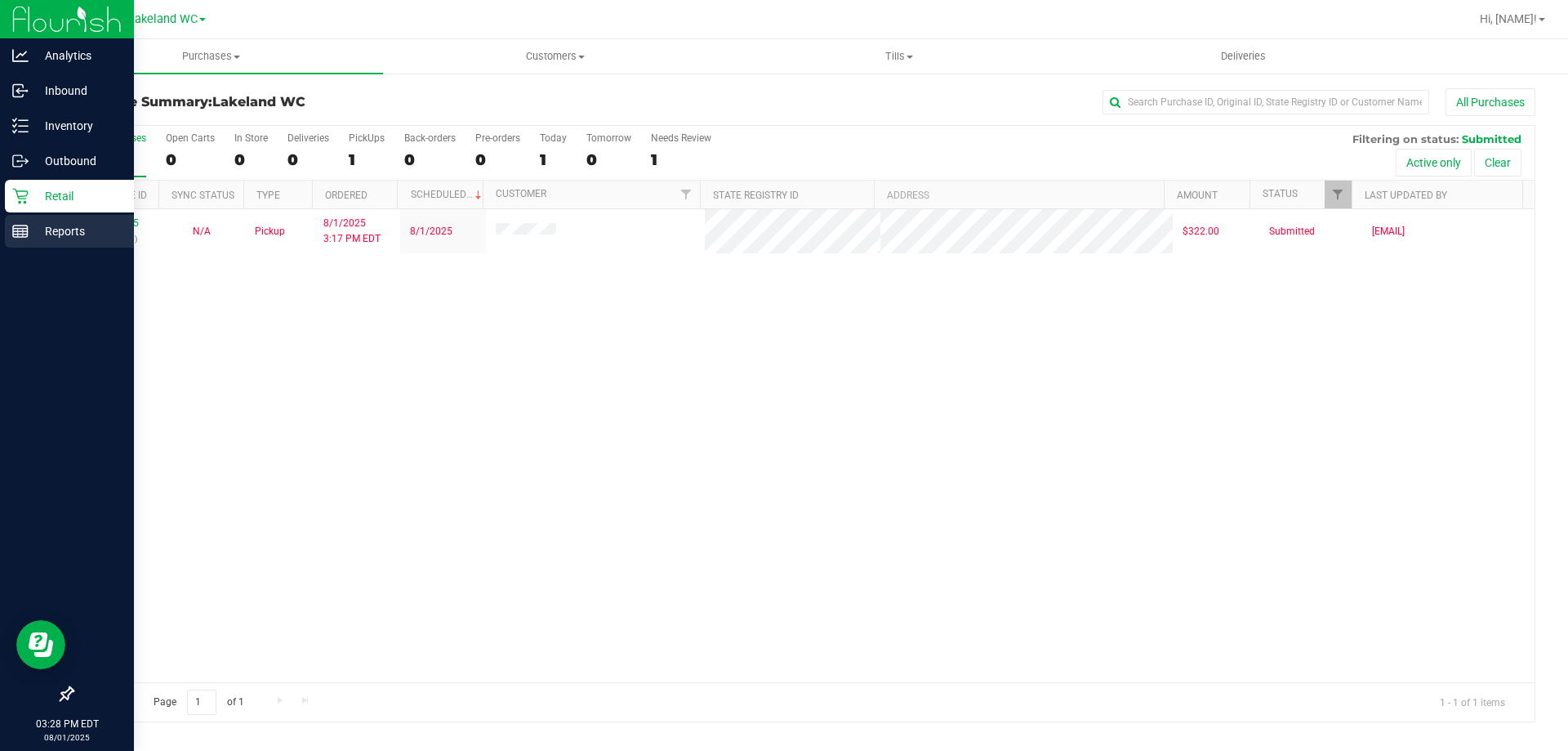 click on "Reports" at bounding box center [78, 231] 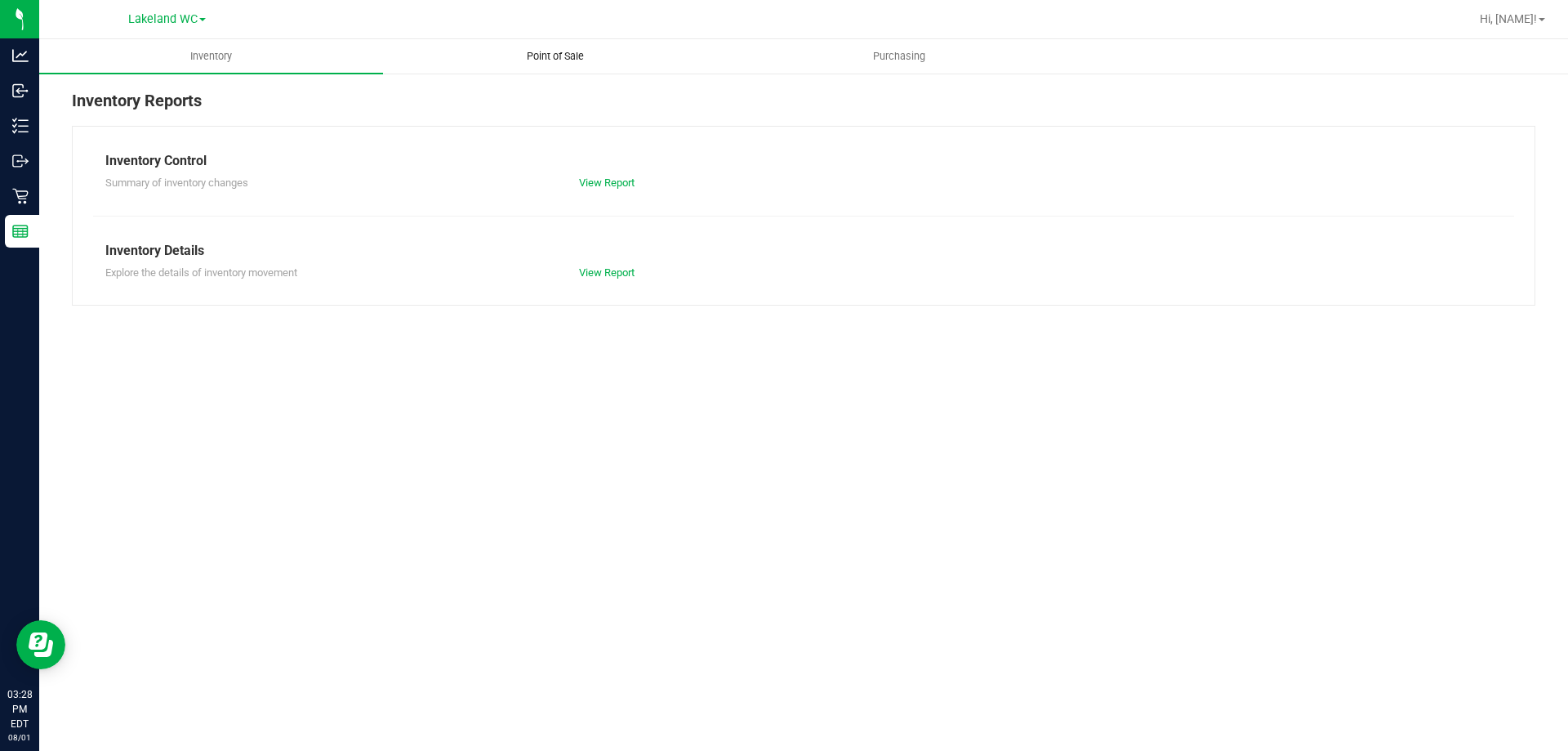 click on "Point of Sale" at bounding box center (555, 56) 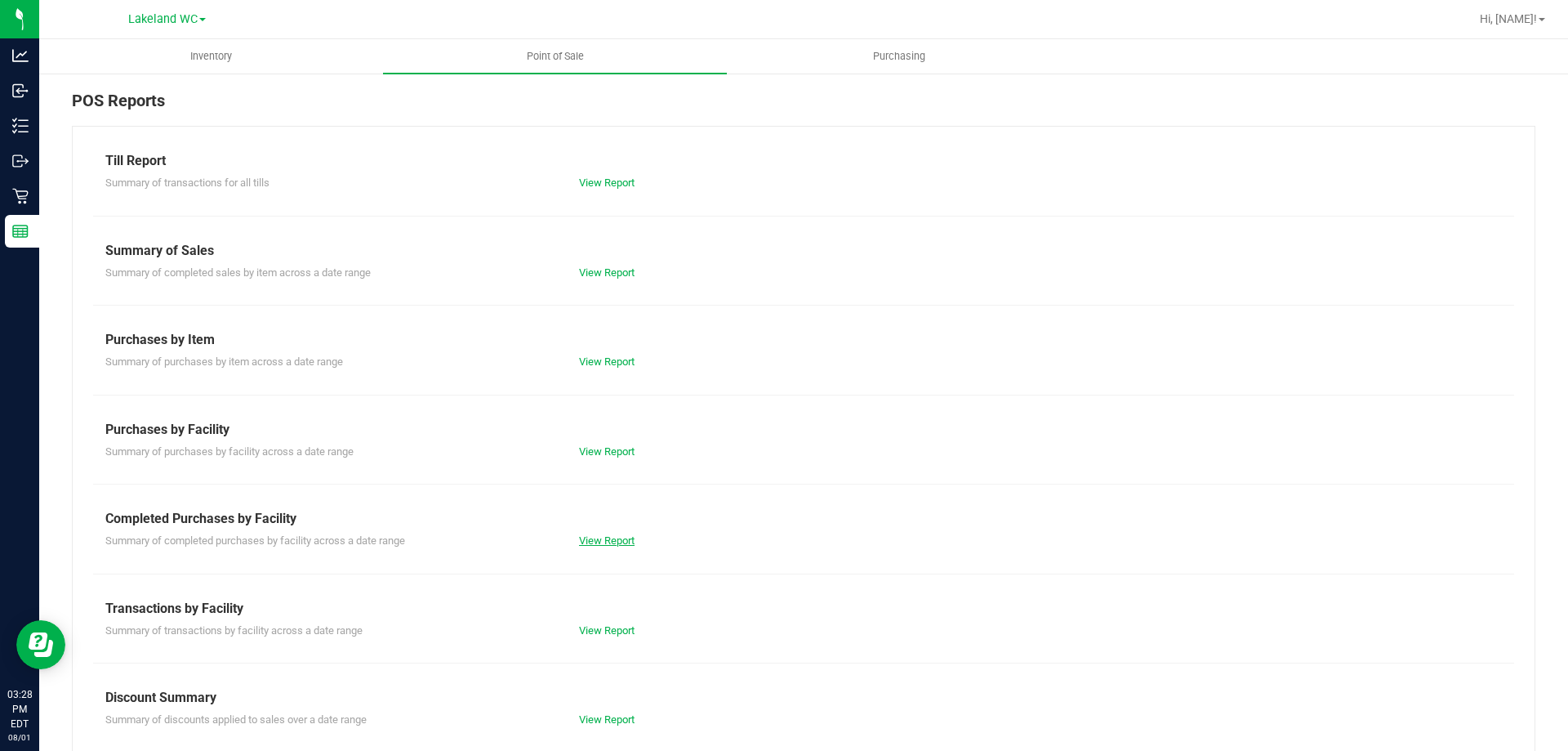 click on "View Report" at bounding box center [607, 540] 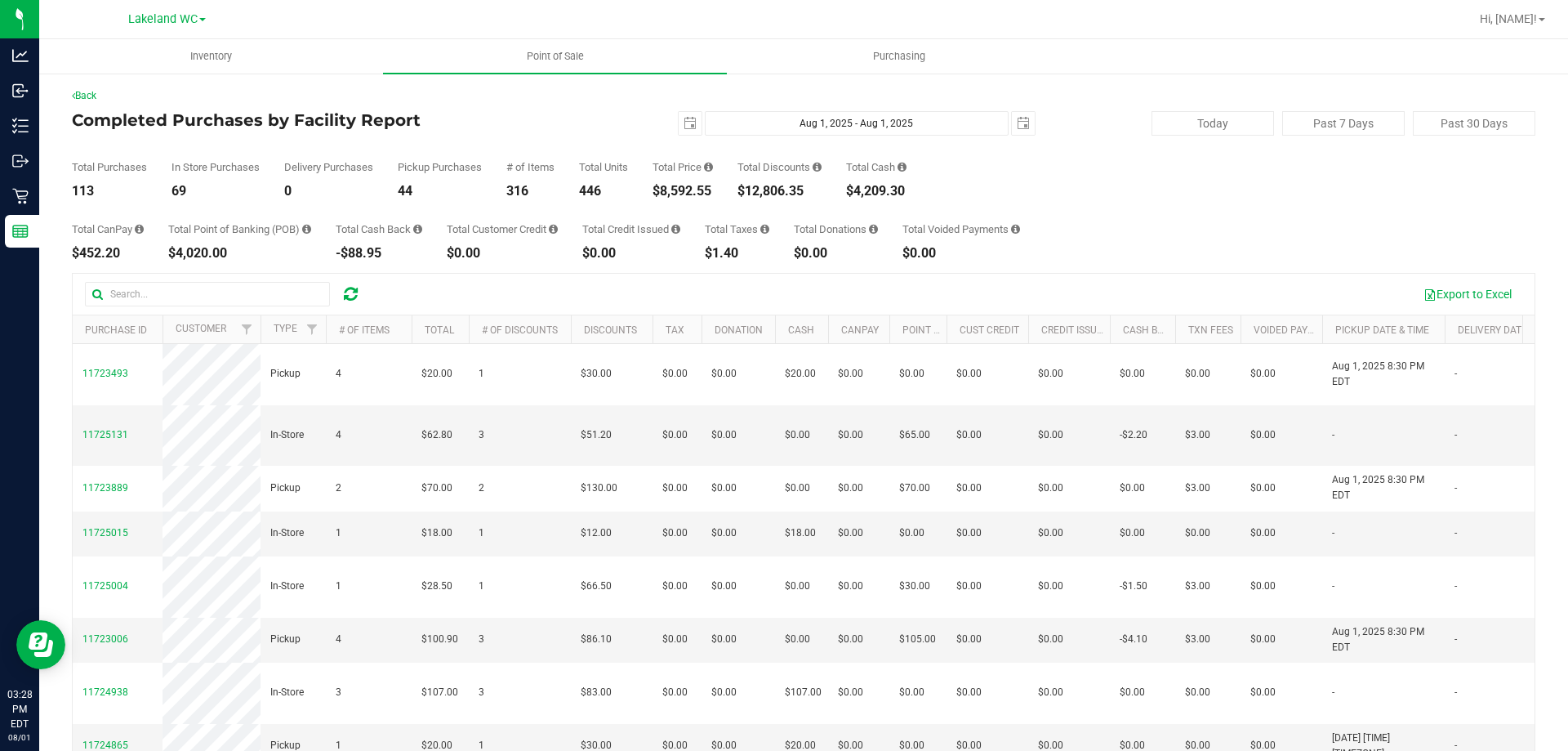 click on "Total CanPay
$452.20
Total Point of Banking (POB)
$4,020.00
Total Cash Back
-$88.95
Total Customer Credit
$0.00
Total Credit Issued
$0.00
Total Taxes
$1.40" at bounding box center (804, 229) 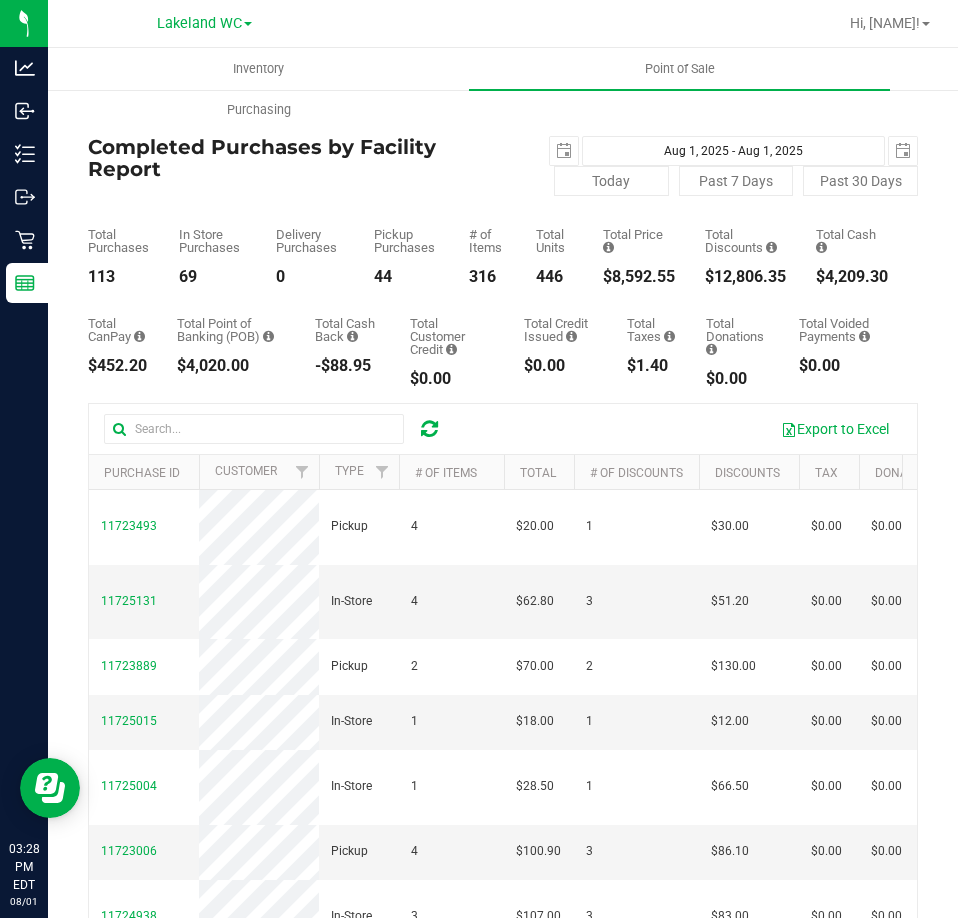 click on "Back
Completed Purchases by Facility Report
2025-08-01
Aug 1, 2025 - Aug 1, 2025
2025-08-01
Today
Past 7 Days
Past 30 Days
Total Purchases
113
In Store Purchases
69
Delivery Purchases
0
Pickup Purchases
44" at bounding box center [503, 614] 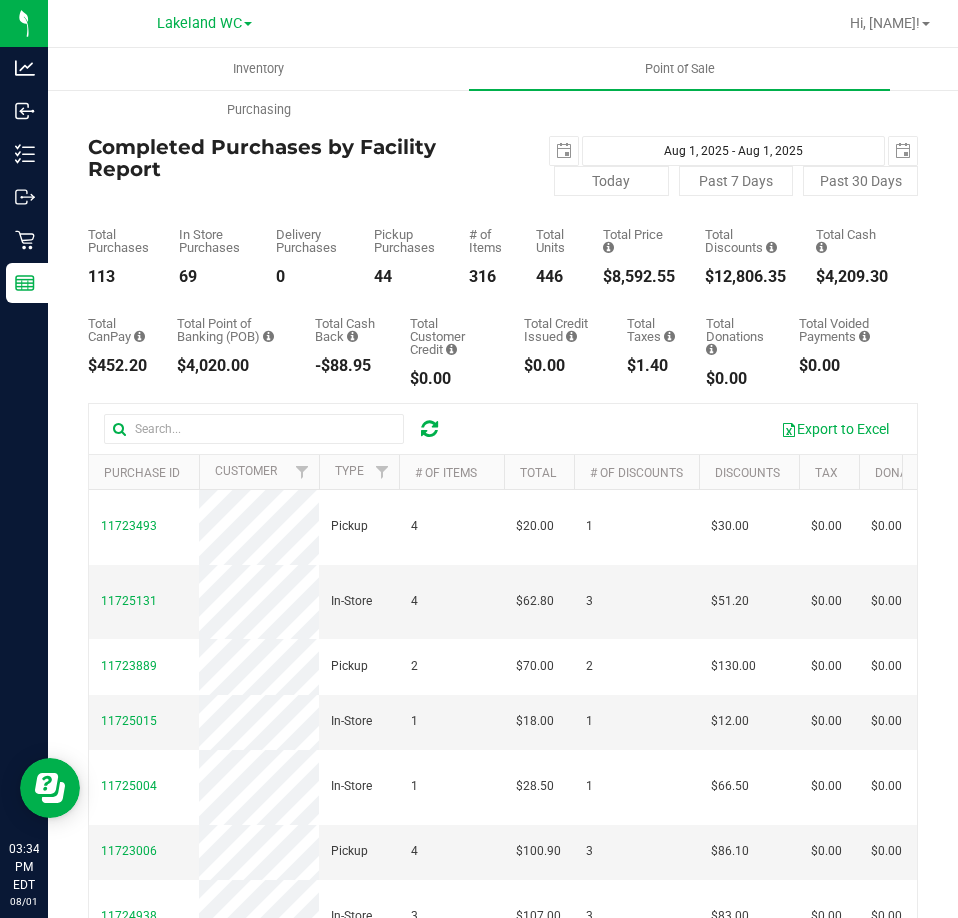 click on "Back
Completed Purchases by Facility Report
2025-08-01
Aug 1, 2025 - Aug 1, 2025
2025-08-01
Today
Past 7 Days
Past 30 Days
Total Purchases
113
In Store Purchases
69
Delivery Purchases
0
Pickup Purchases
44" at bounding box center [503, 614] 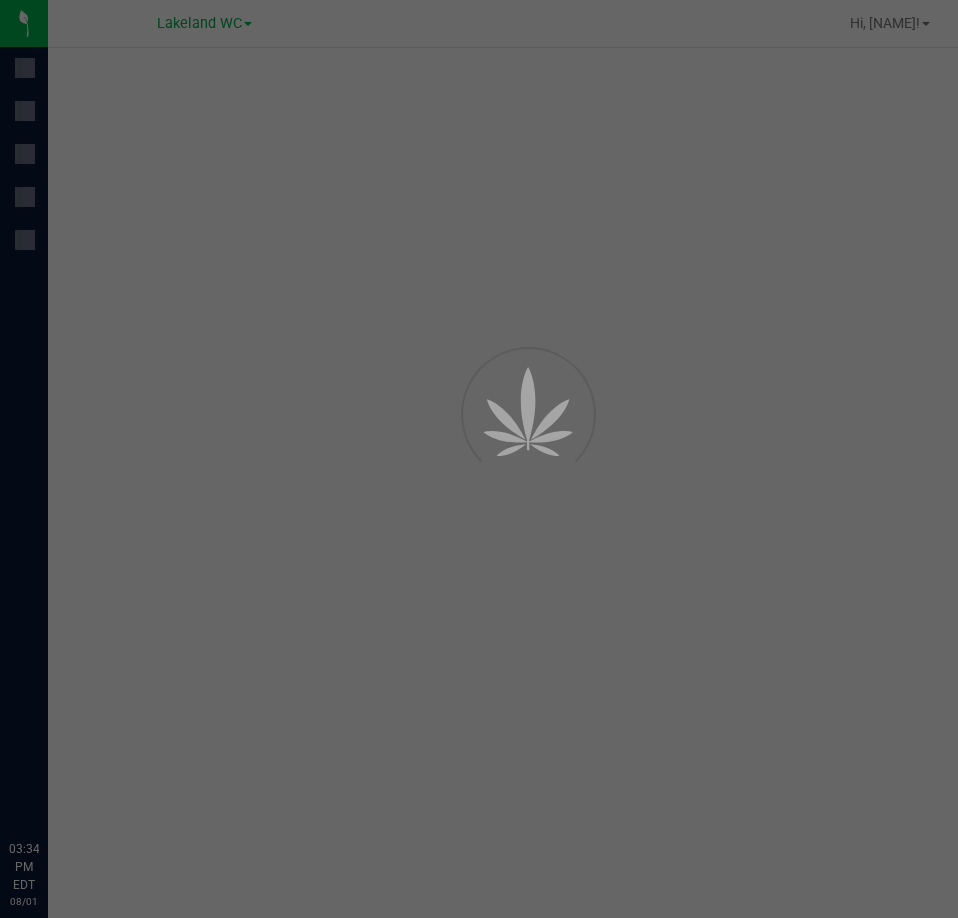 scroll, scrollTop: 0, scrollLeft: 0, axis: both 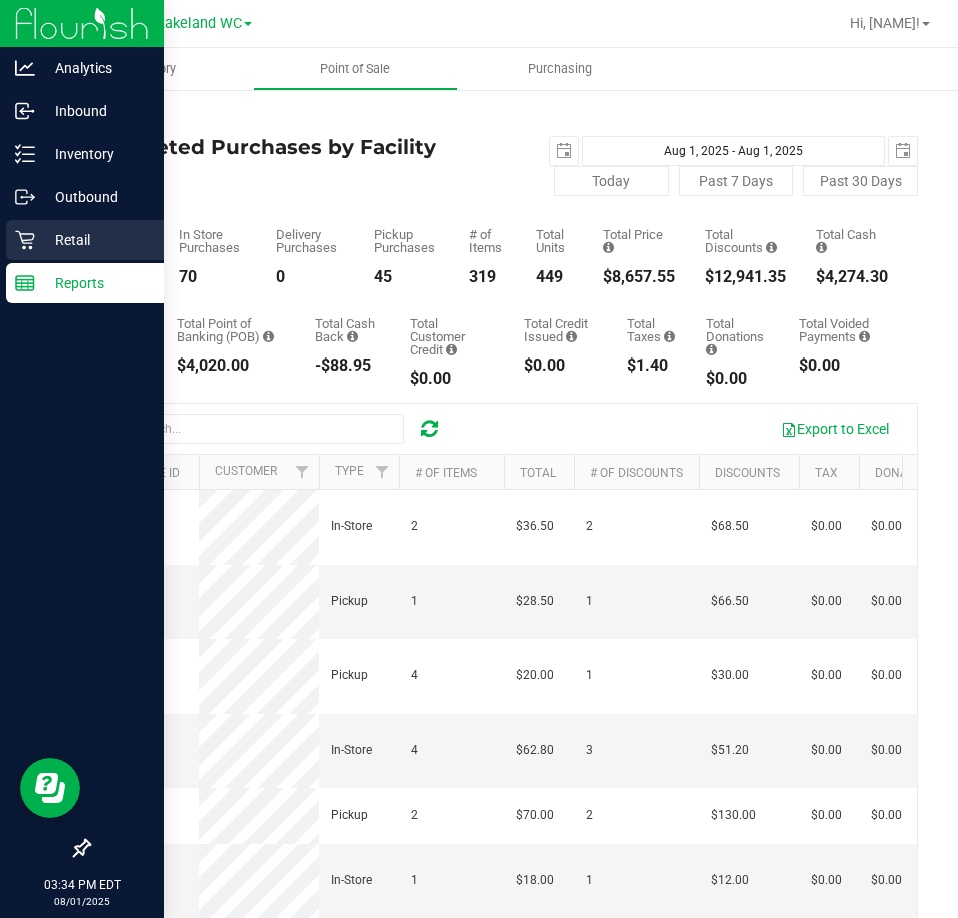 click on "Retail" at bounding box center (85, 240) 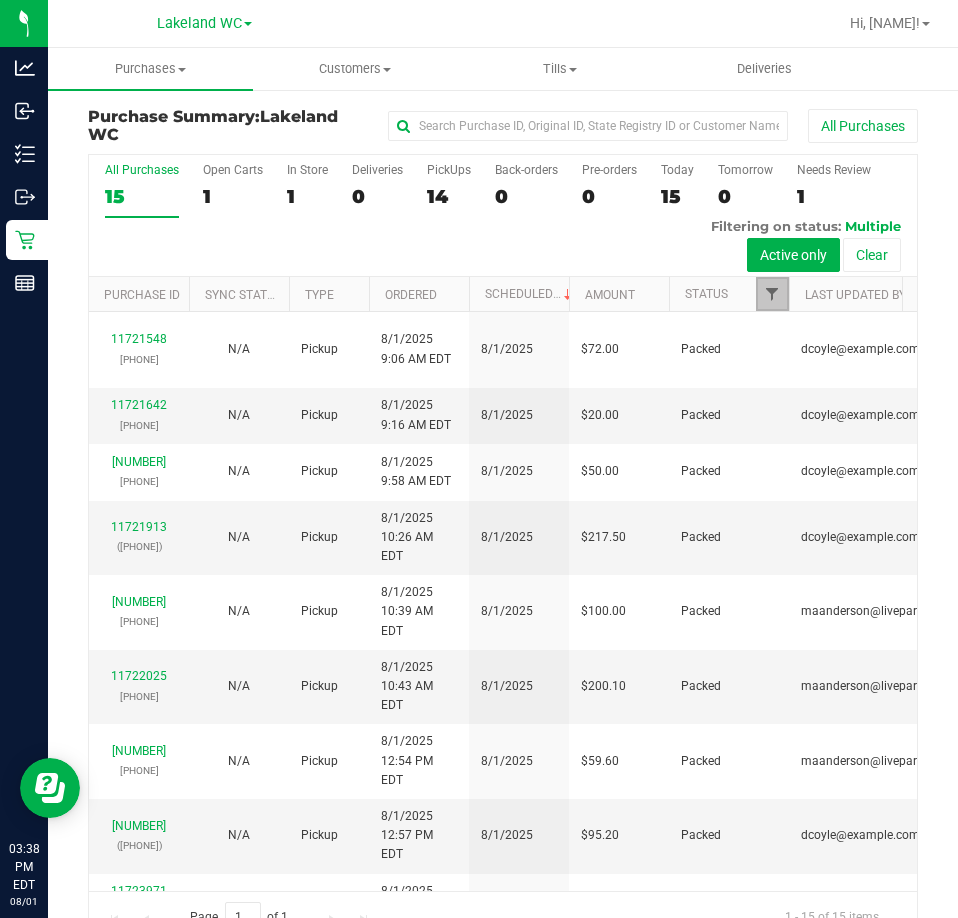click at bounding box center [772, 294] 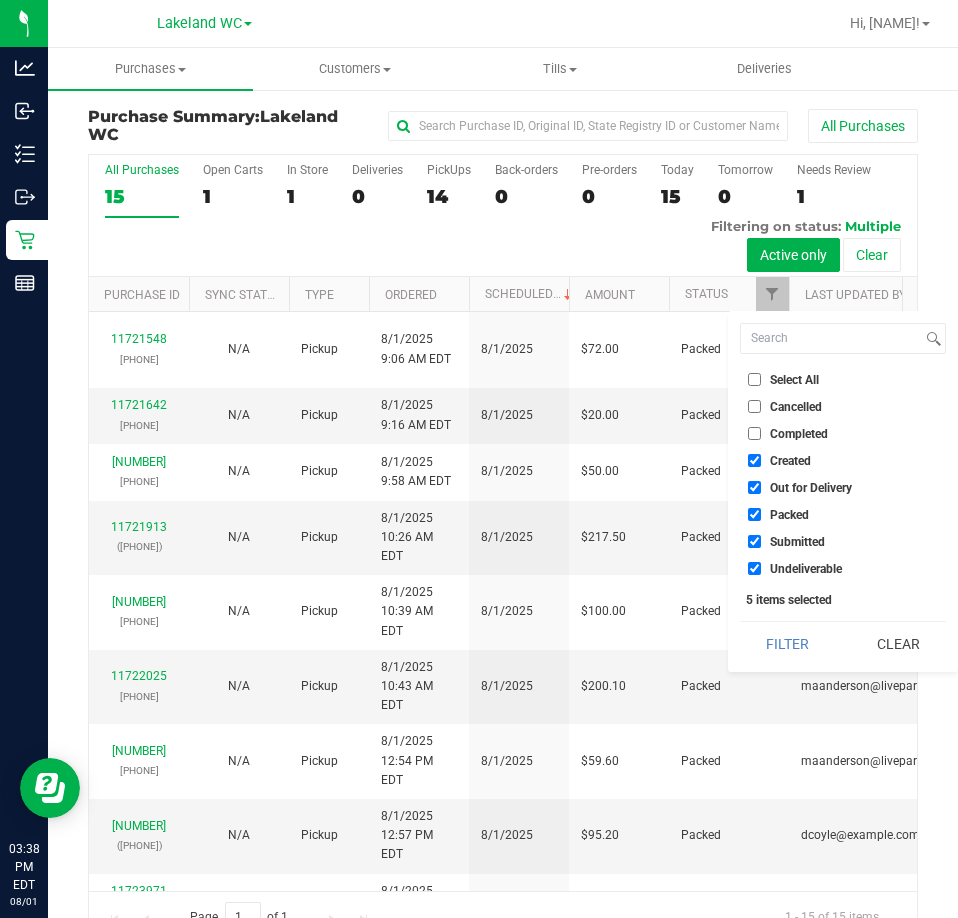 click on "Select All" at bounding box center (794, 380) 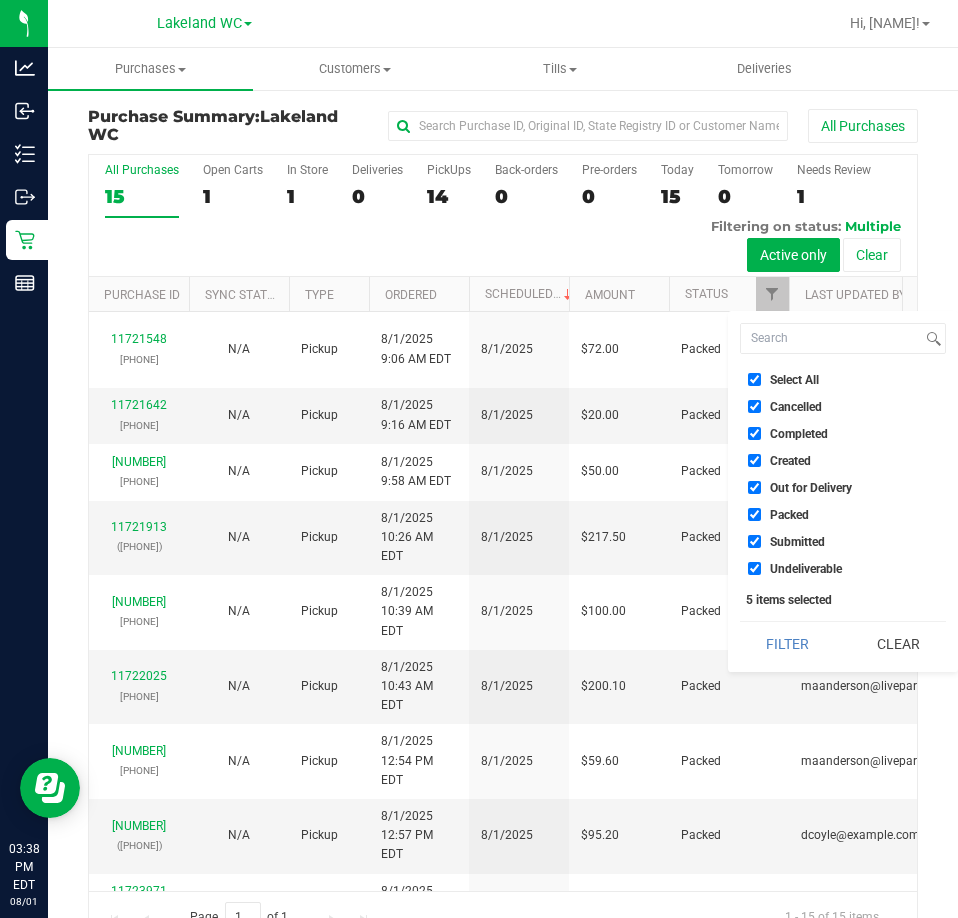 checkbox on "true" 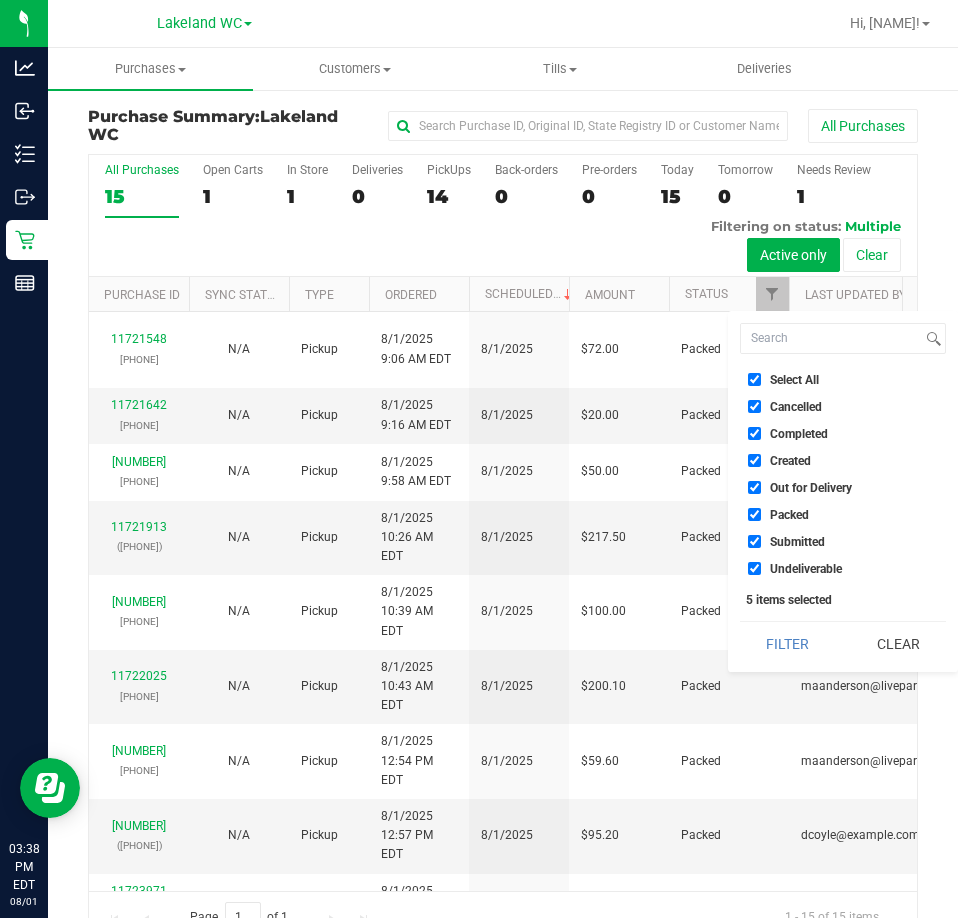checkbox on "true" 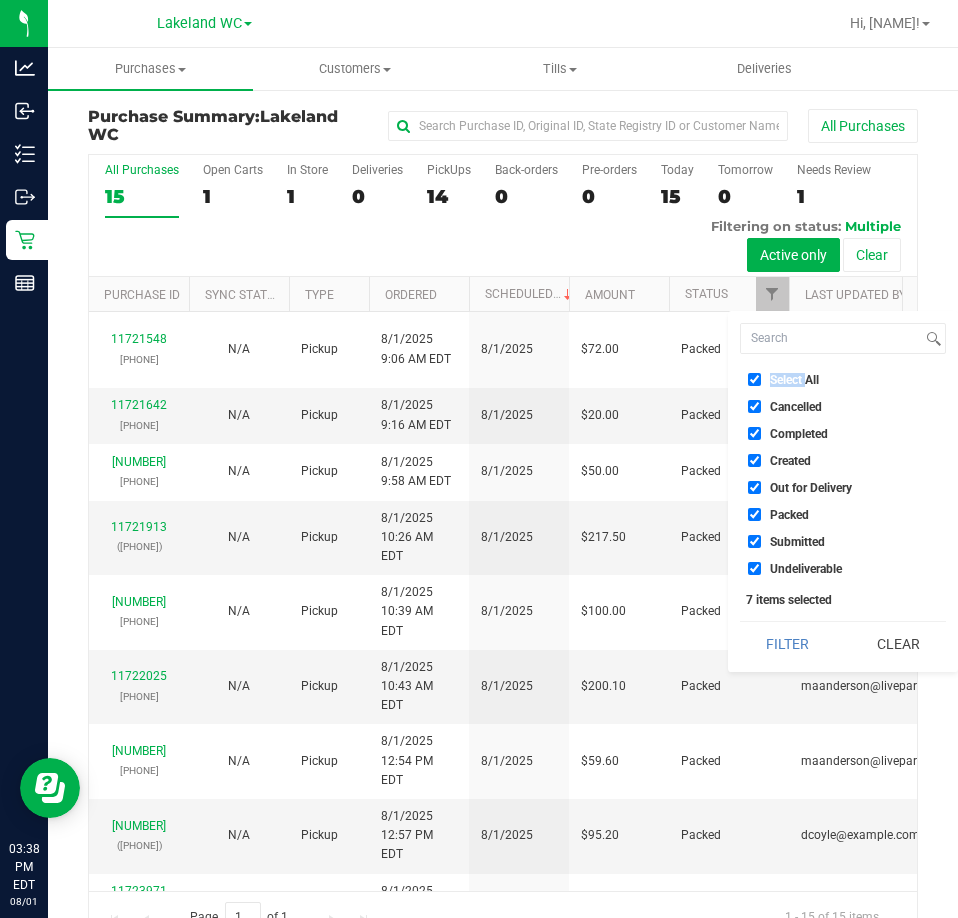 click on "Select All" at bounding box center (794, 380) 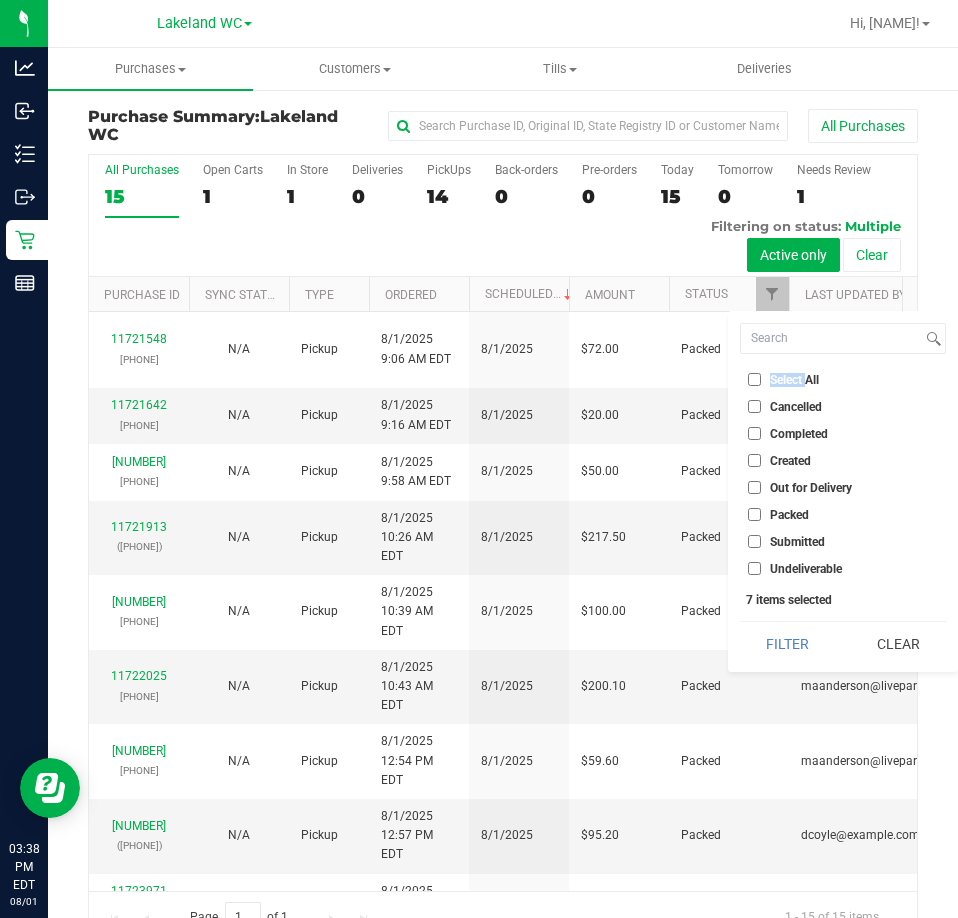 checkbox on "false" 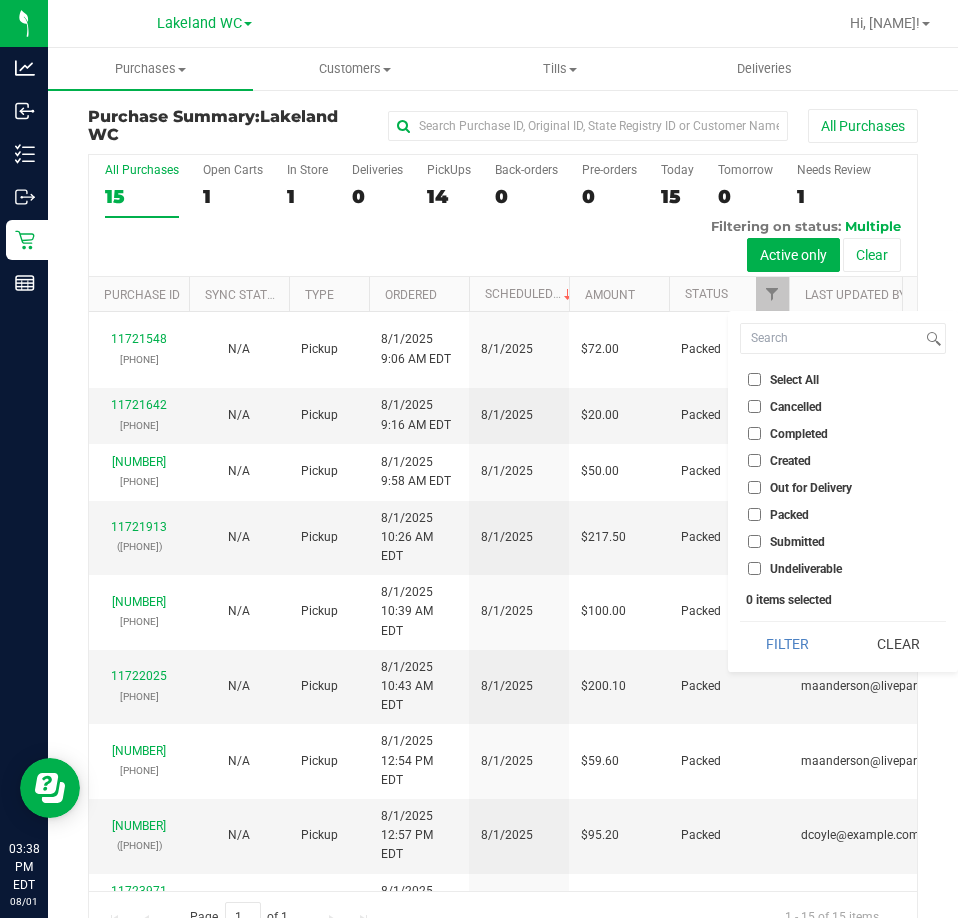 click on "Submitted" at bounding box center [797, 542] 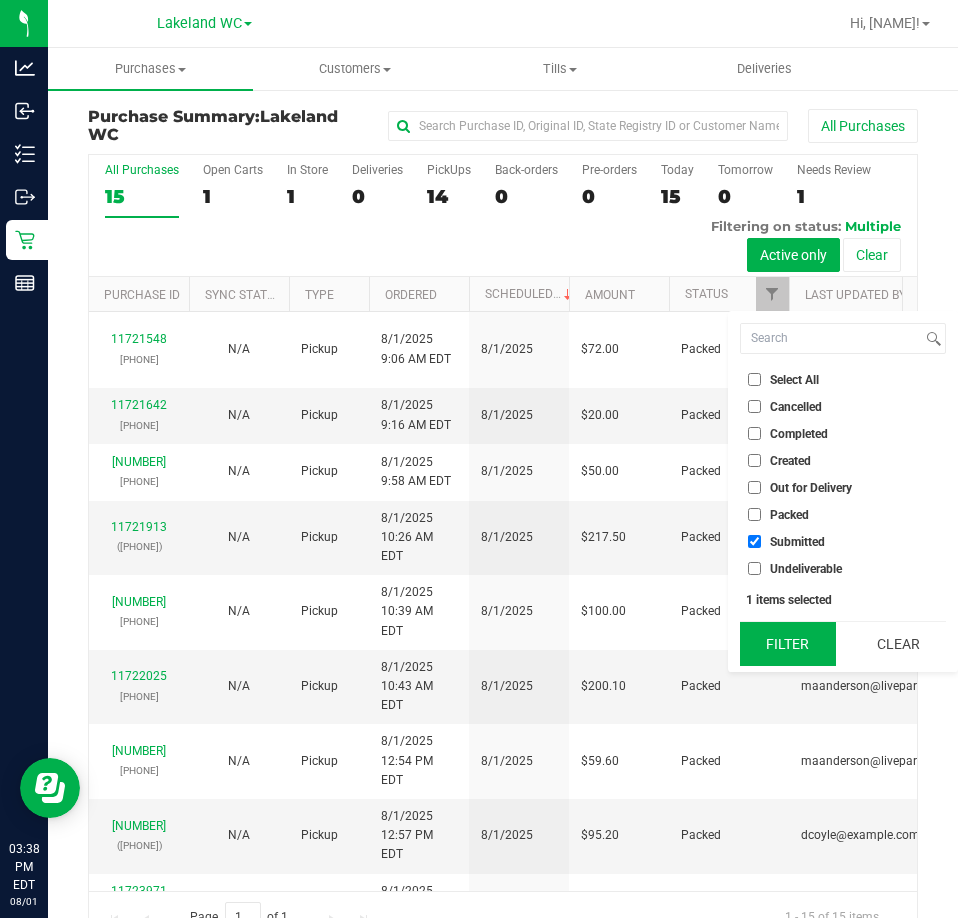 click on "Filter" at bounding box center (788, 644) 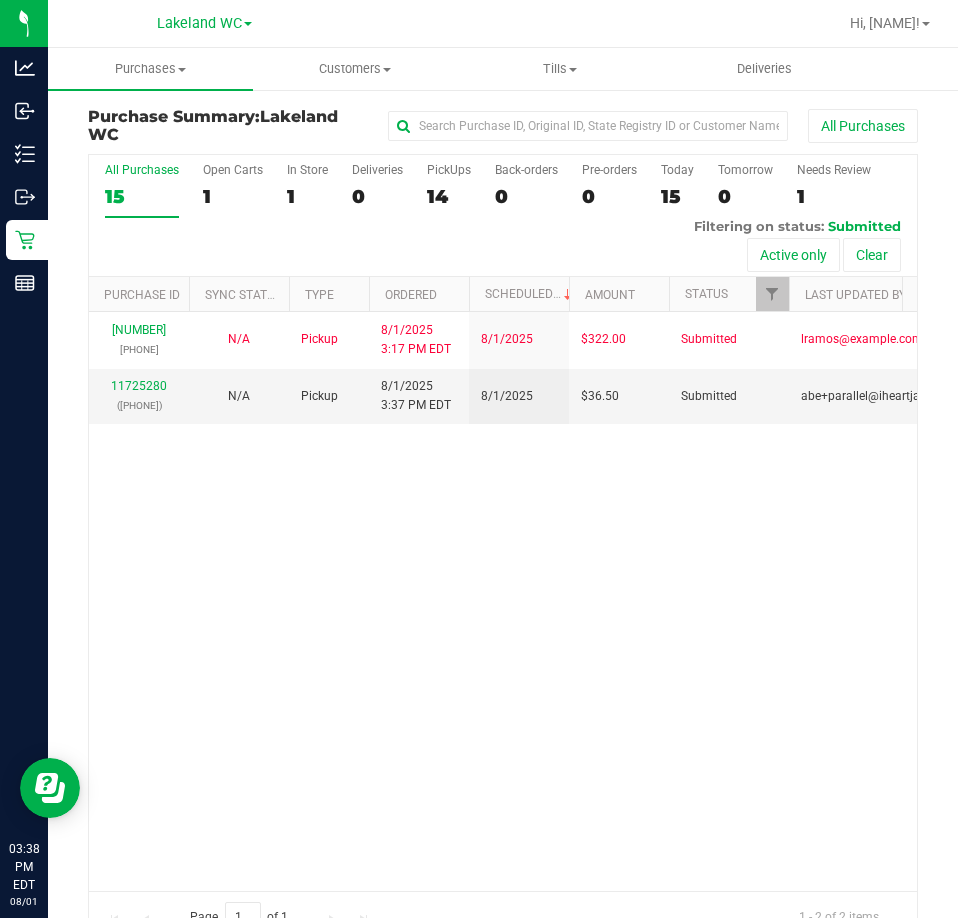 click on "[NUMBER]
([PHONE])
N/A
Pickup [DATE] [TIME] [TIMEZONE] [DATE]
$322.00
Submitted [EMAIL]
[NUMBER]
([PHONE])
N/A
Pickup [DATE] [TIME] [TIMEZONE] [DATE]
$36.50
Submitted [EMAIL]" at bounding box center (503, 601) 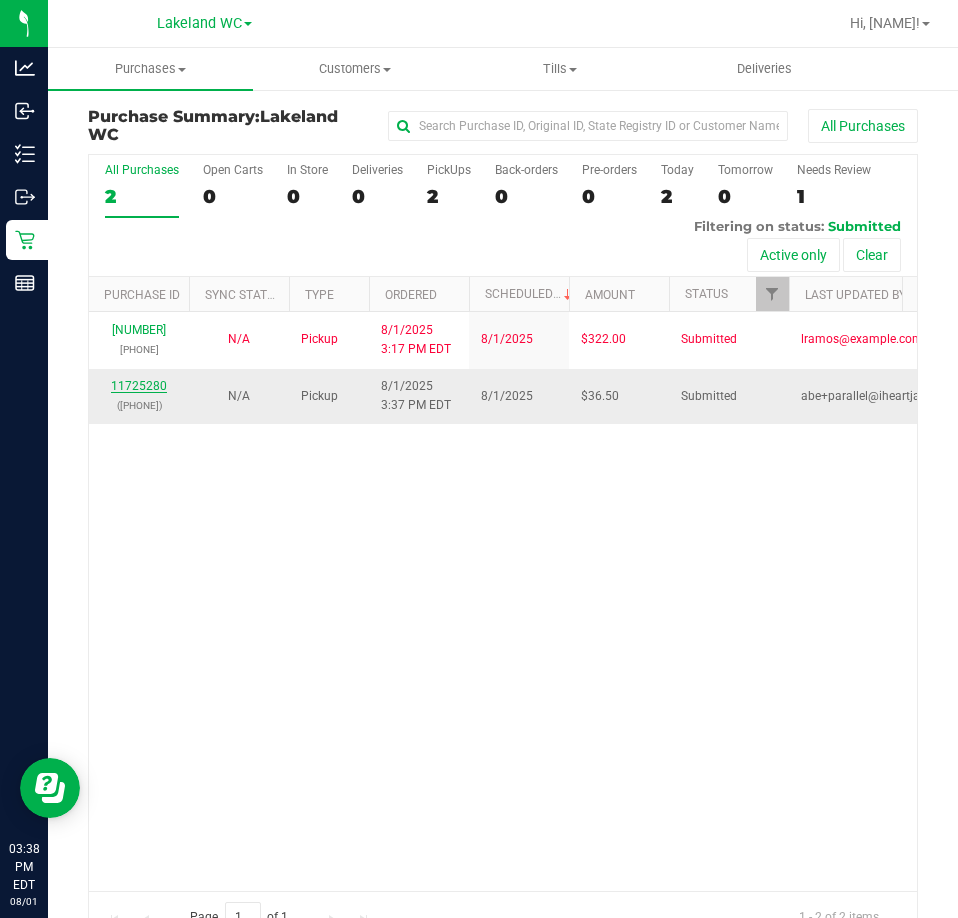 click on "11725280" at bounding box center (139, 386) 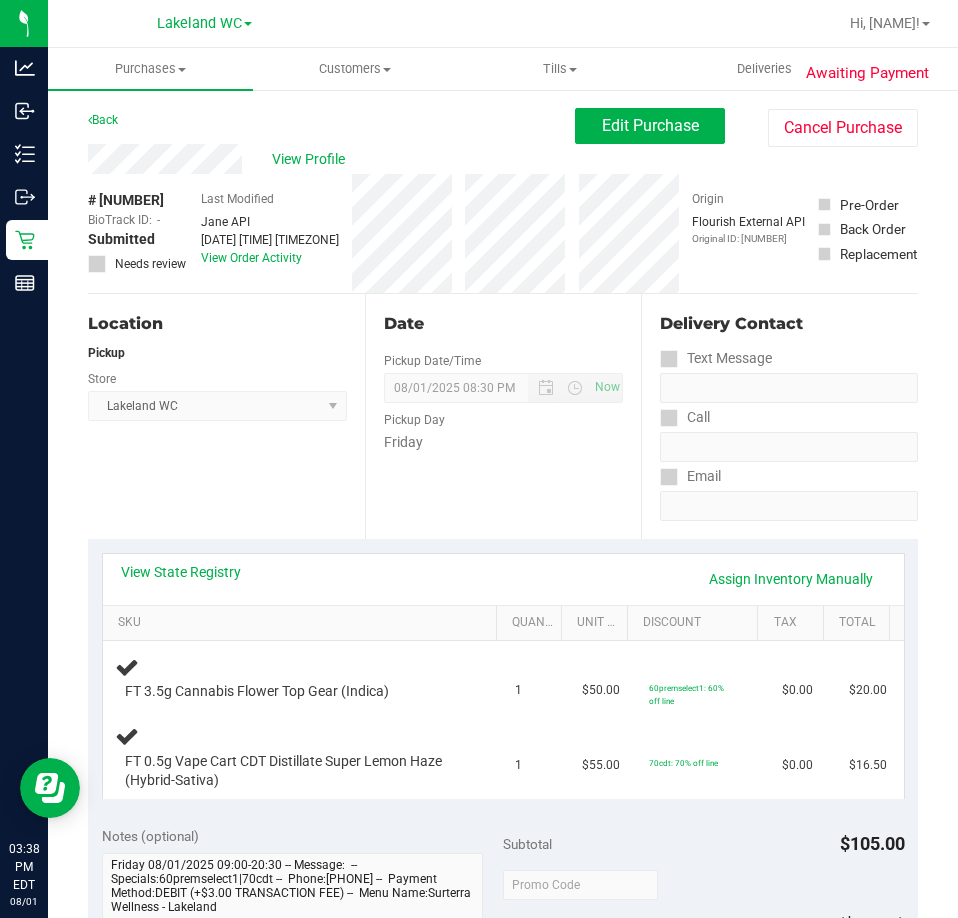 click on "Location
Pickup
Store
Lakeland WC Select Store Bonita Springs WC Boynton Beach WC Bradenton WC Brandon WC Brooksville WC Call Center Clermont WC Crestview WC Deerfield Beach WC Delray Beach WC Deltona WC Ft Walton Beach WC Ft. Lauderdale WC Ft. Myers WC Gainesville WC Jax Atlantic WC JAX DC REP Jax WC Key West WC Lakeland WC Largo WC Lehigh Acres DC REP Merritt Island WC Miami 72nd WC Miami Beach WC Miami Dadeland WC Miramar DC REP New Port Richey WC North Palm Beach WC North Port WC Ocala WC Orange Park WC Orlando Colonial WC Orlando DC REP Orlando WC Oviedo WC Palm Bay WC Palm Coast WC Panama City WC Pensacola WC Port Orange WC Port St. Lucie WC Sebring WC South Tampa WC St. Pete WC Summerfield WC Tallahassee DC REP Tallahassee WC Tampa DC Testing Tampa Warehouse Tampa WC TX Austin DC TX Plano Retail WPB DC WPB WC" at bounding box center [226, 416] 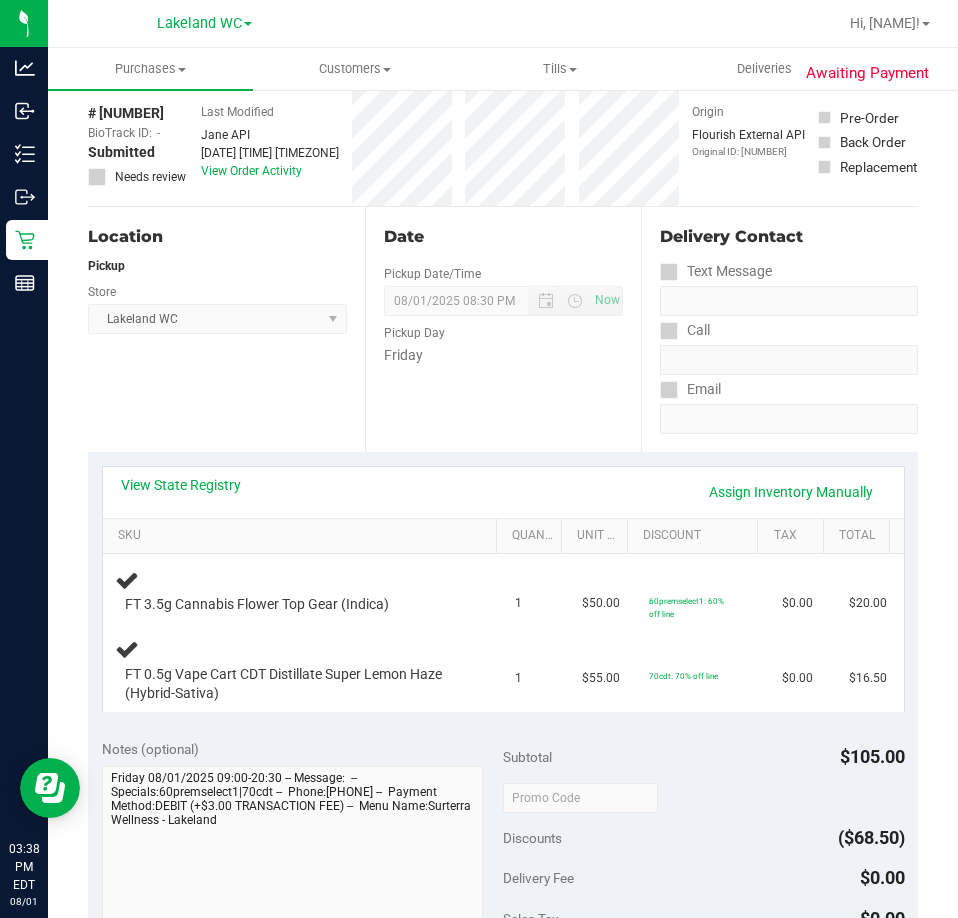 scroll, scrollTop: 0, scrollLeft: 0, axis: both 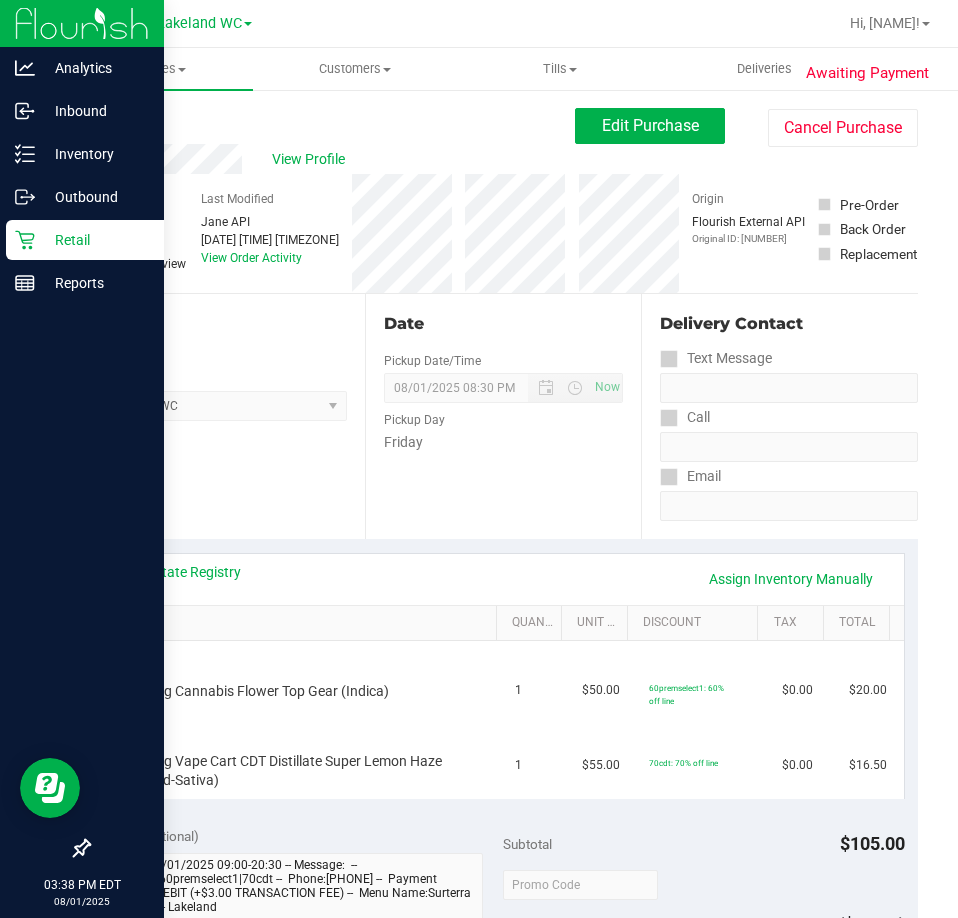 click on "Retail" at bounding box center [95, 240] 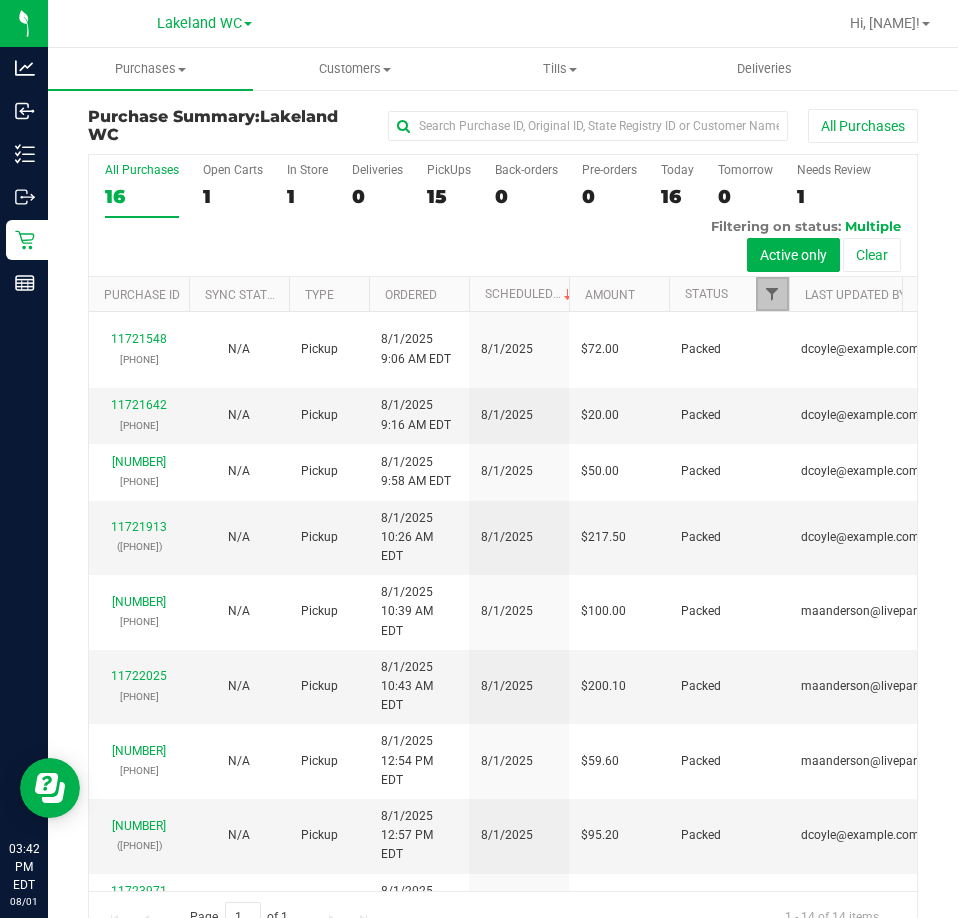 click at bounding box center [772, 294] 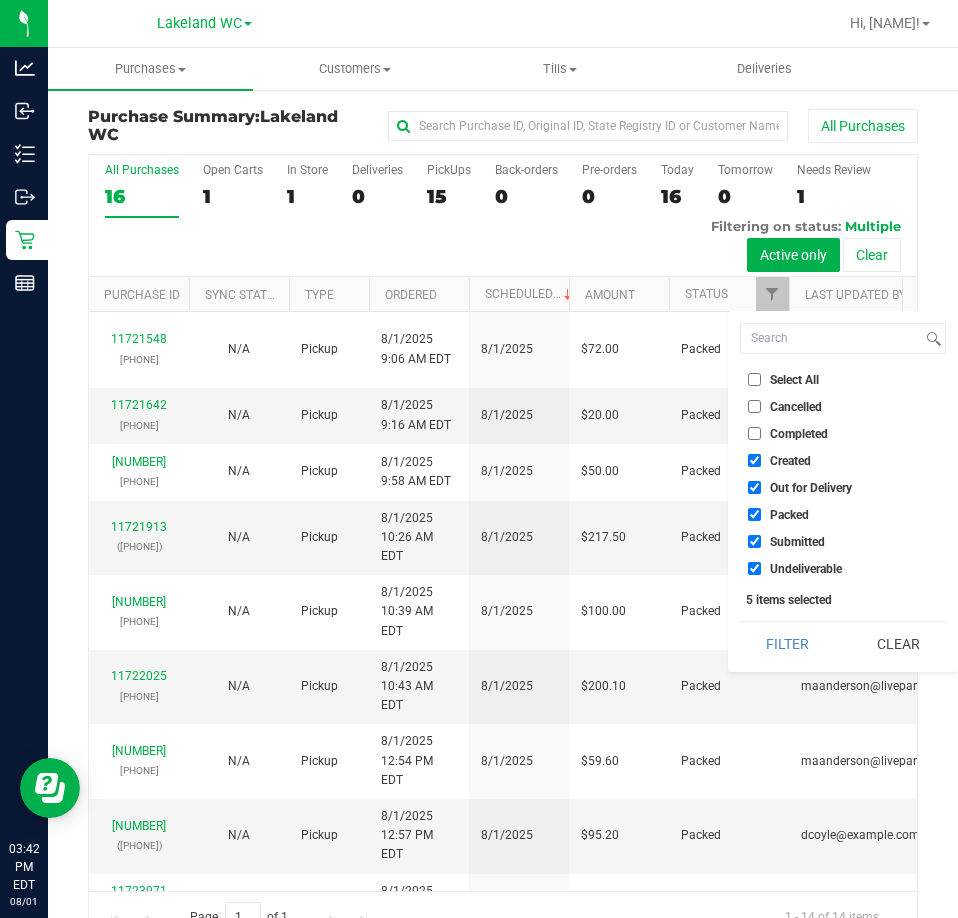 click on "Select All" at bounding box center (794, 380) 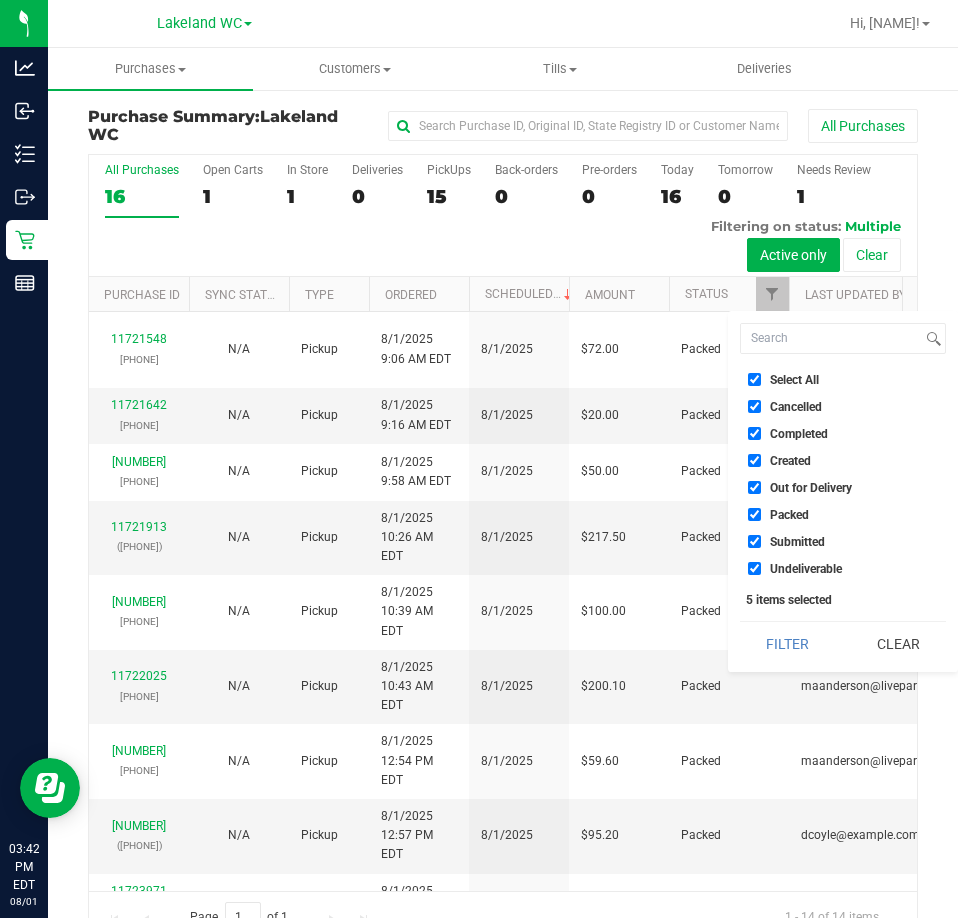checkbox on "true" 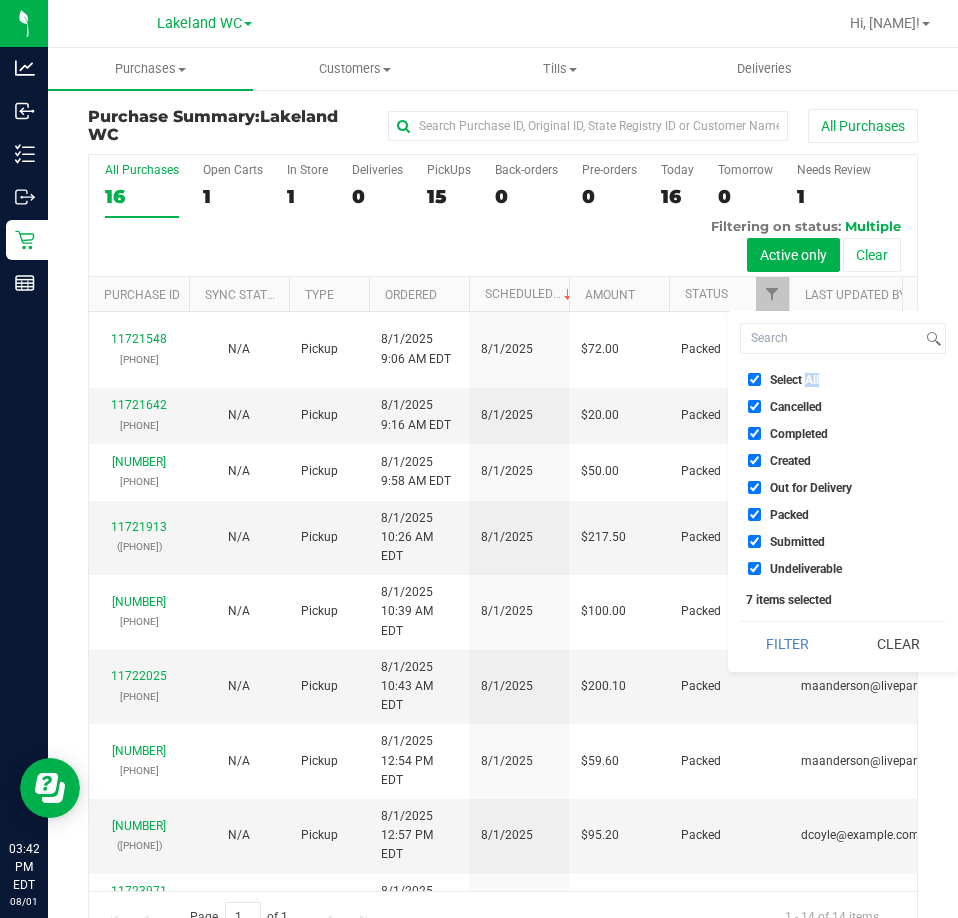 click on "Select All" at bounding box center [794, 380] 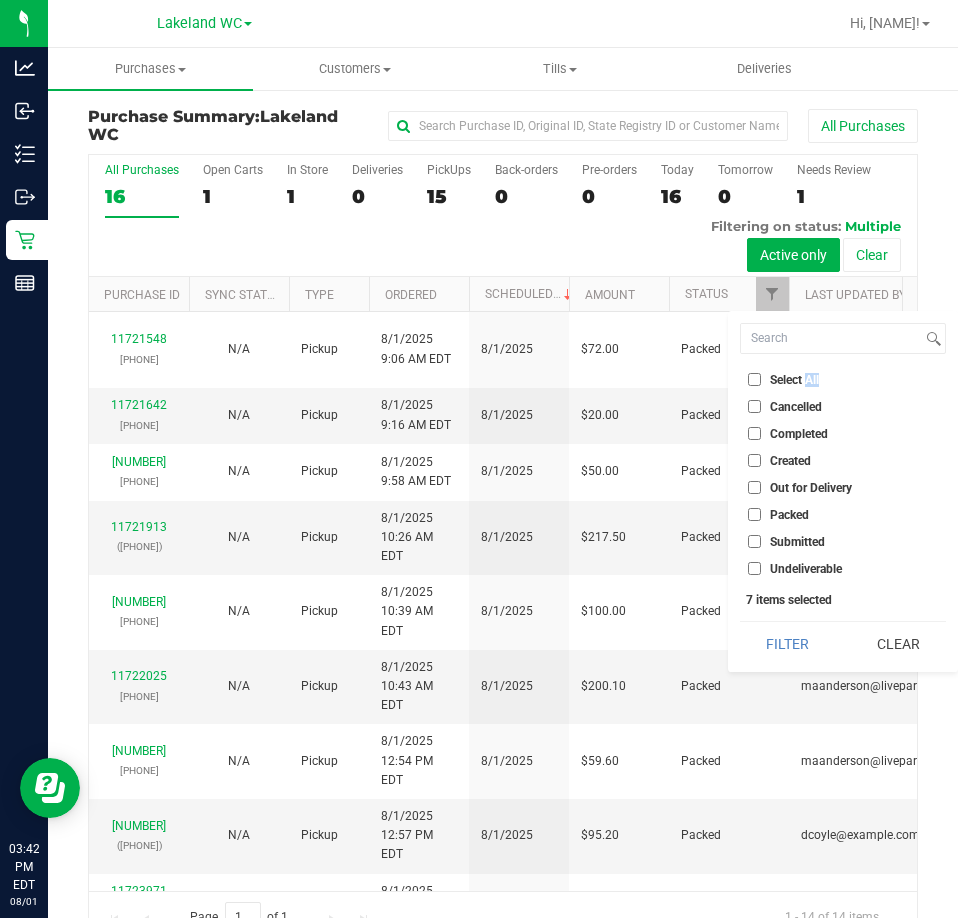 checkbox on "false" 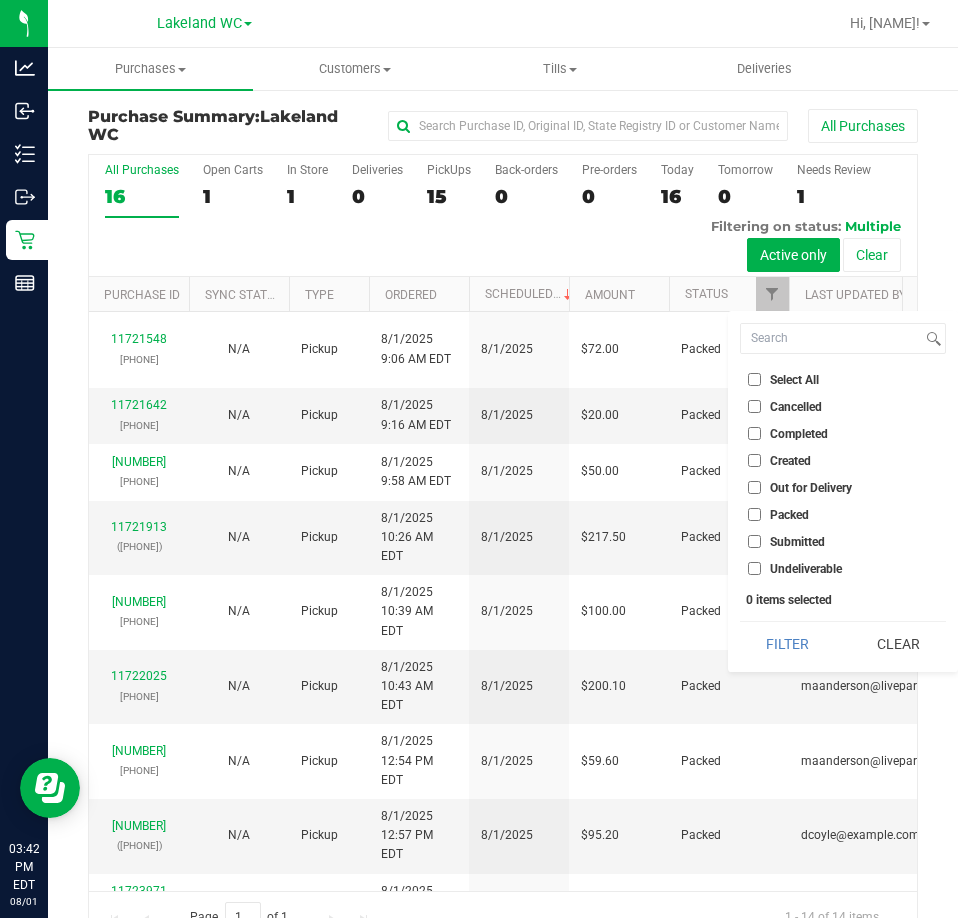 click on "Submitted" at bounding box center (797, 542) 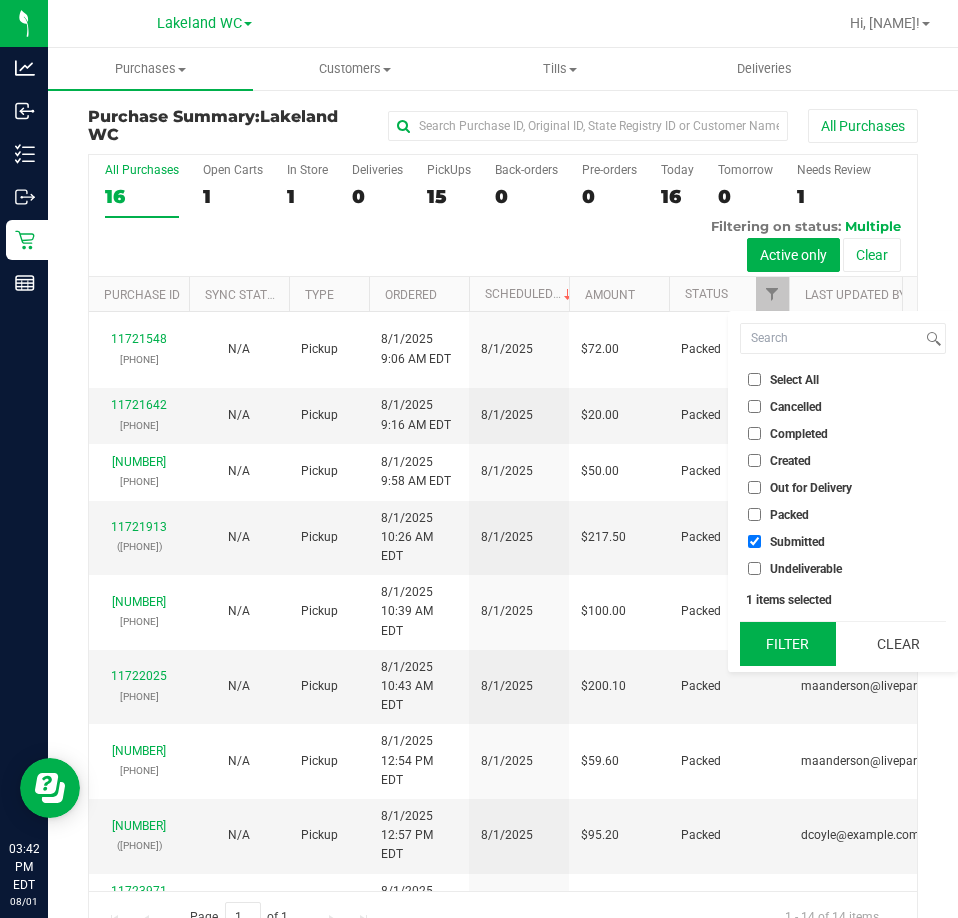 click on "Filter" at bounding box center [788, 644] 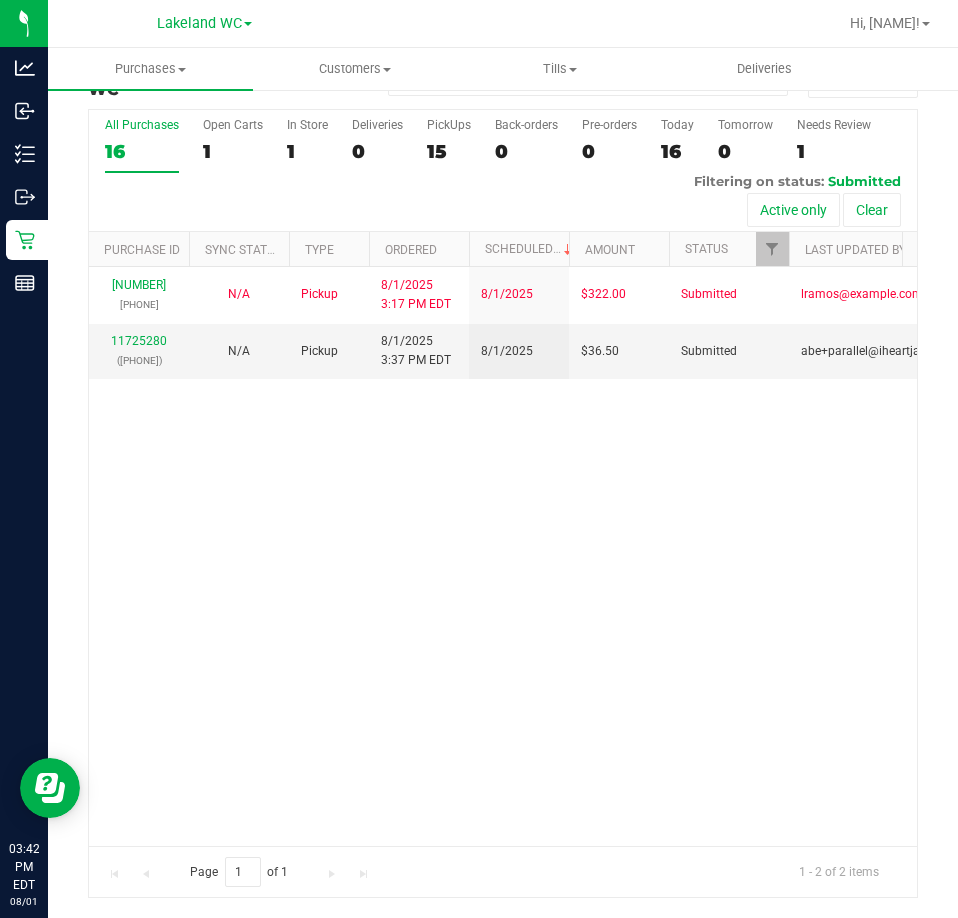 scroll, scrollTop: 0, scrollLeft: 0, axis: both 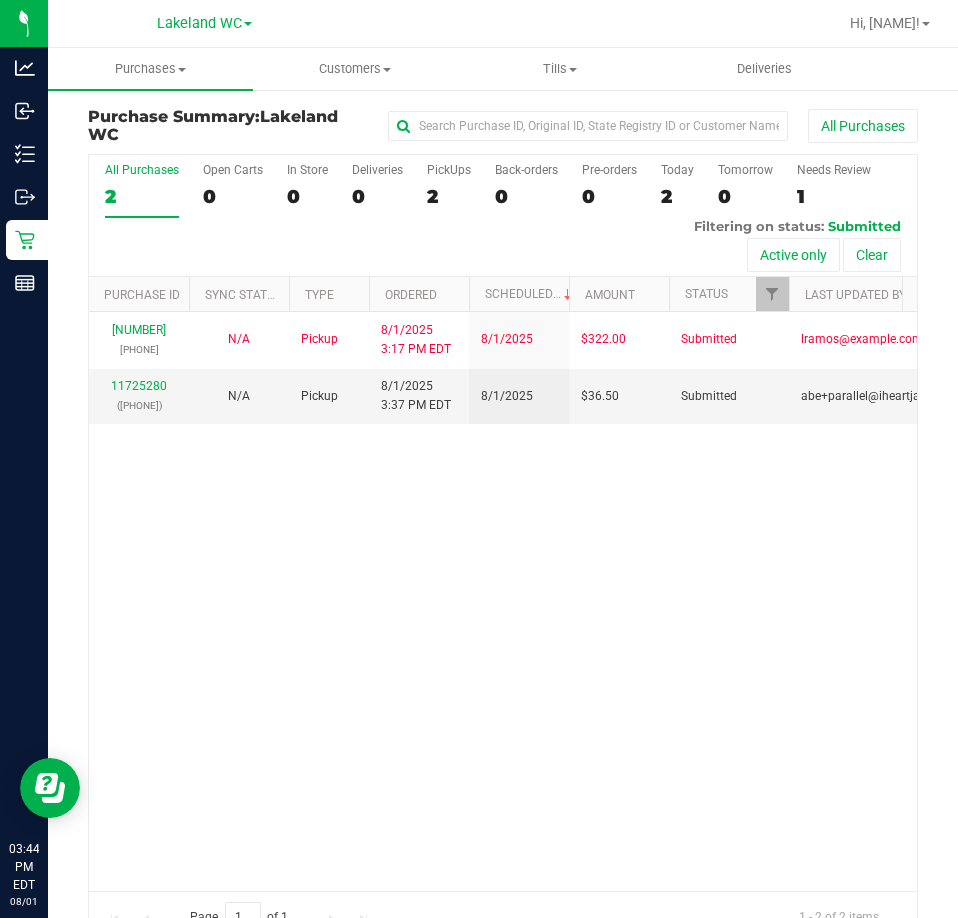 drag, startPoint x: 442, startPoint y: 601, endPoint x: 412, endPoint y: 609, distance: 31.04835 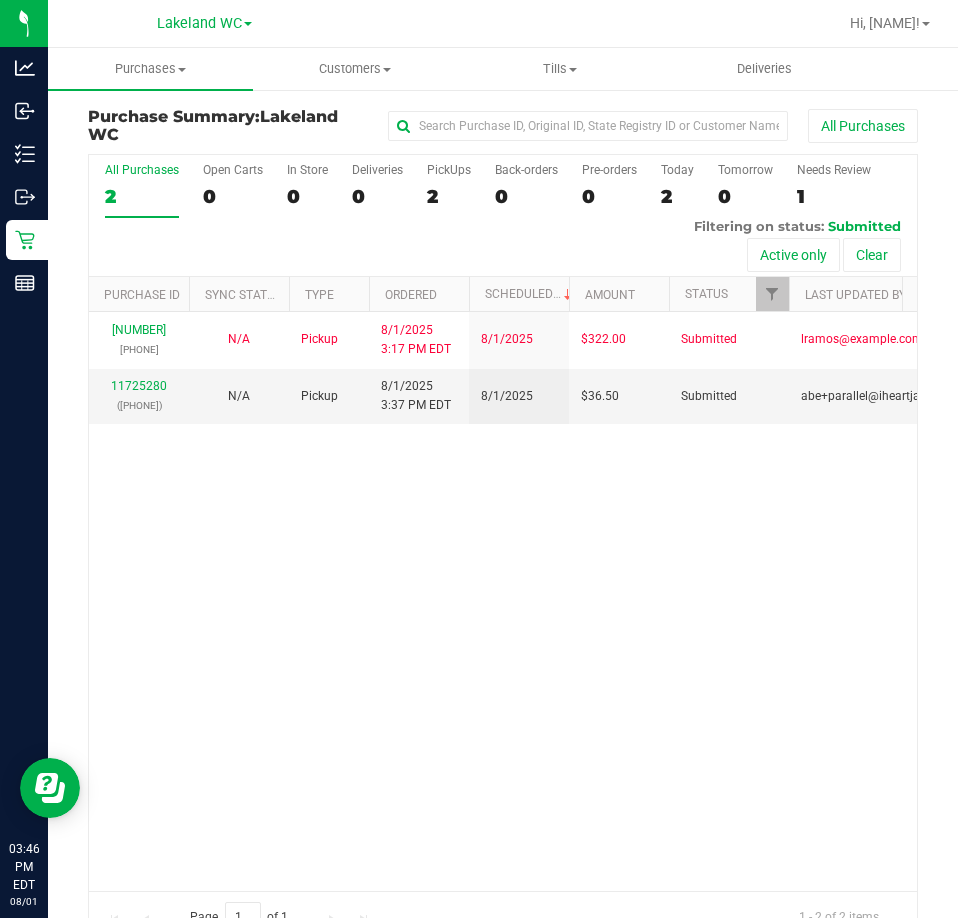 click on "[NUMBER]
([PHONE])
N/A
Pickup [DATE] [TIME] [TIMEZONE] [DATE]
$322.00
Submitted [EMAIL]
[NUMBER]
([PHONE])
N/A
Pickup [DATE] [TIME] [TIMEZONE] [DATE]
$36.50
Submitted [EMAIL]" at bounding box center [503, 601] 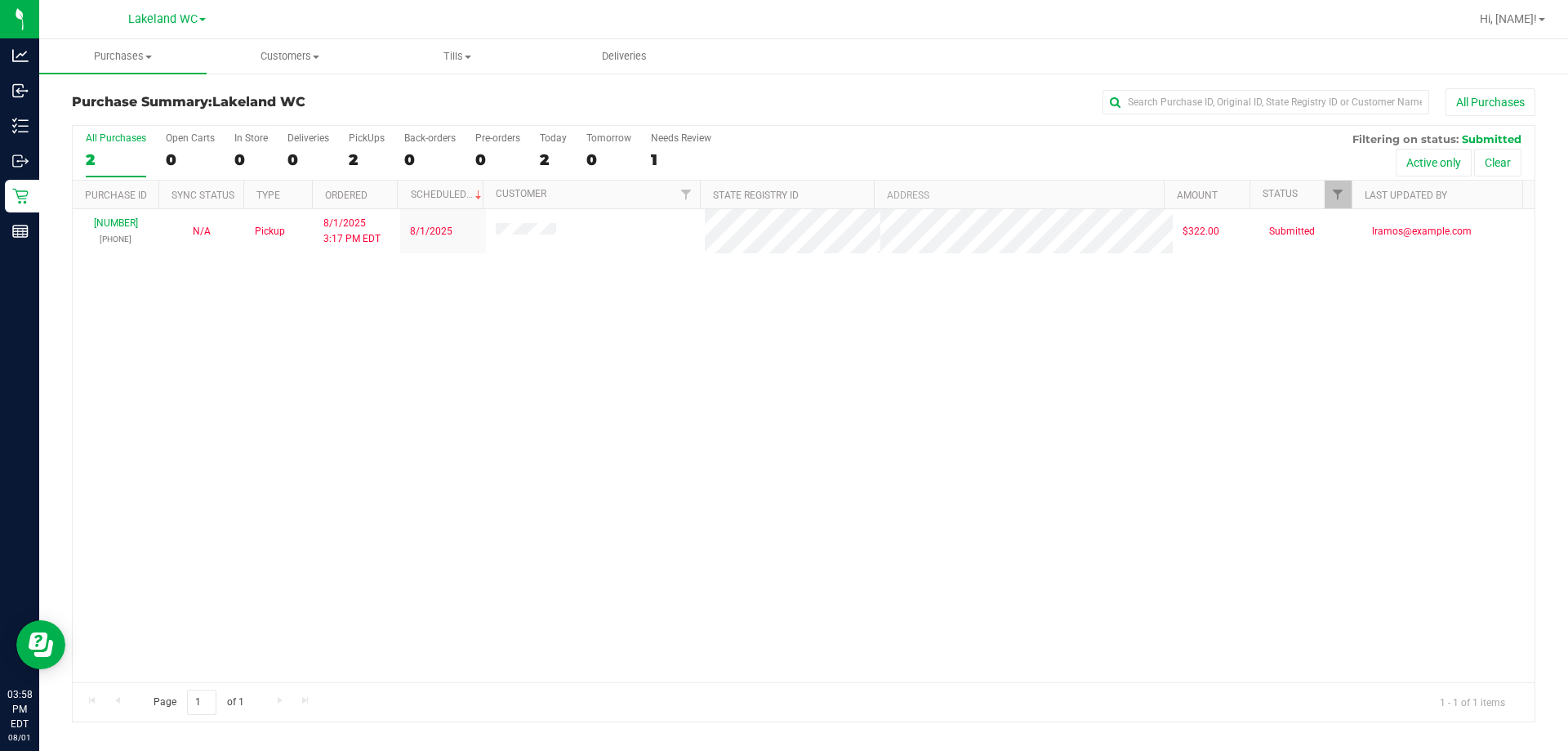 click on "11725075
[PHONE]
N/A
Pickup 8/1/2025 3:17 PM EDT 8/1/2025
$322.00
Submitted lramos@example.com" at bounding box center [804, 445] 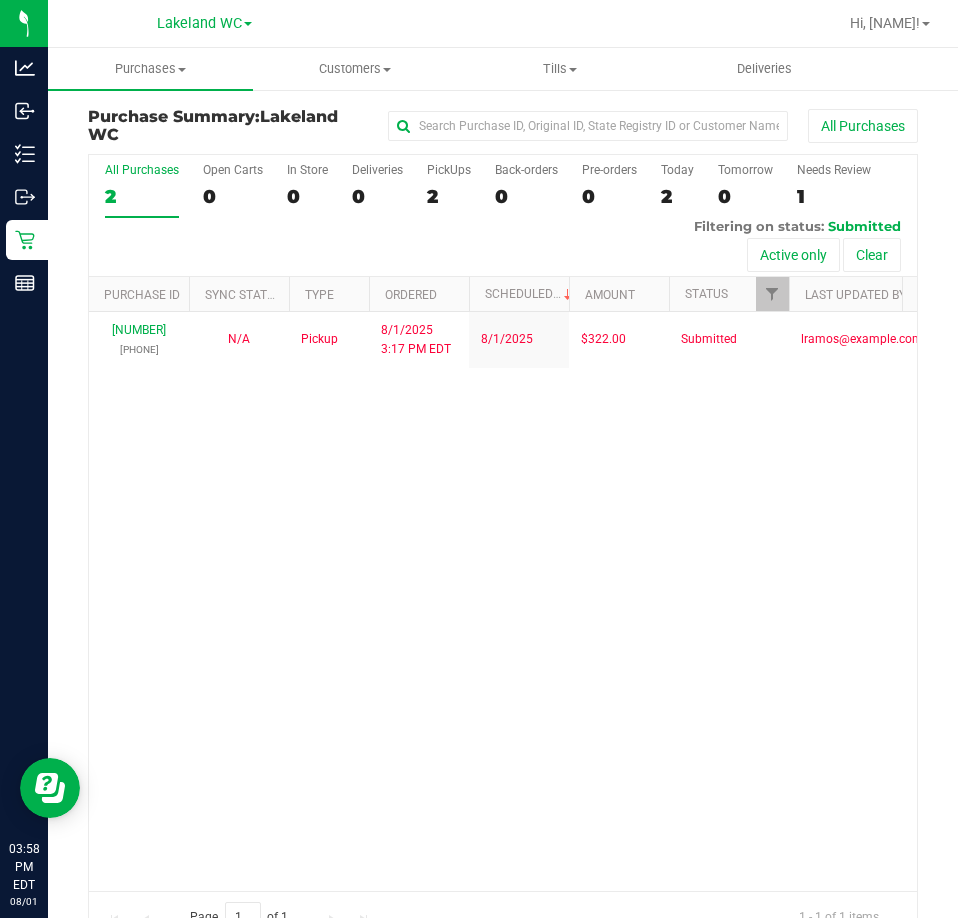 click on "11725075
[PHONE]
N/A
Pickup 8/1/2025 3:17 PM EDT 8/1/2025
$322.00
Submitted lramos@example.com" at bounding box center [503, 601] 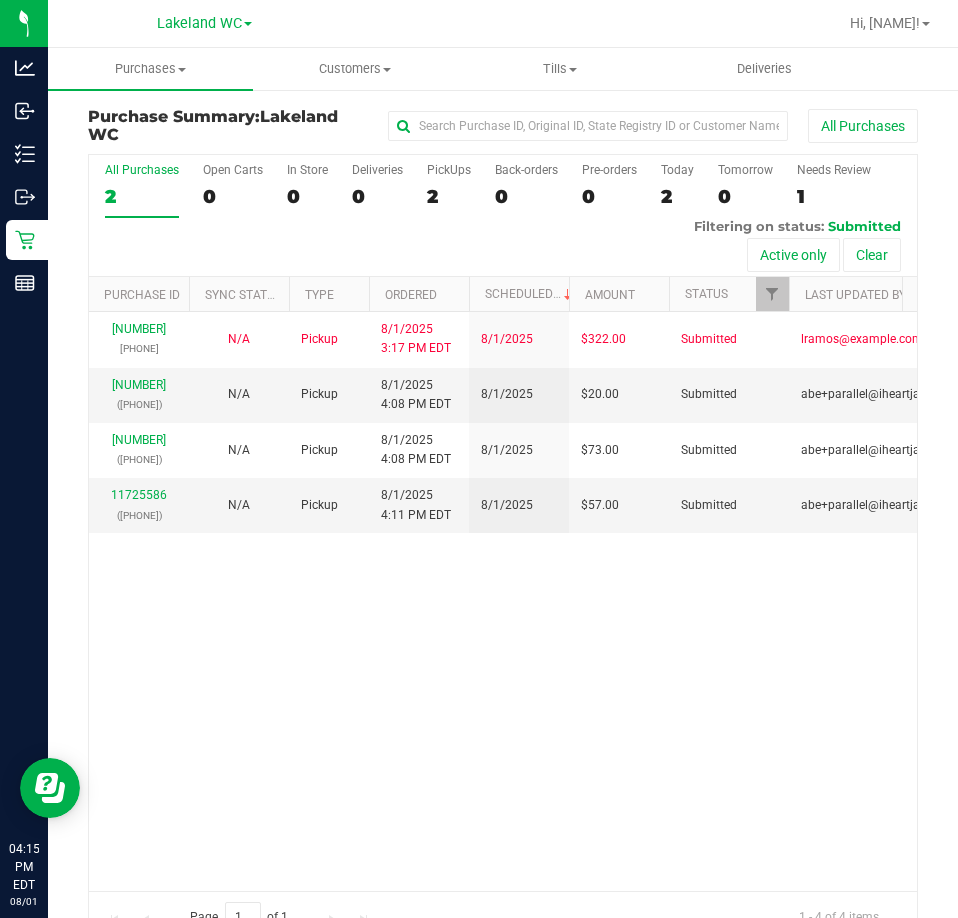 click on "11725075
[PHONE]
N/A
Pickup 8/1/2025 3:17 PM EDT 8/1/2025
$322.00
Submitted lramos@example.com
11725560
[PHONE]
N/A
Pickup 8/1/2025 4:08 PM EDT 8/1/2025
$20.00
Submitted abe+parallel@example.com
11725562
[PHONE]
N/A
Pickup 8/1/2025 4:08 PM EDT 8/1/2025
$73.00
Submitted abe+parallel@example.com" at bounding box center [503, 601] 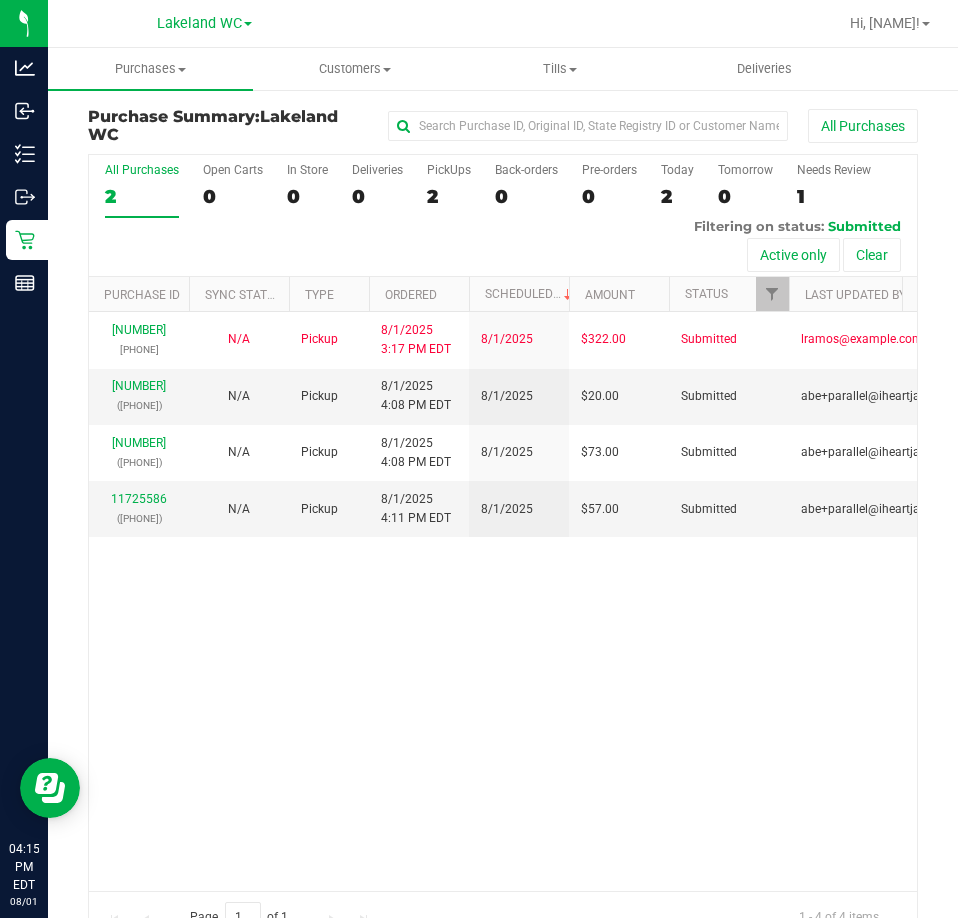 drag, startPoint x: 512, startPoint y: 723, endPoint x: 534, endPoint y: 634, distance: 91.67879 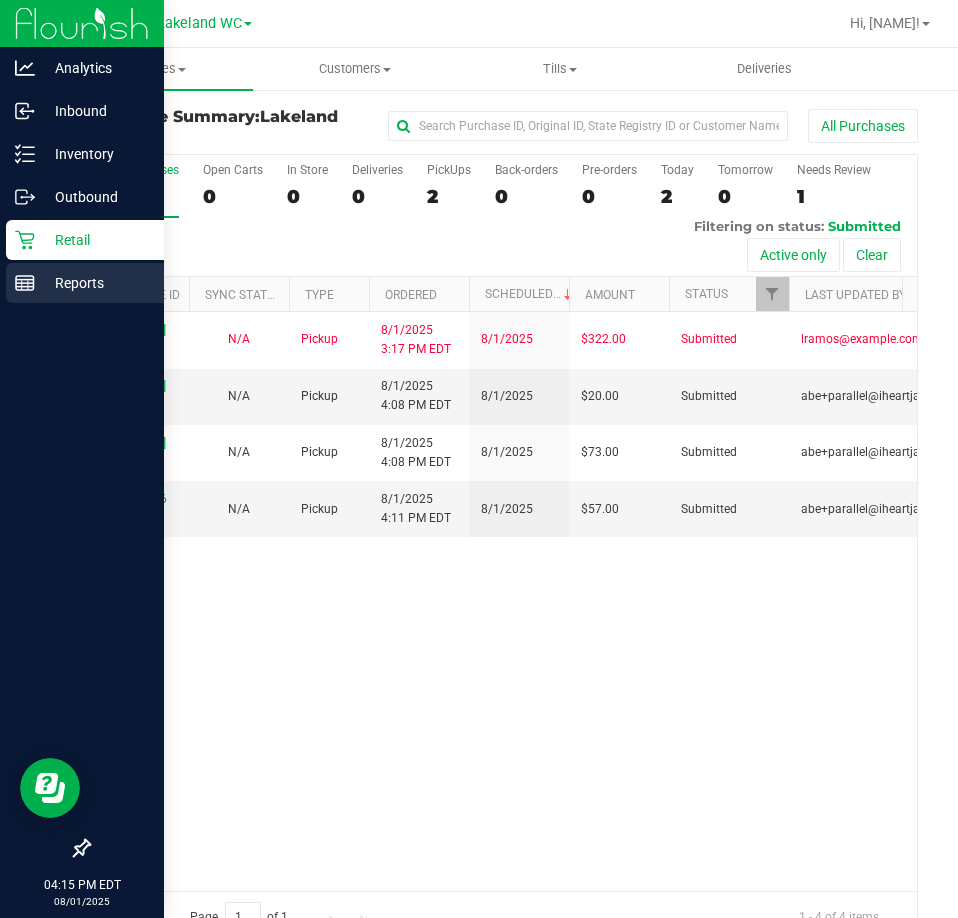 click on "Reports" at bounding box center [95, 283] 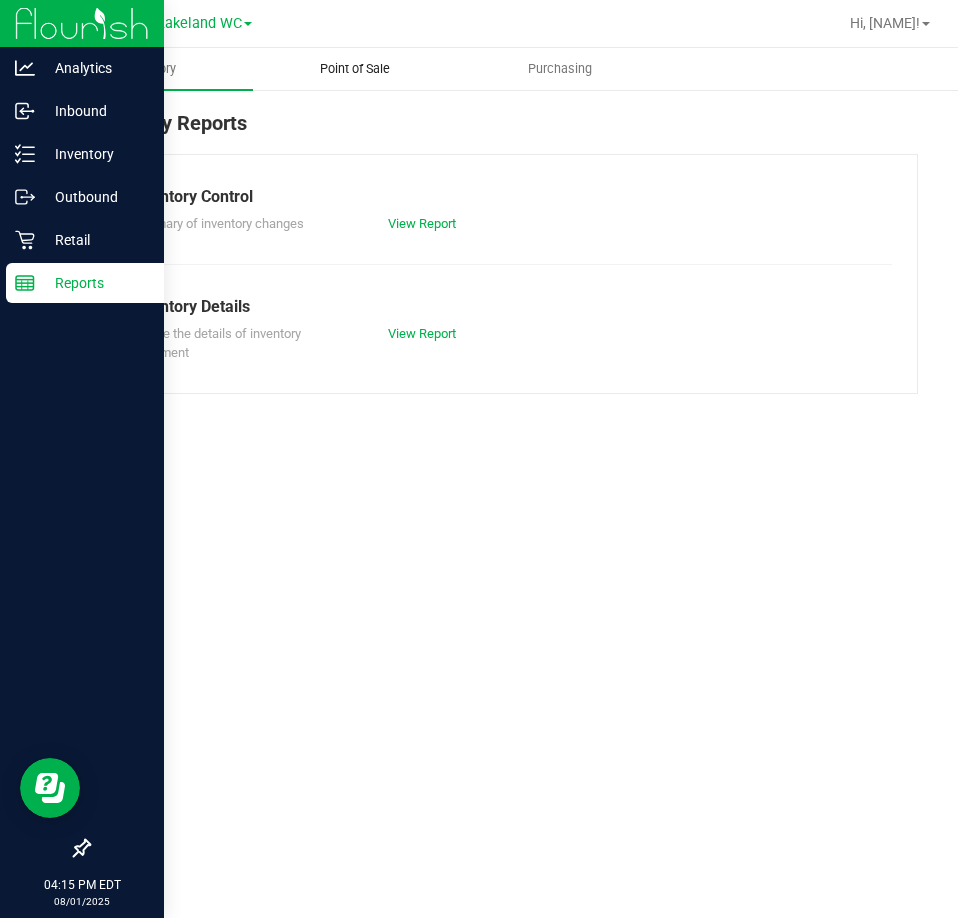 click on "Point of Sale" at bounding box center [355, 69] 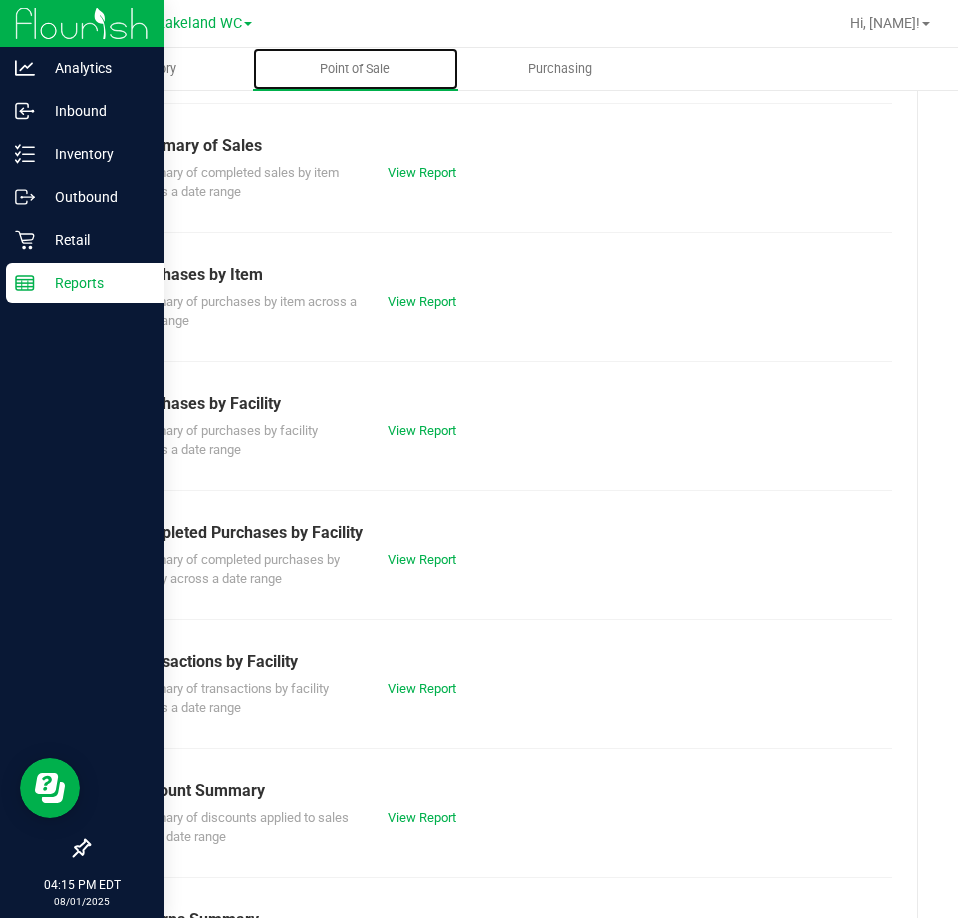 scroll, scrollTop: 270, scrollLeft: 0, axis: vertical 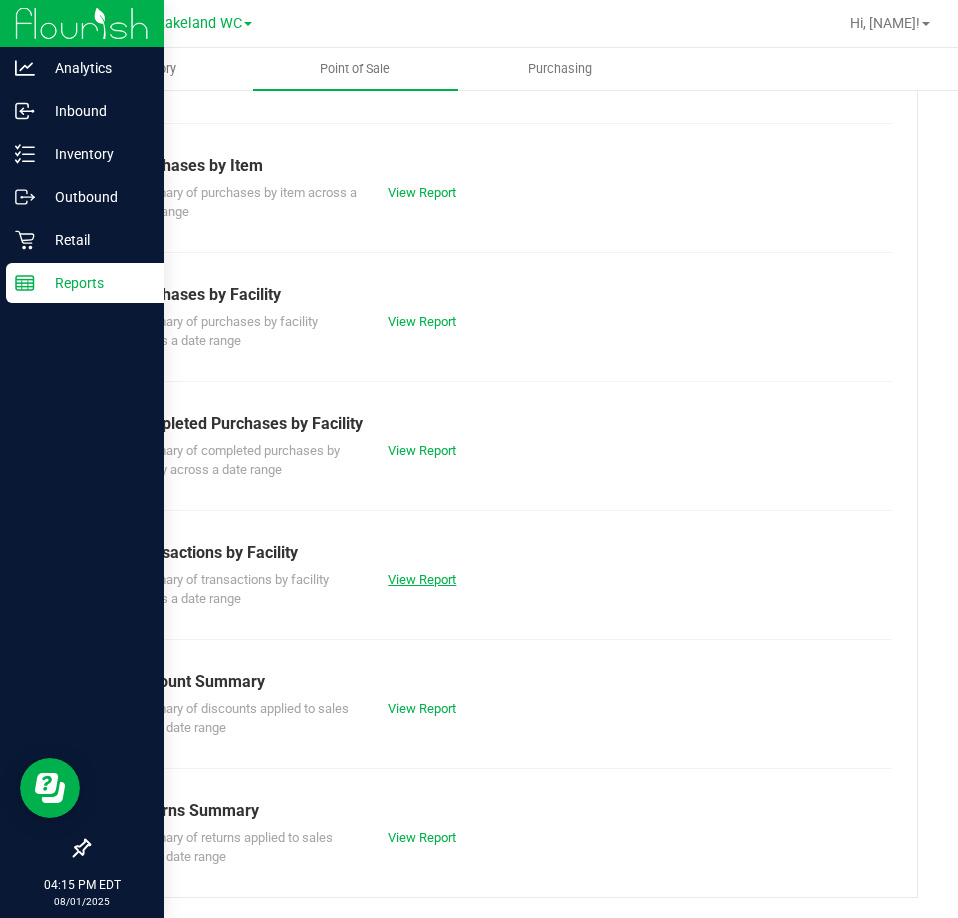 click on "View Report" at bounding box center (422, 579) 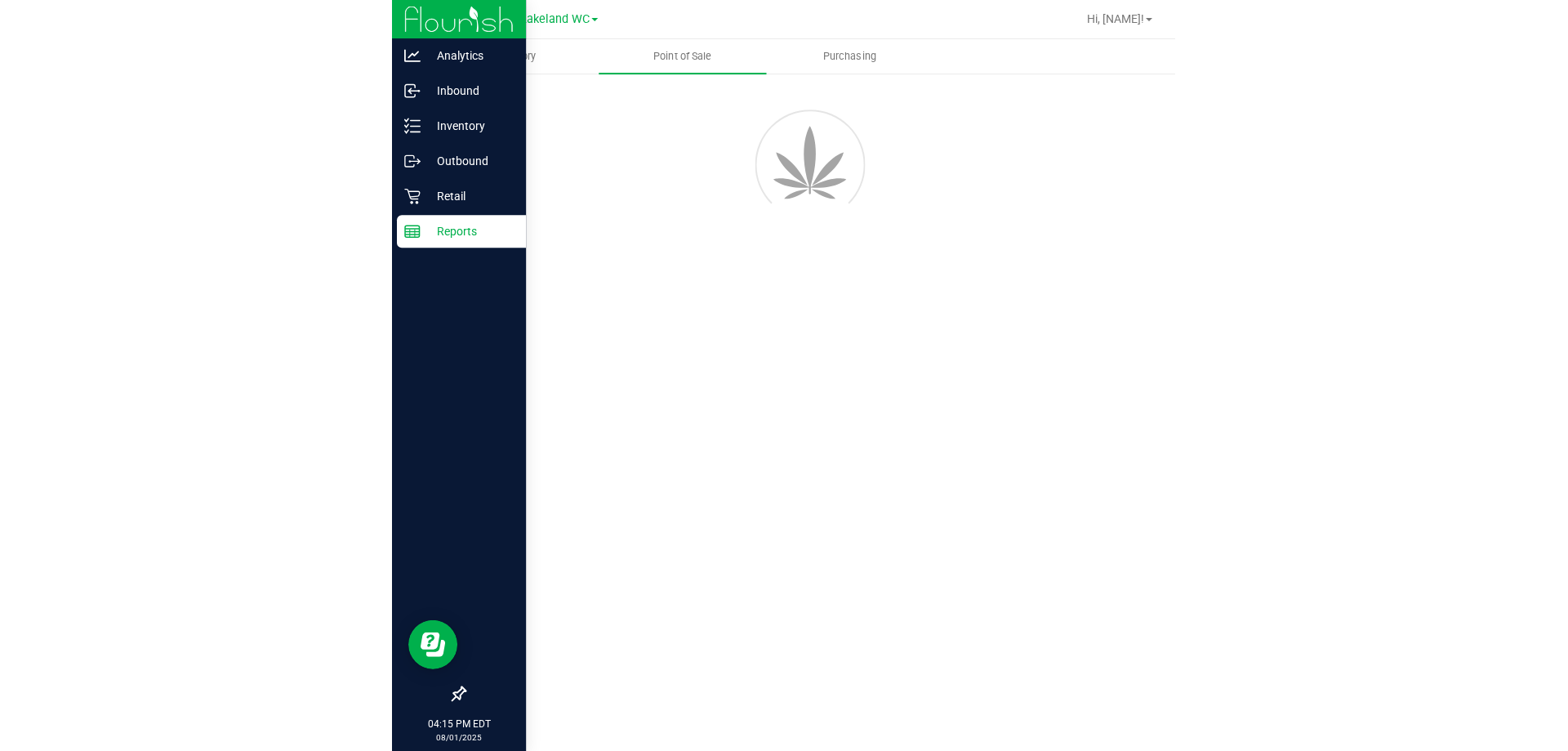 scroll, scrollTop: 0, scrollLeft: 0, axis: both 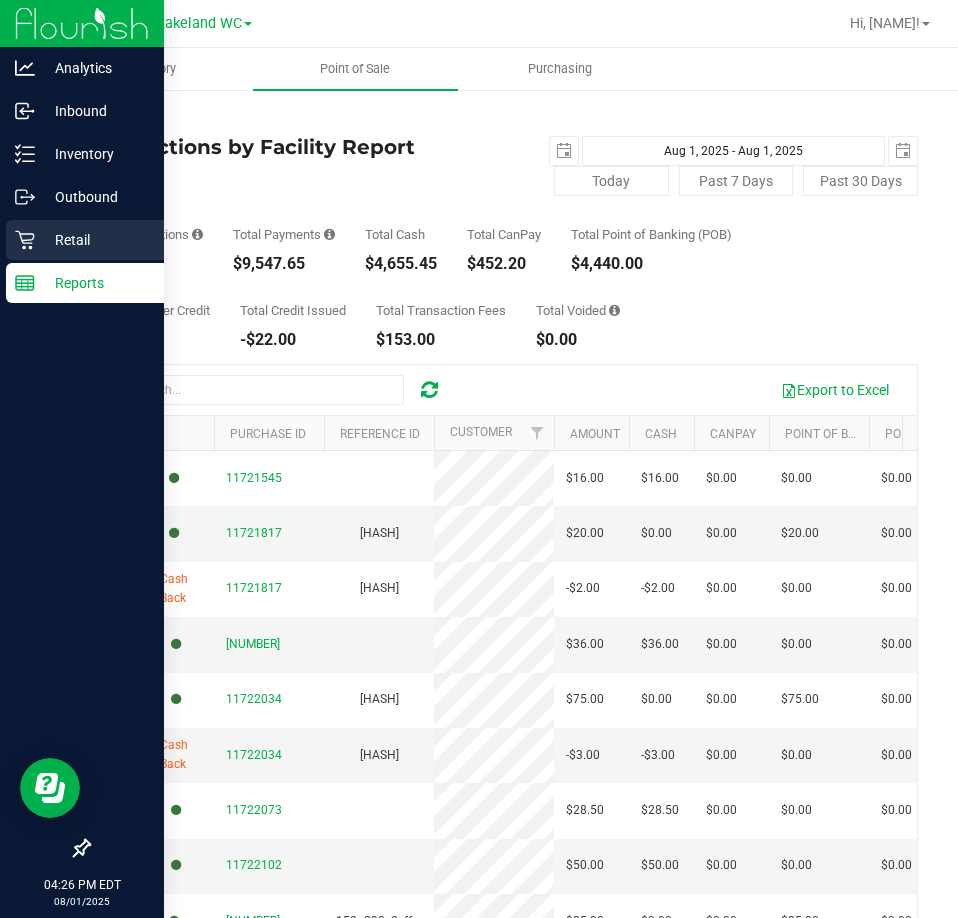 click on "Retail" at bounding box center (95, 240) 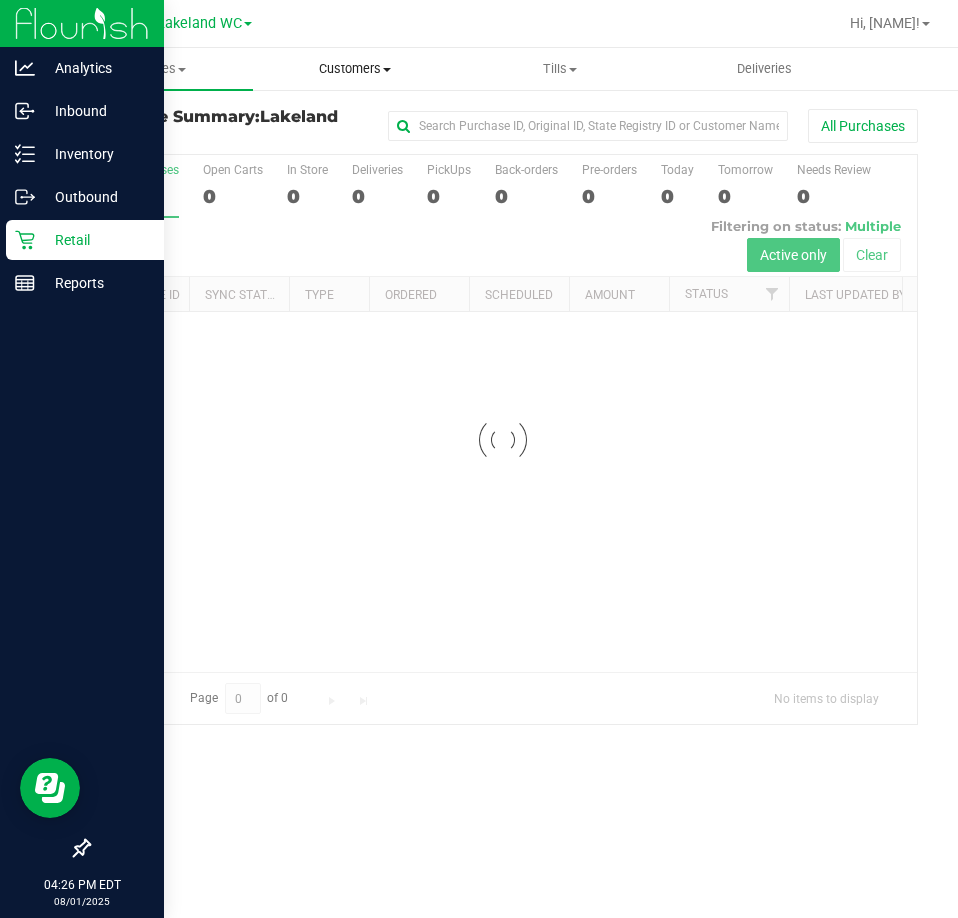 click on "Customers" at bounding box center (355, 69) 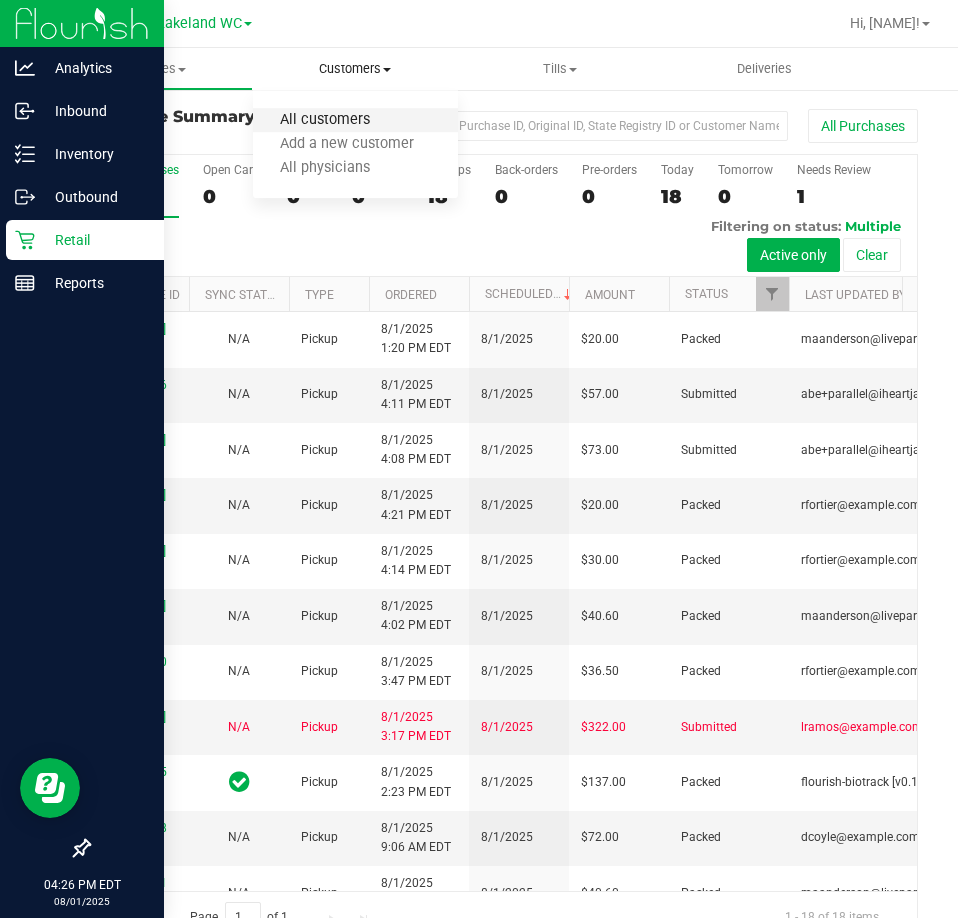 click on "All customers" at bounding box center (325, 120) 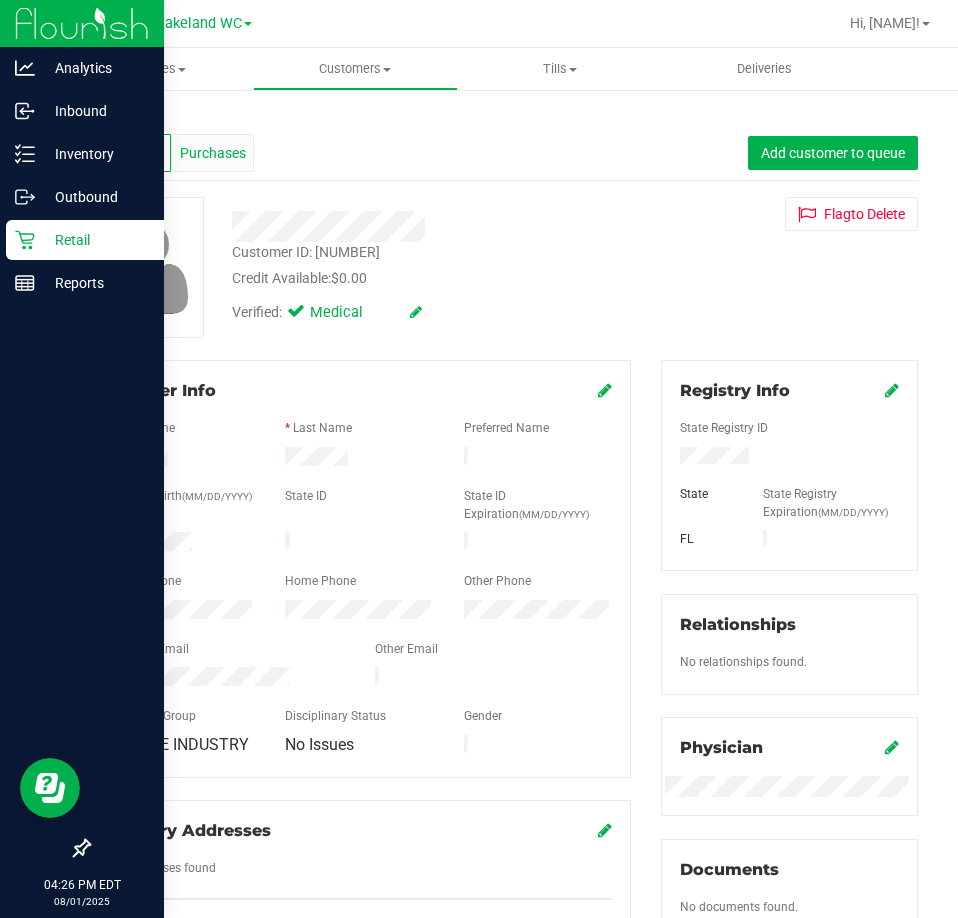drag, startPoint x: 244, startPoint y: 144, endPoint x: 667, endPoint y: 3, distance: 445.88116 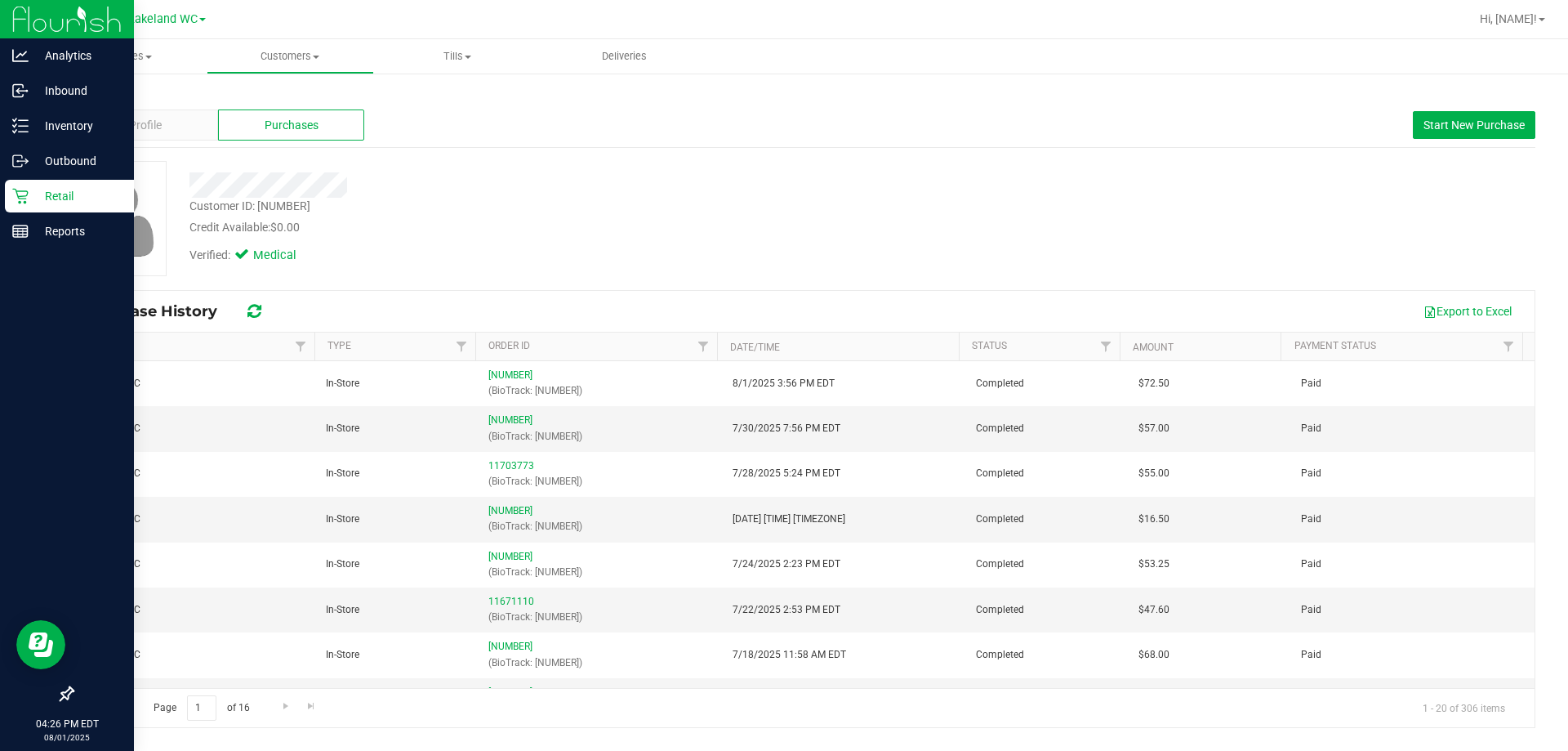 click on "Customer ID: [NUMBER]
Credit Available:
$0.00" at bounding box center [549, 217] 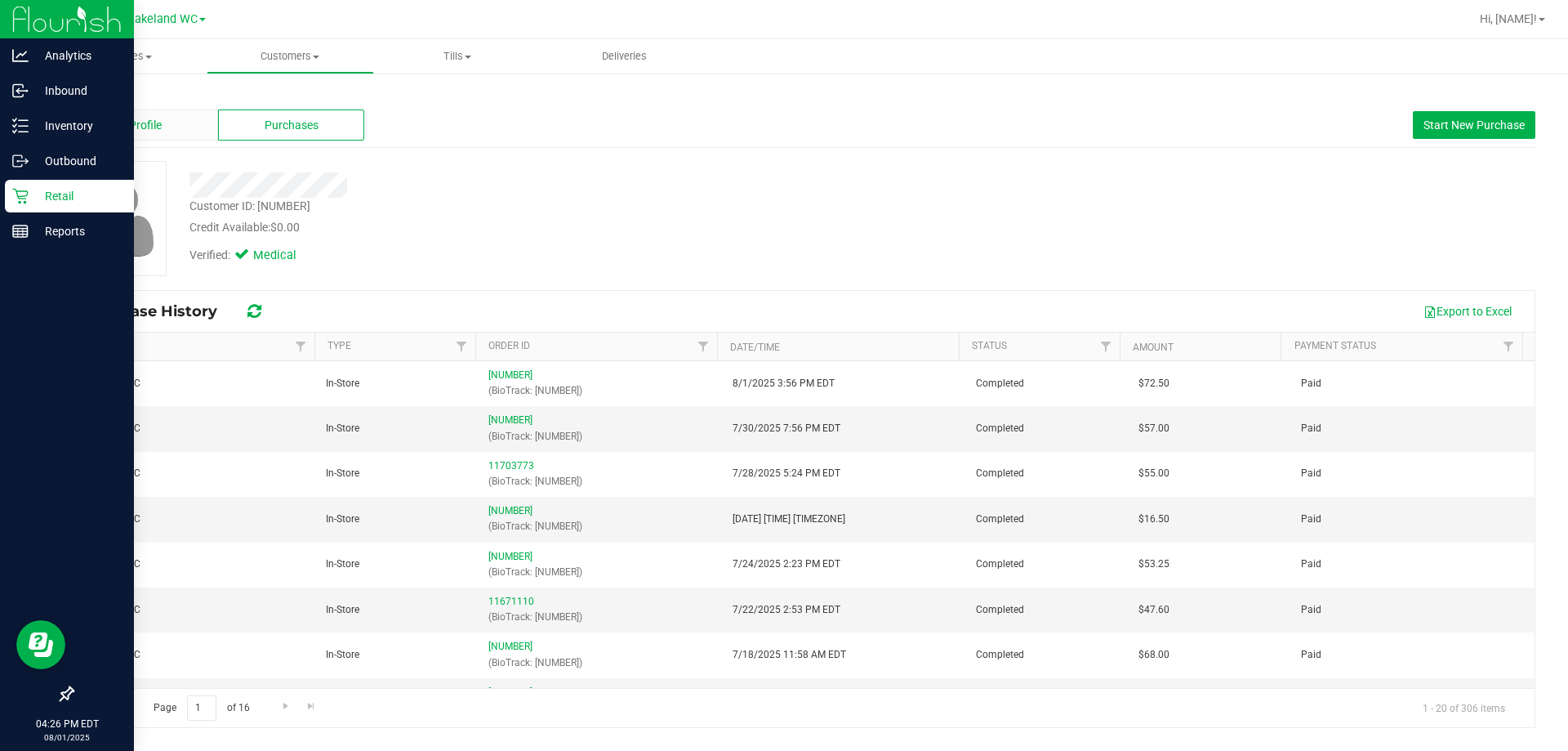click on "Profile" at bounding box center (145, 125) 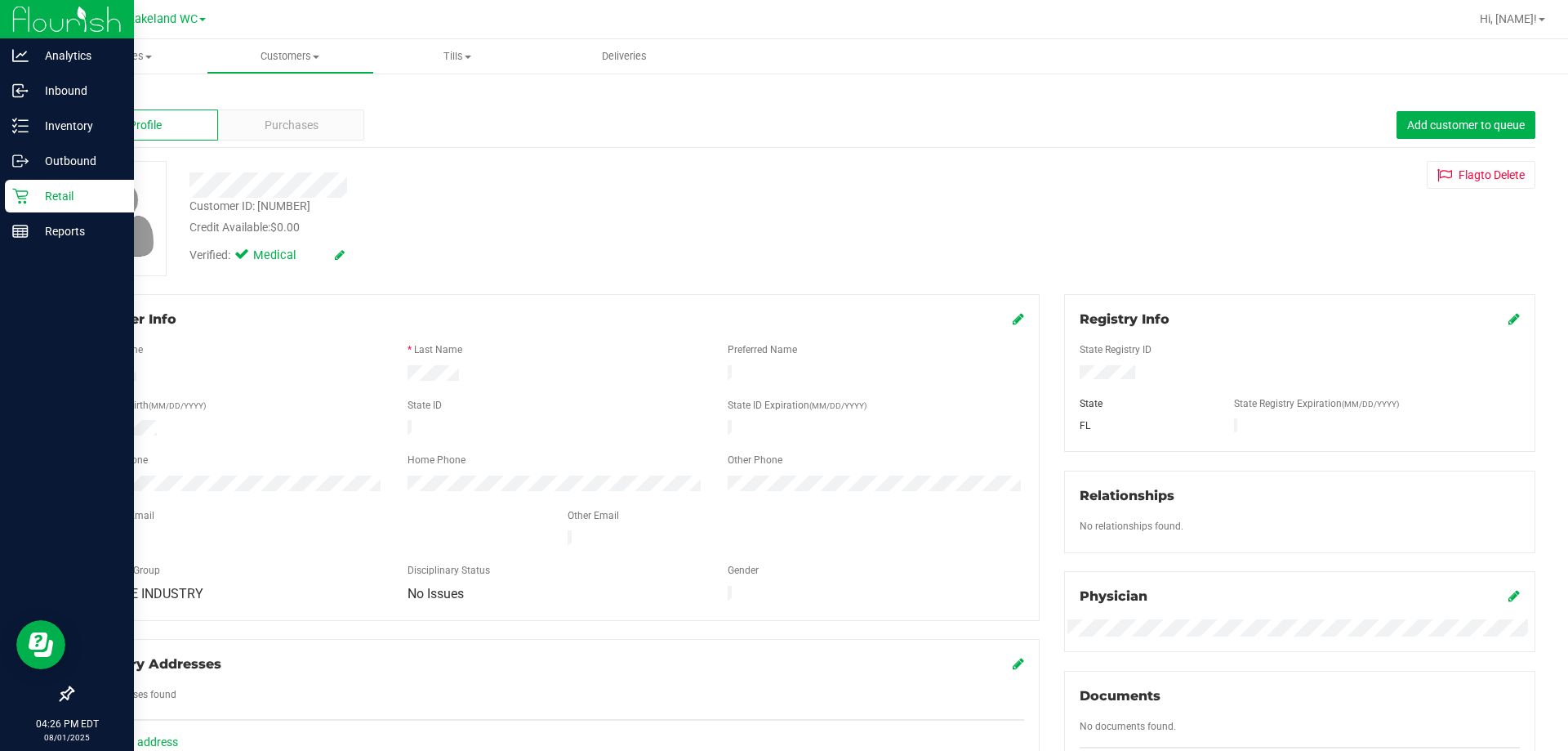 scroll, scrollTop: 431, scrollLeft: 0, axis: vertical 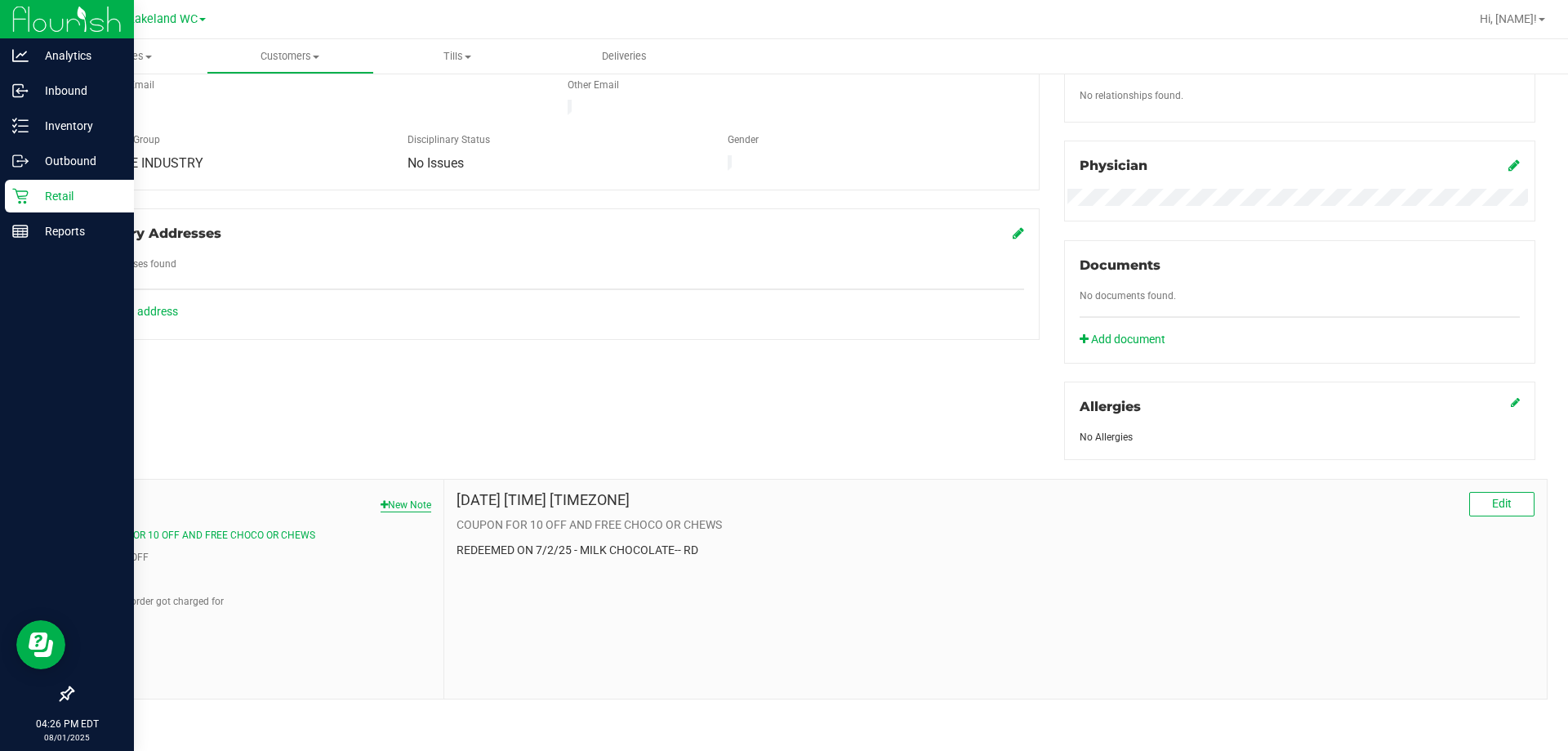 click on "New Note" at bounding box center [406, 505] 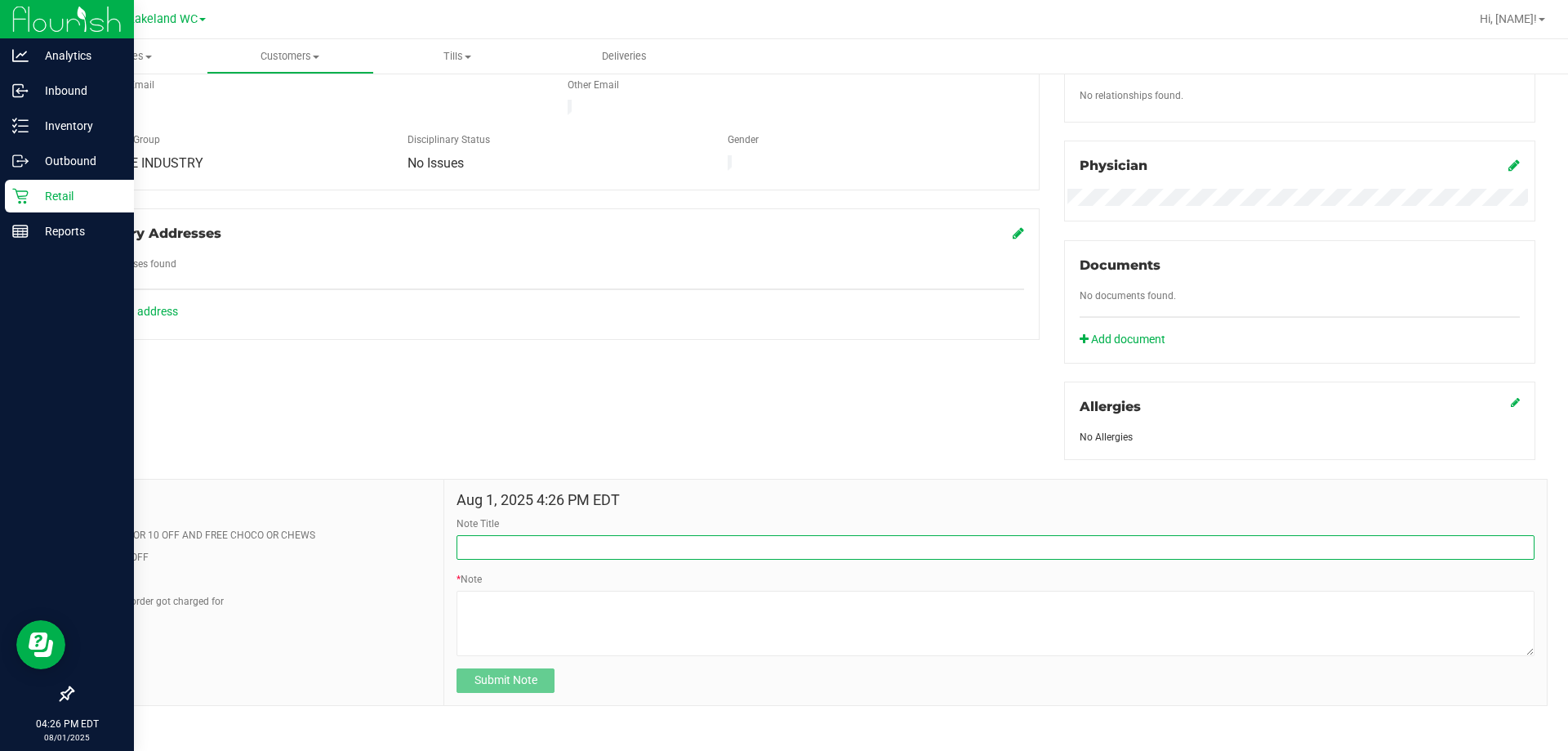 click on "Note Title" at bounding box center [996, 548] 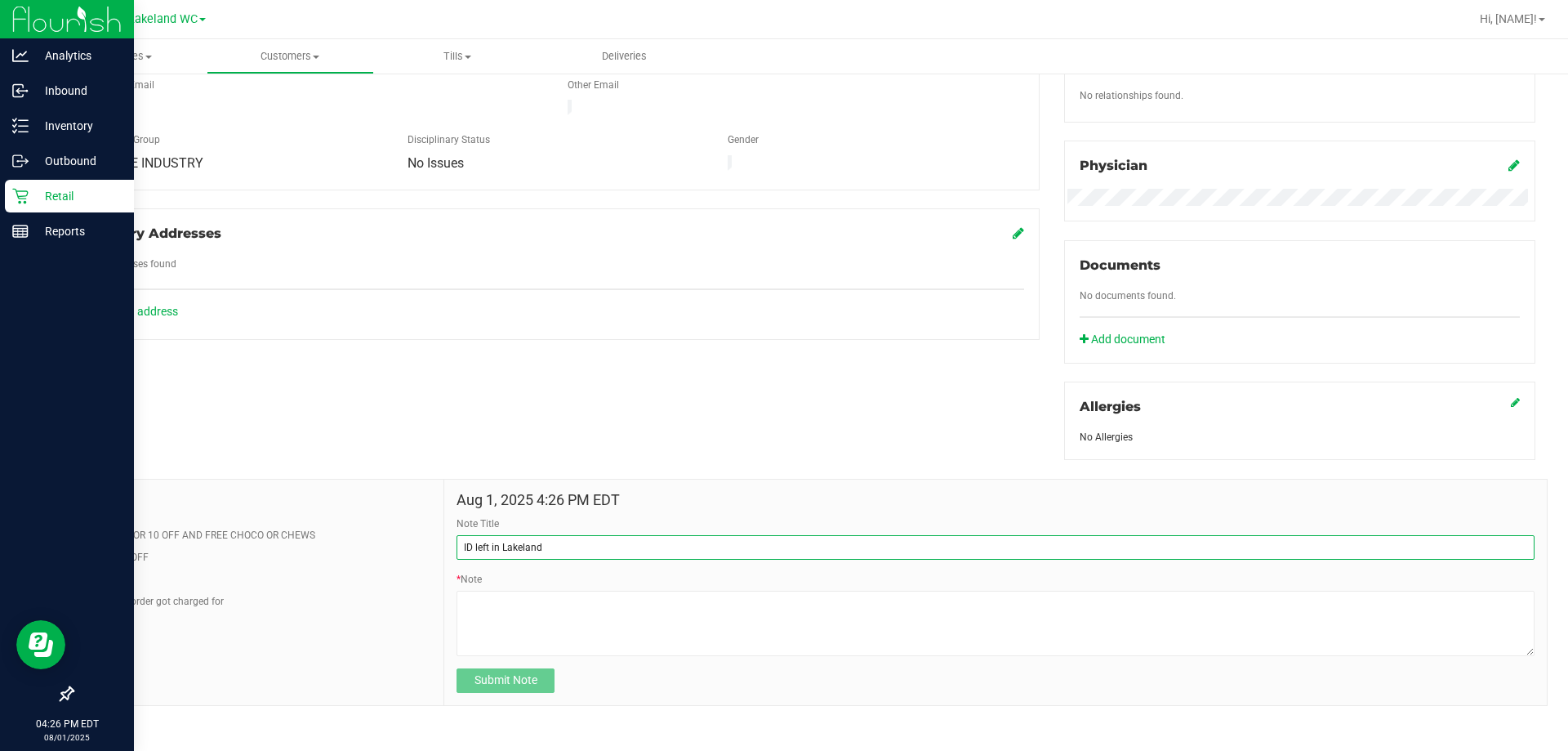 type on "ID left in Lakeland" 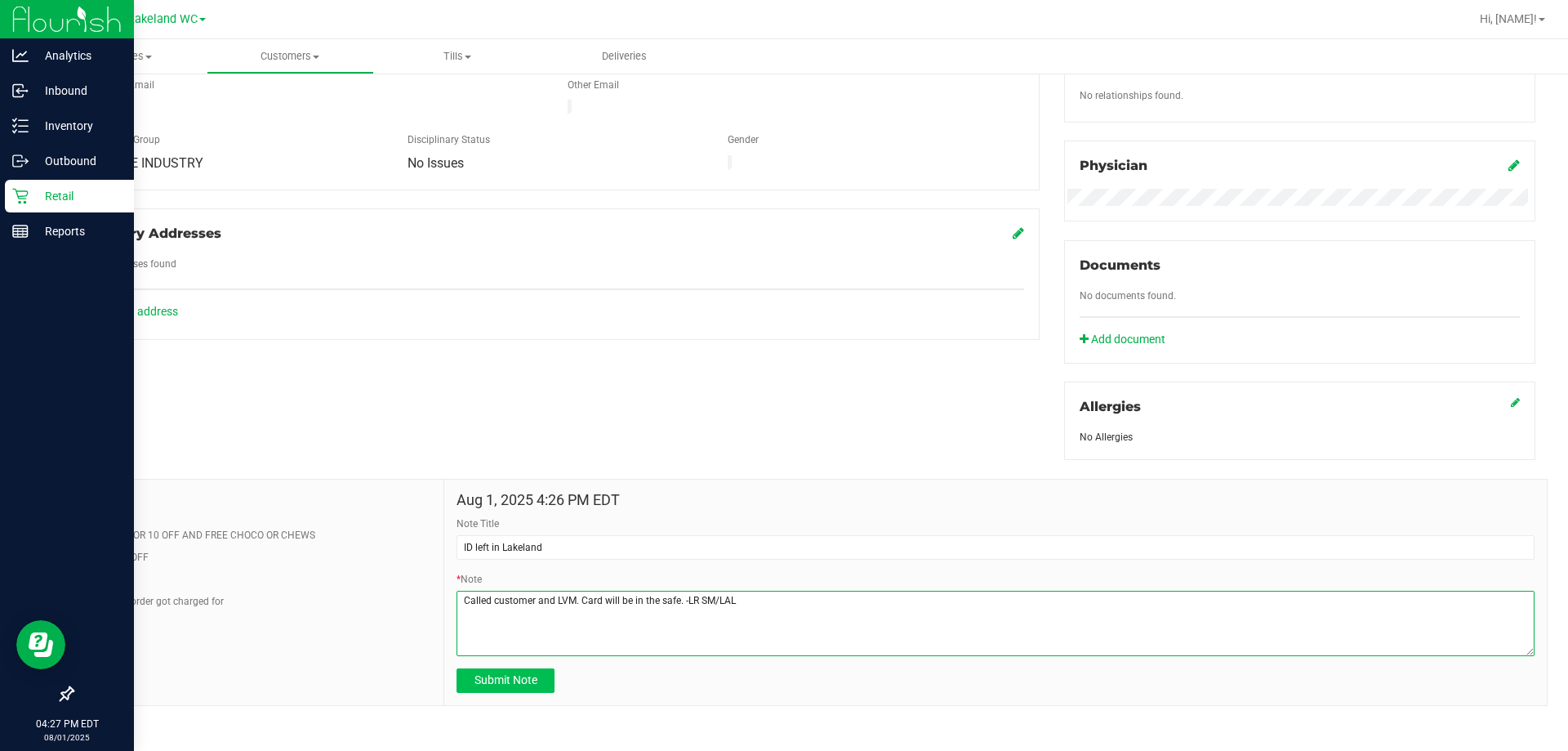 type on "Called customer and LVM. Card will be in the safe. -LR SM/LAL" 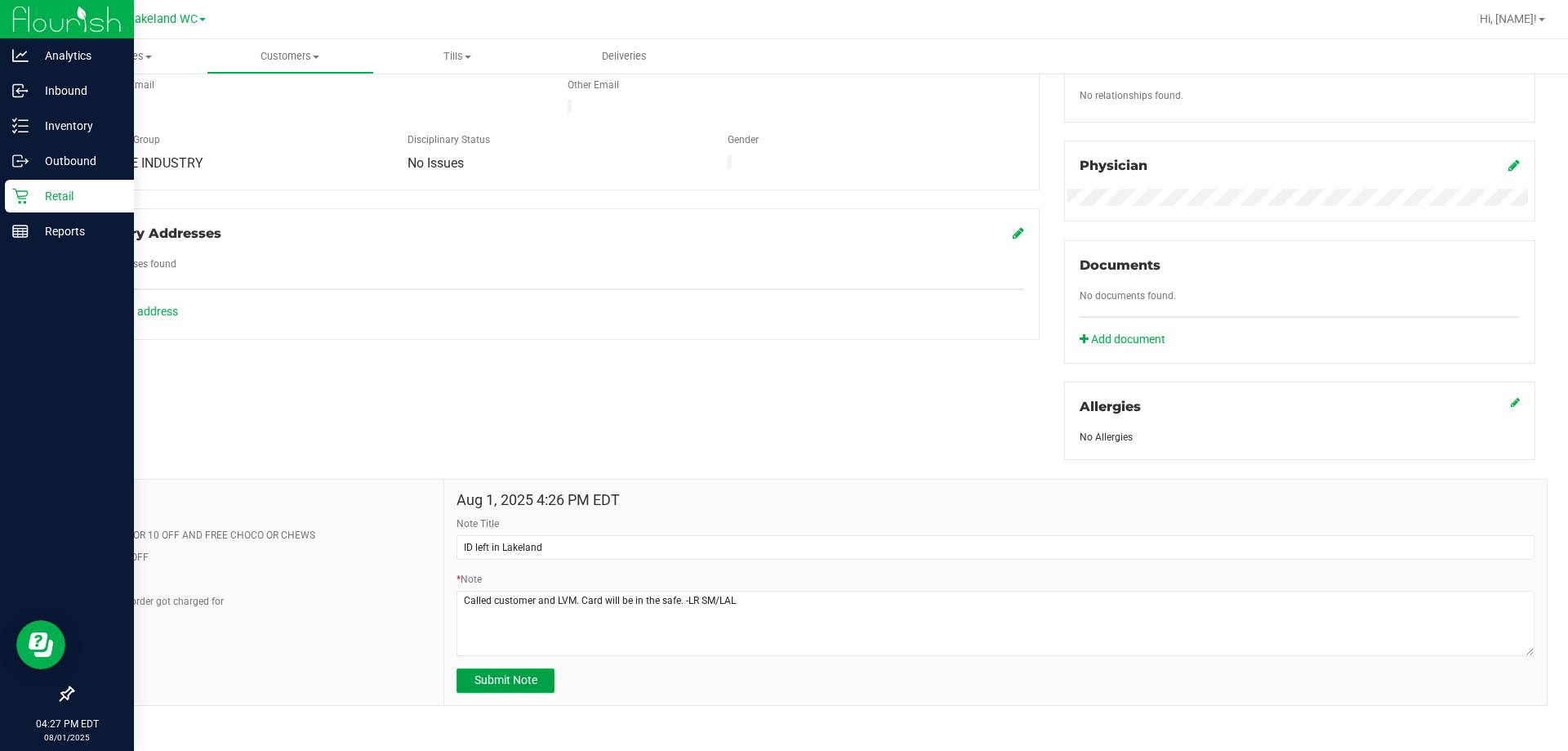 click on "Submit Note" at bounding box center [506, 681] 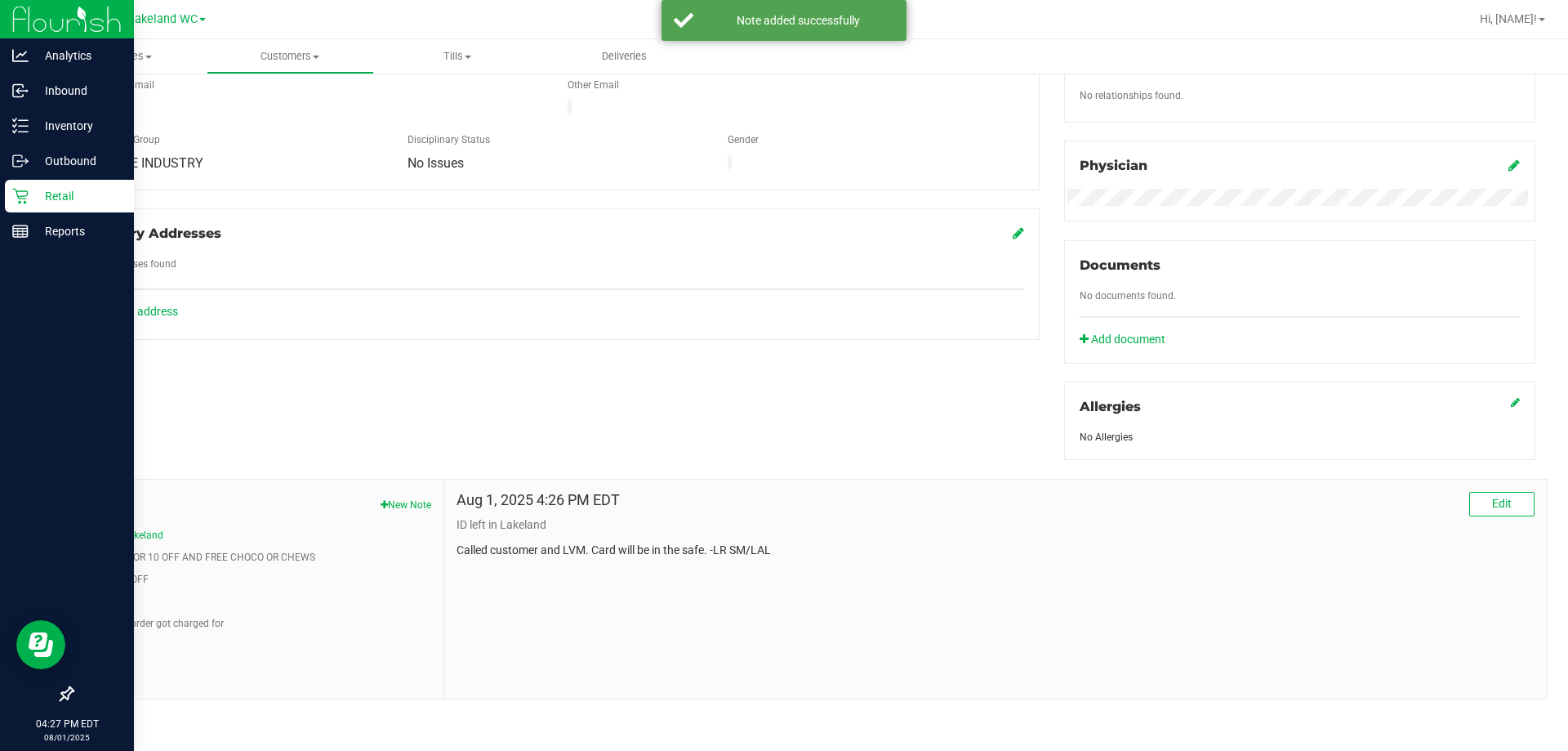 click on "Member Info
*
First Name
*
Last Name
Preferred Name
*
Date of Birth
(MM/DD/YYYY)
State ID
State ID Expiration
(MM/DD/YYYY)" at bounding box center [804, 281] 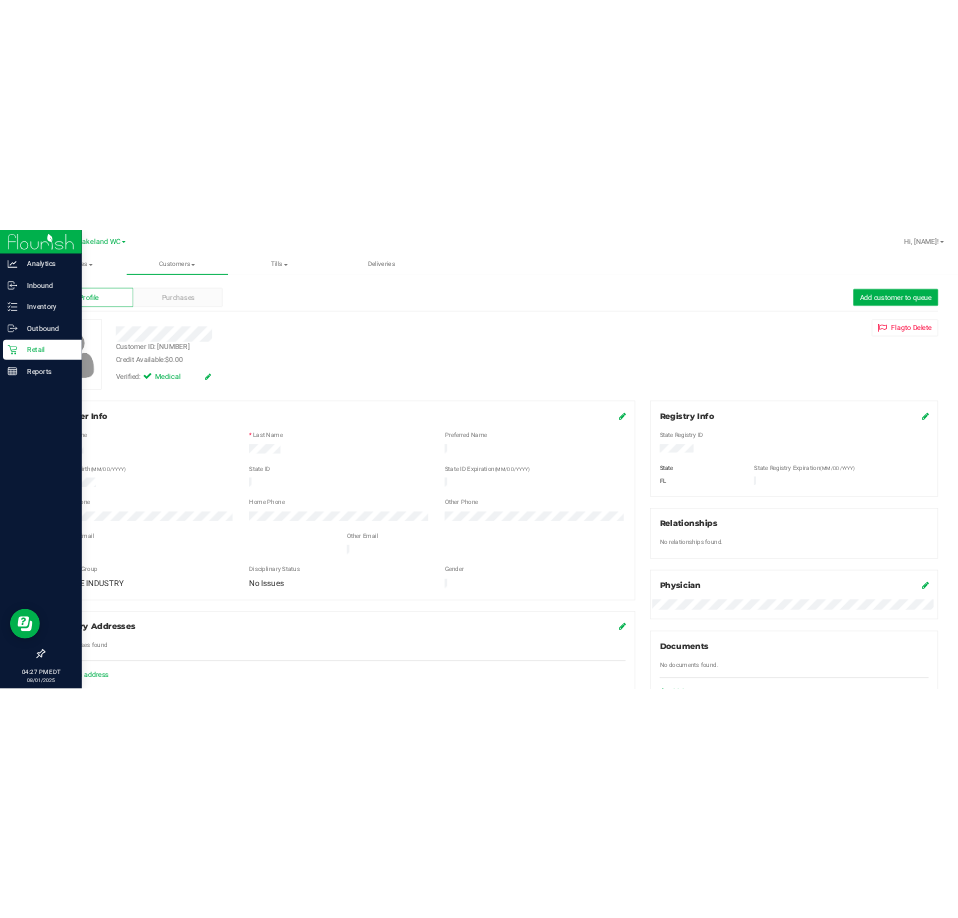 scroll, scrollTop: 0, scrollLeft: 0, axis: both 